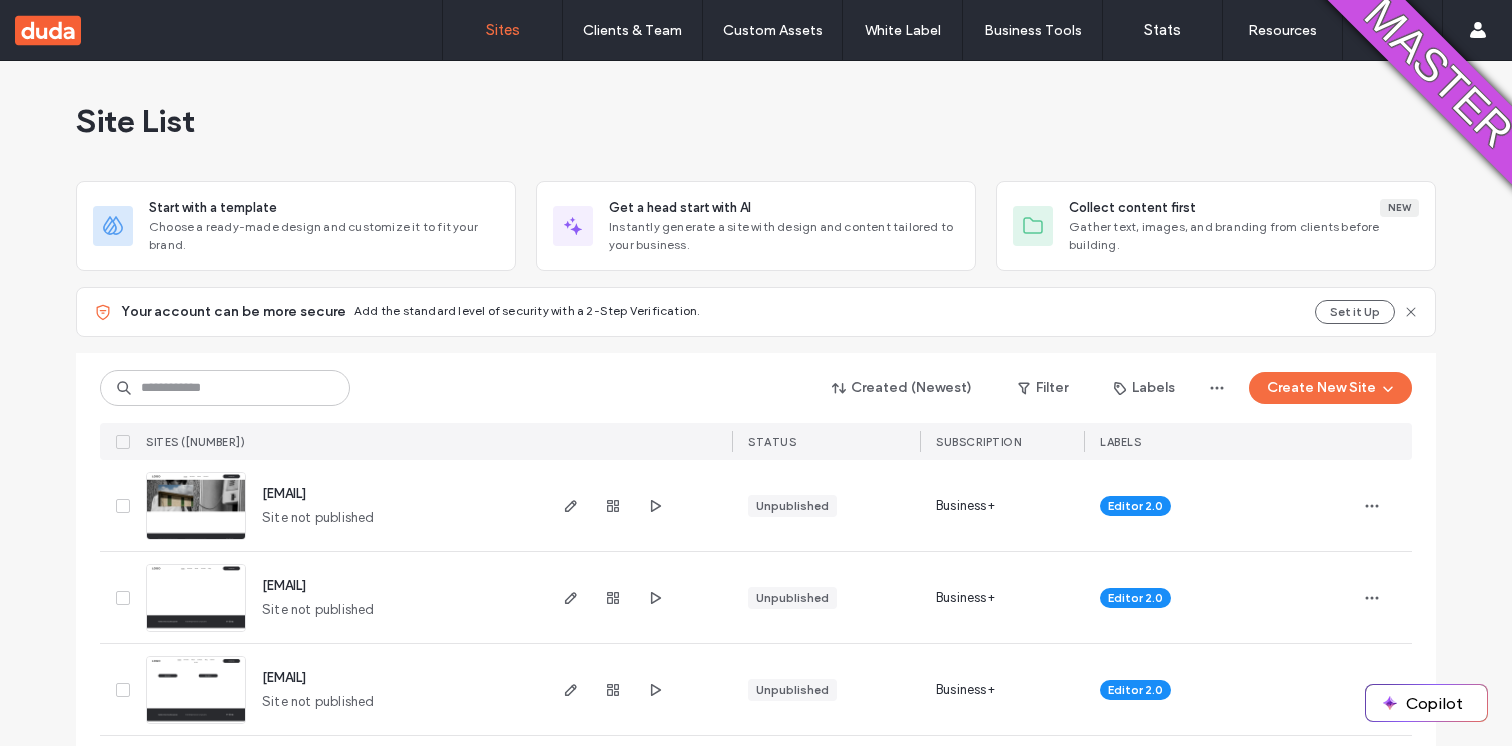 scroll, scrollTop: 0, scrollLeft: 0, axis: both 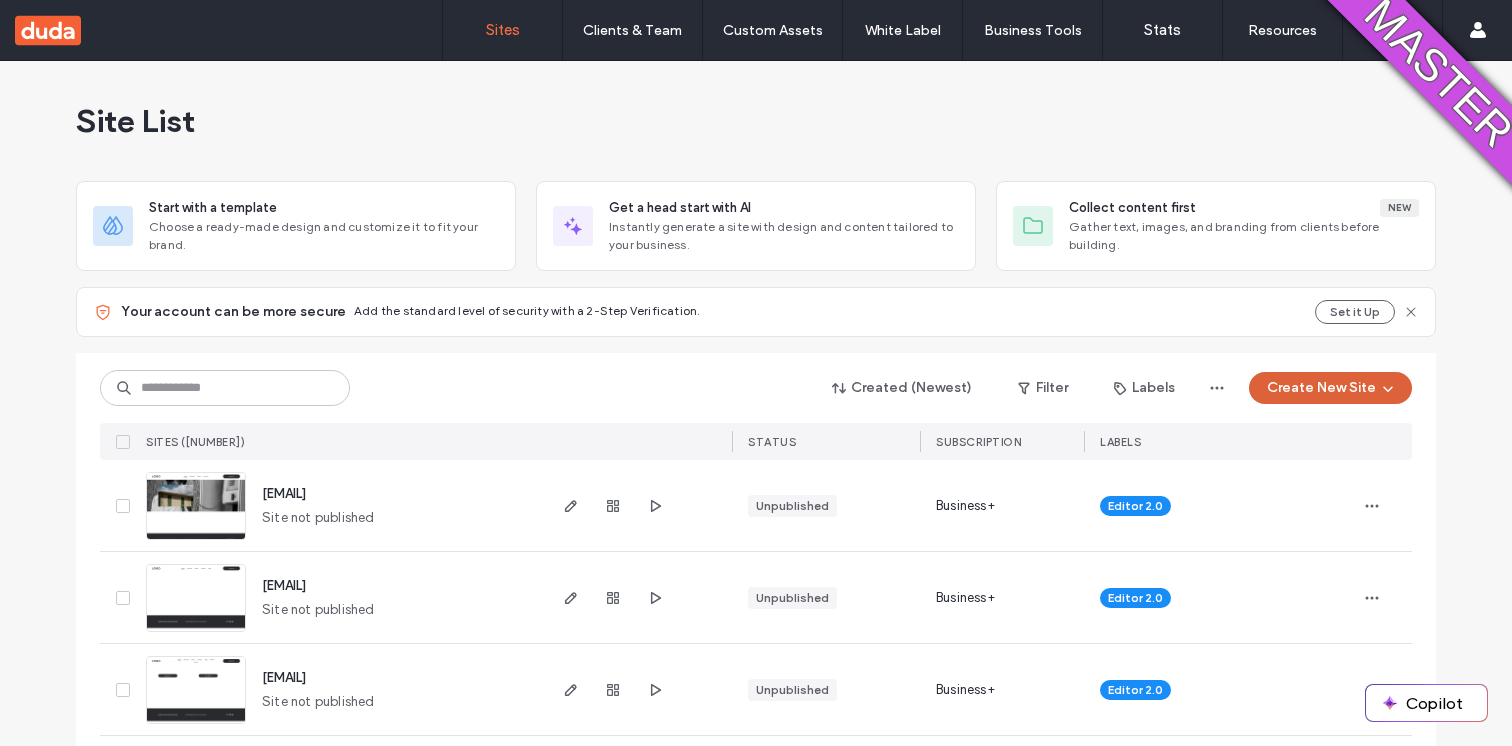 click on "Create New Site" at bounding box center (1330, 388) 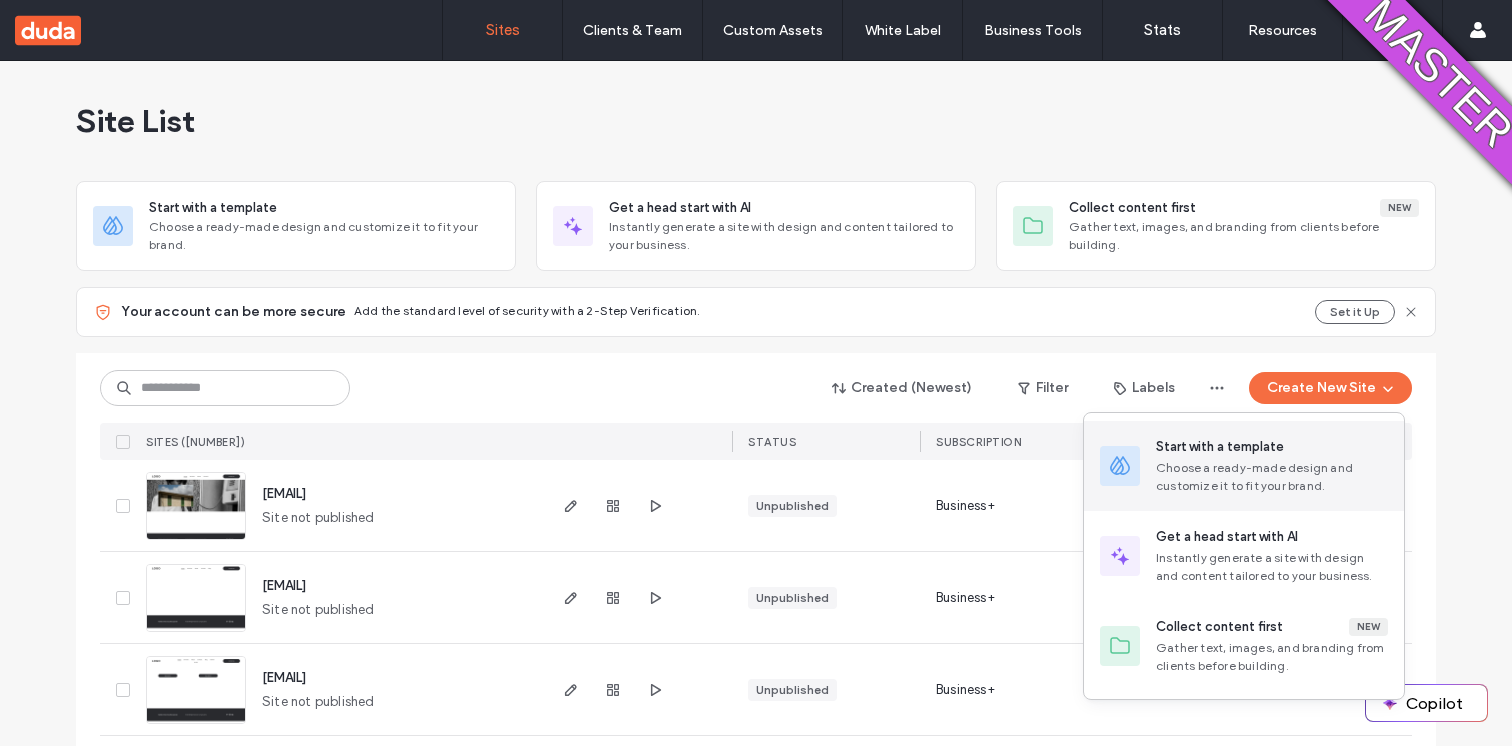click on "Start with a template Choose a ready-made design and customize it to fit your brand." at bounding box center [1272, 466] 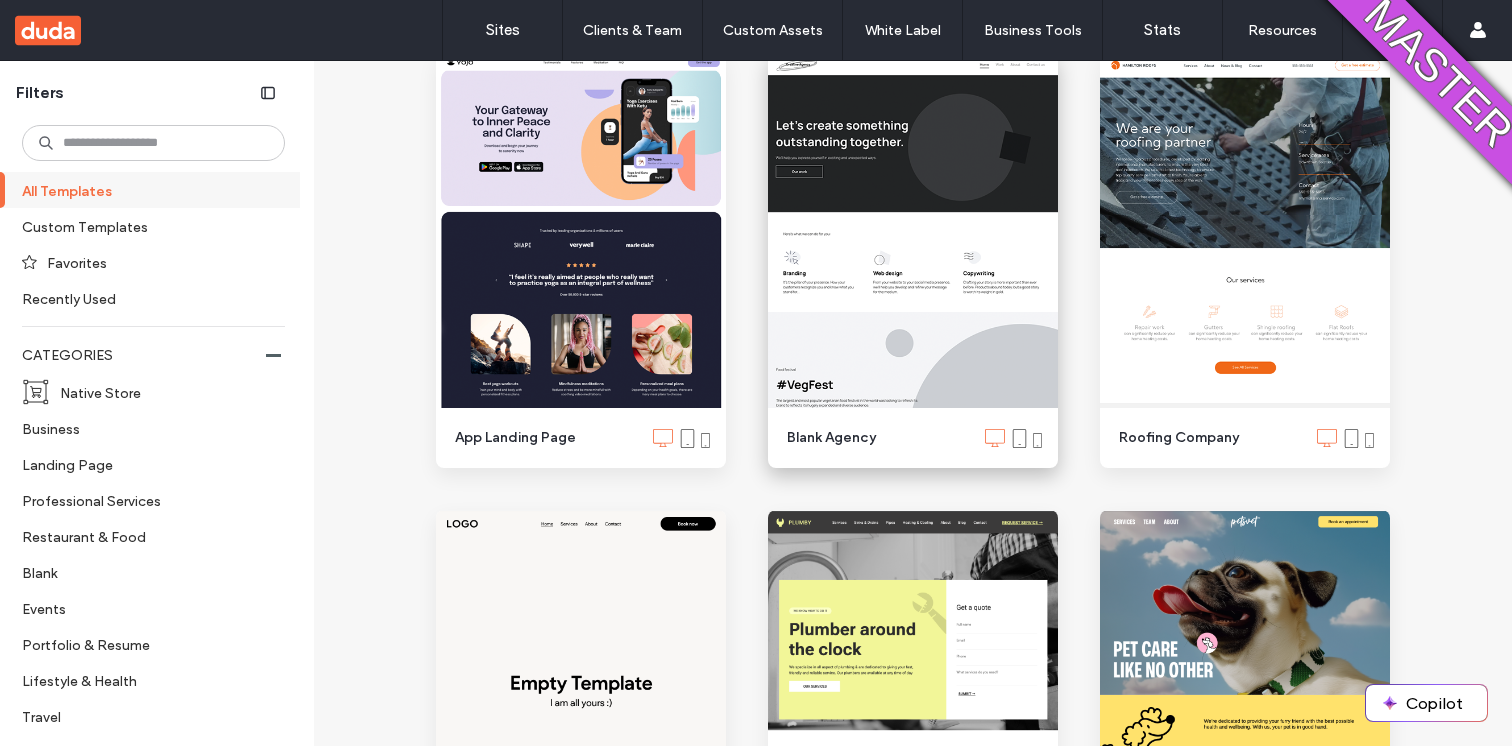 scroll, scrollTop: 1692, scrollLeft: 0, axis: vertical 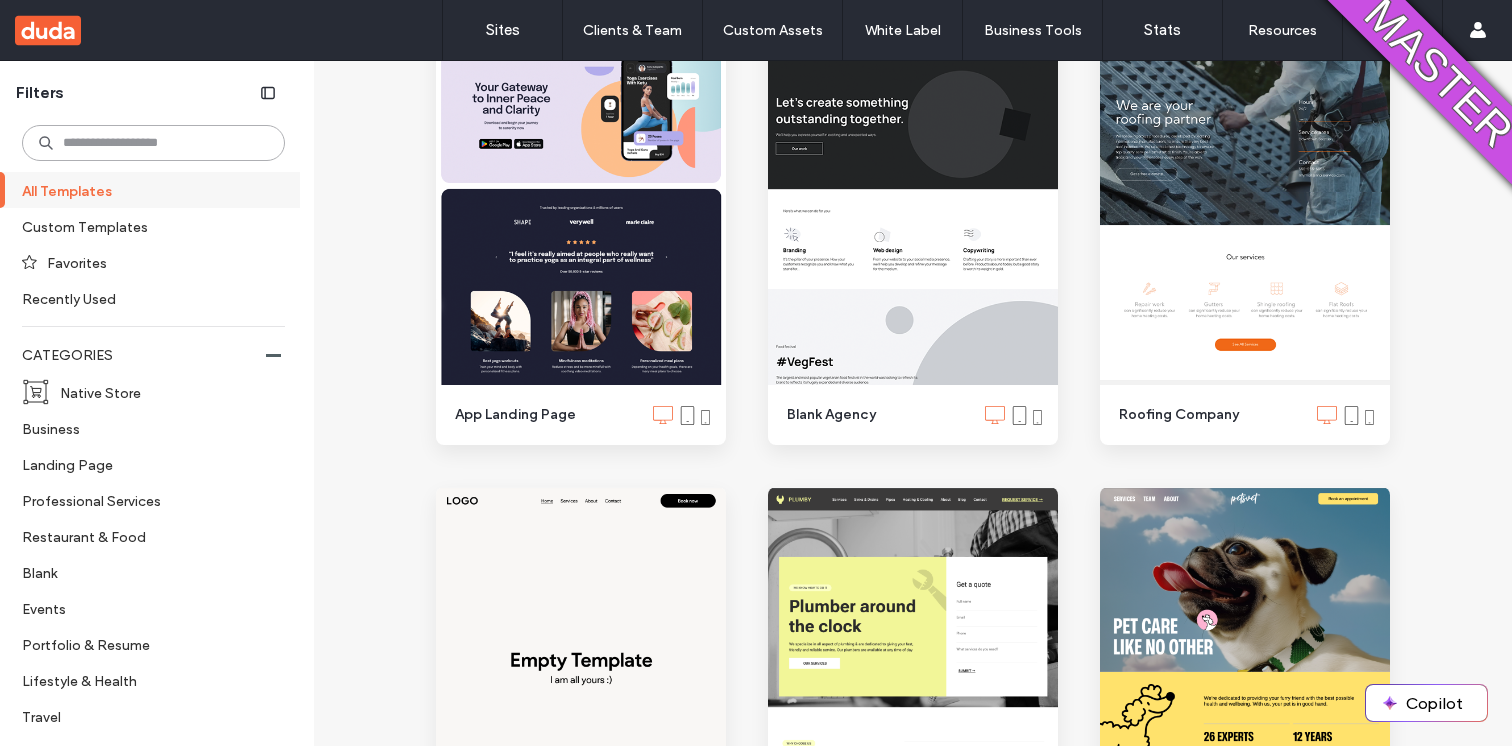 click at bounding box center [153, 143] 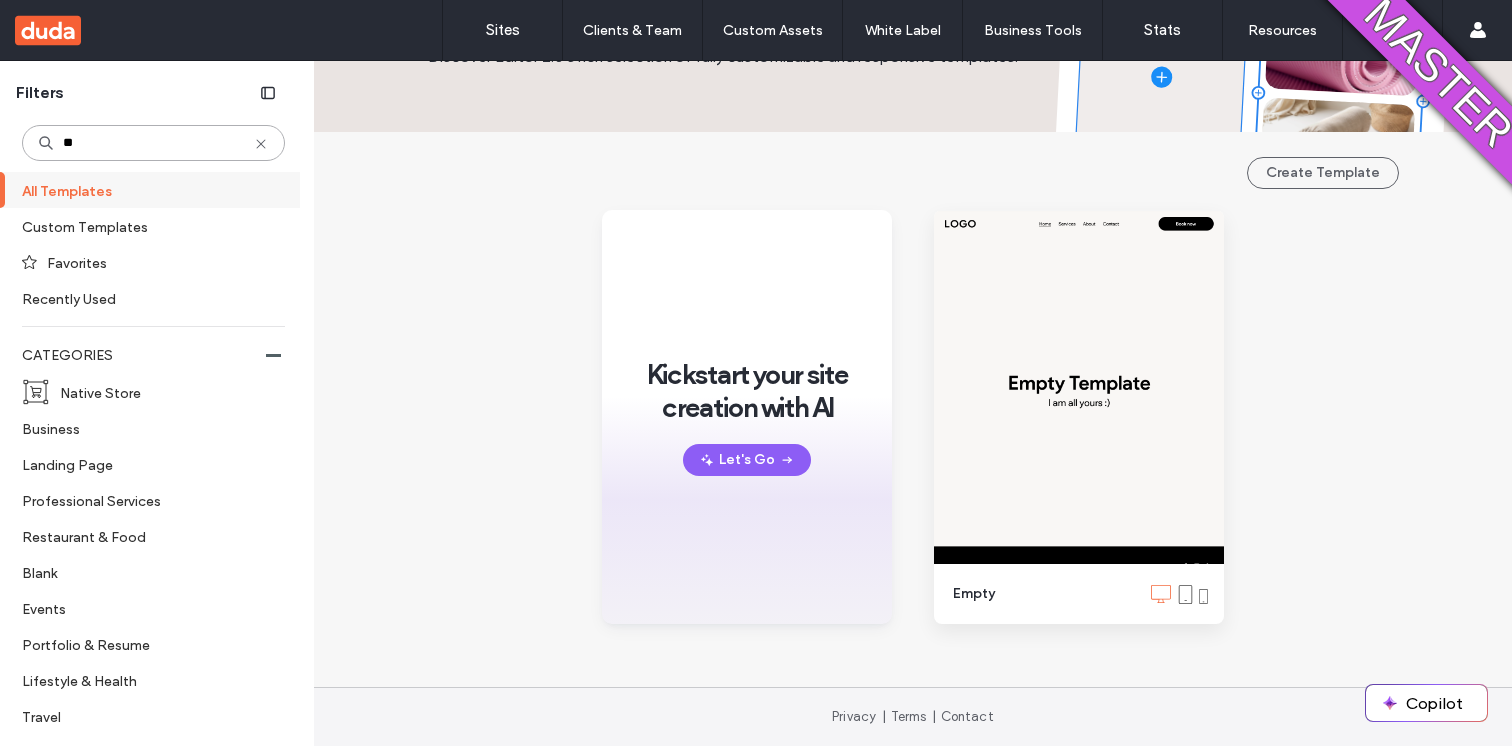 scroll, scrollTop: 145, scrollLeft: 0, axis: vertical 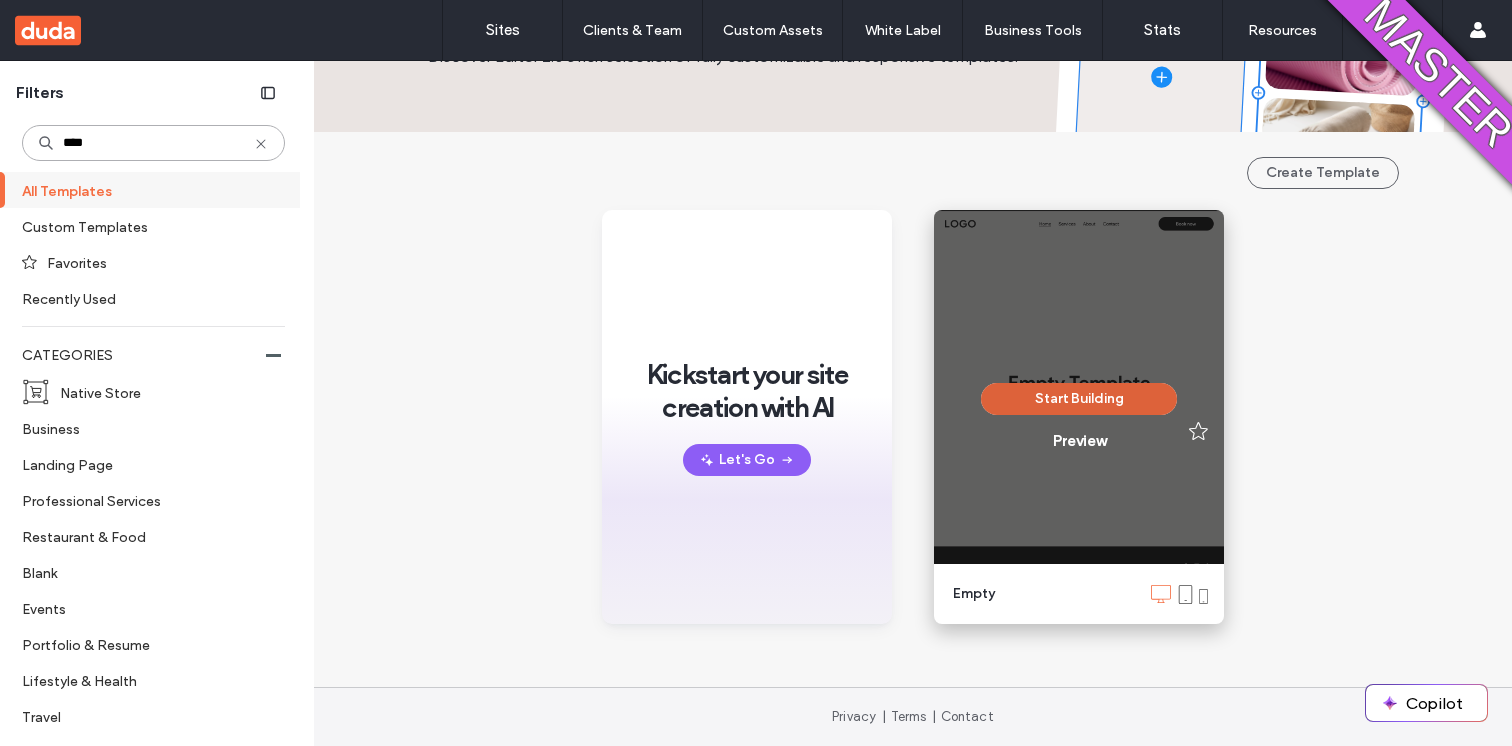 type on "****" 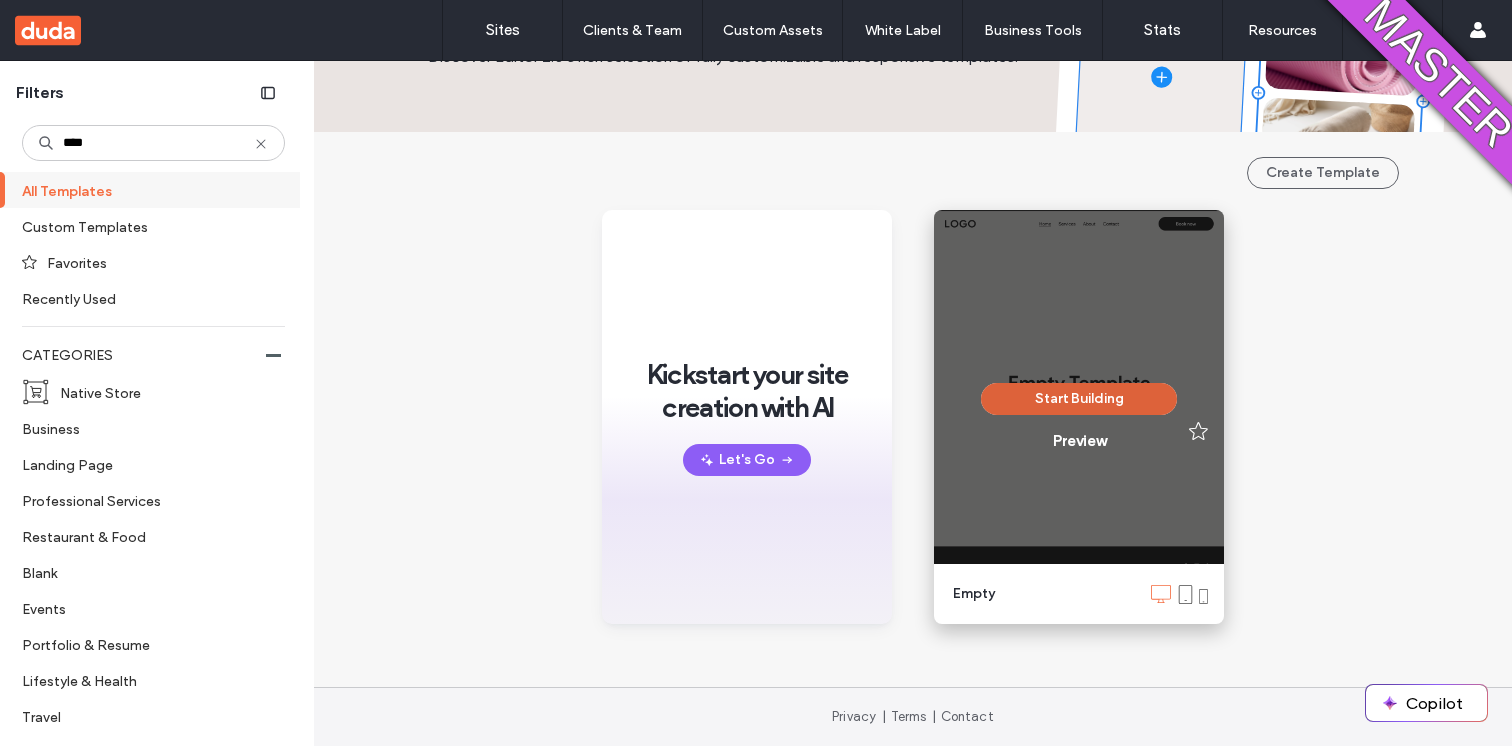 click on "Start Building" at bounding box center [1079, 399] 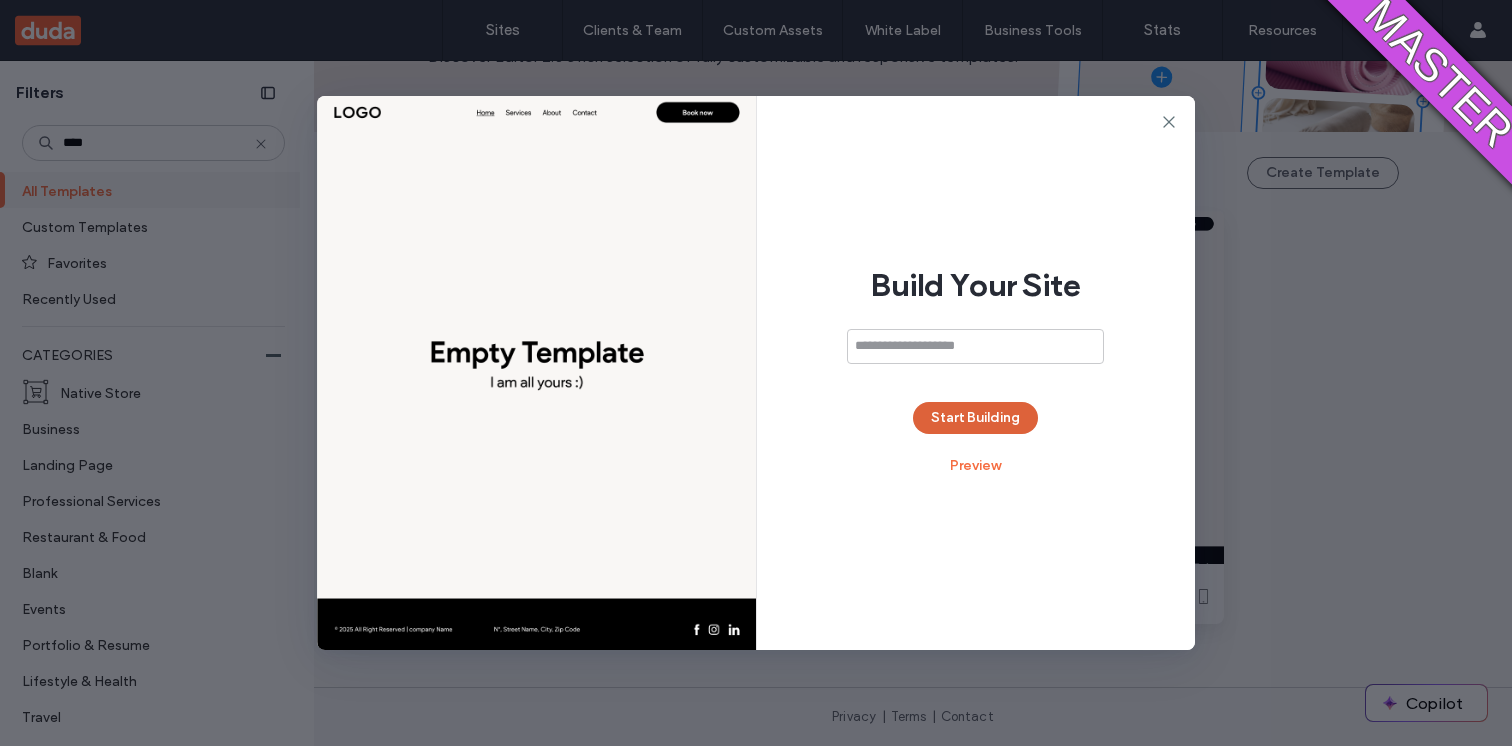 click on "Start Building" at bounding box center (975, 418) 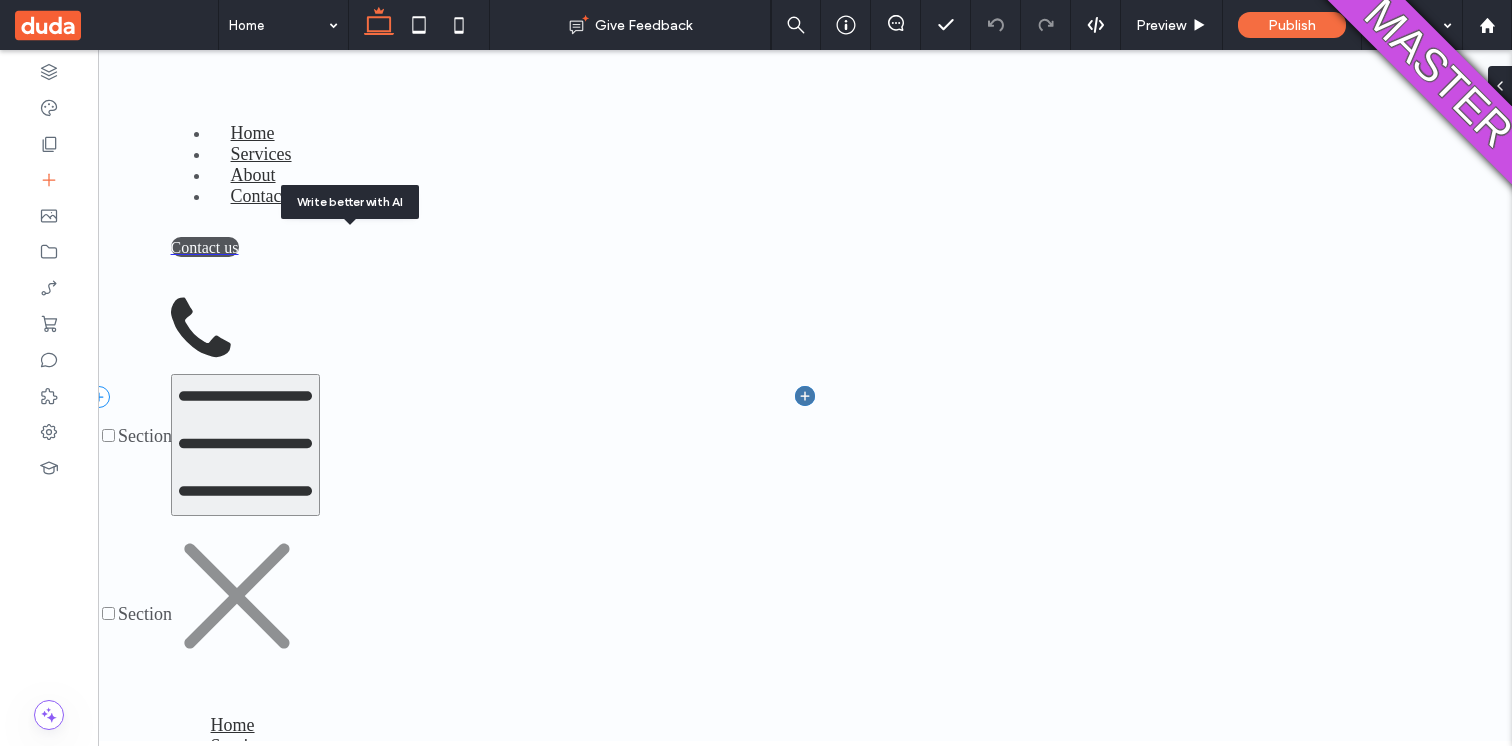 scroll, scrollTop: 0, scrollLeft: 0, axis: both 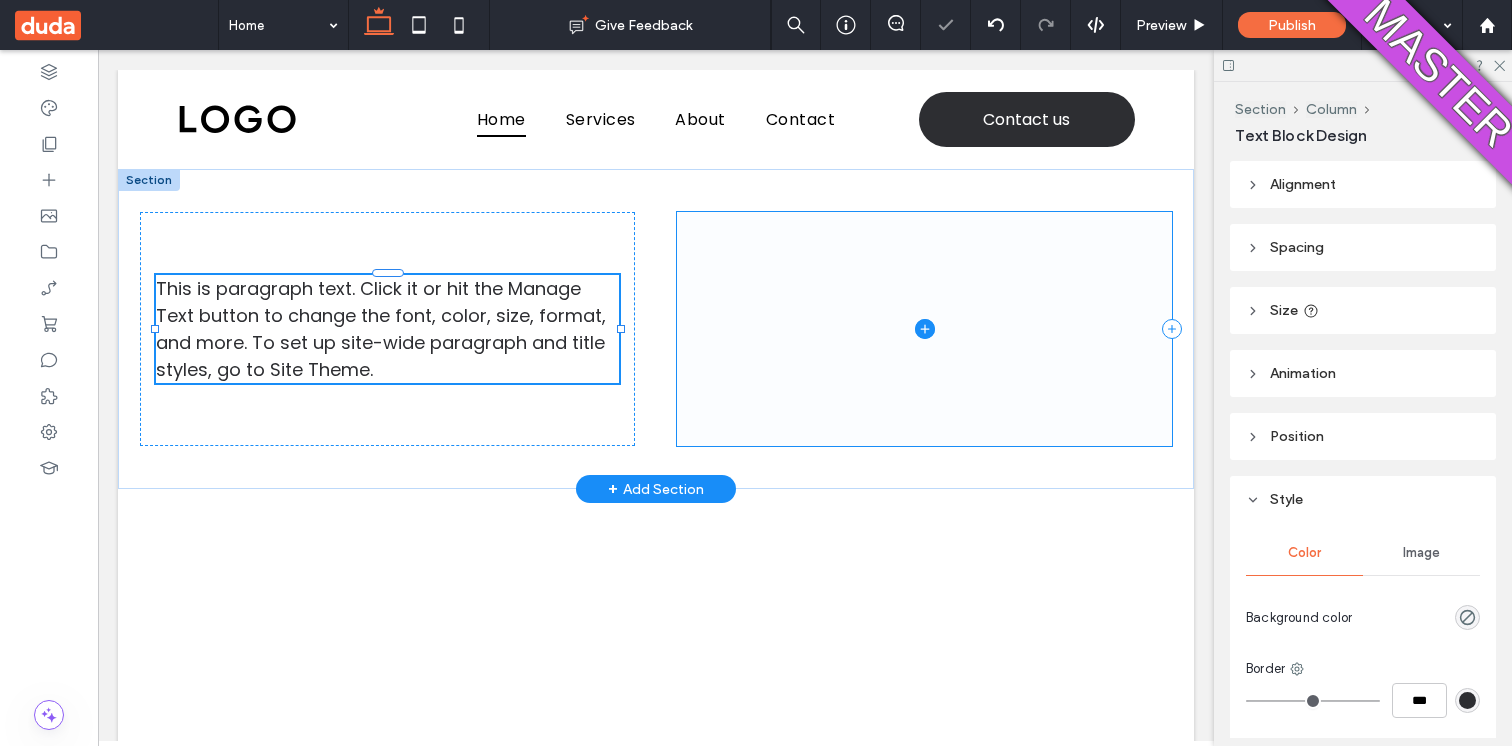 click at bounding box center (925, 329) 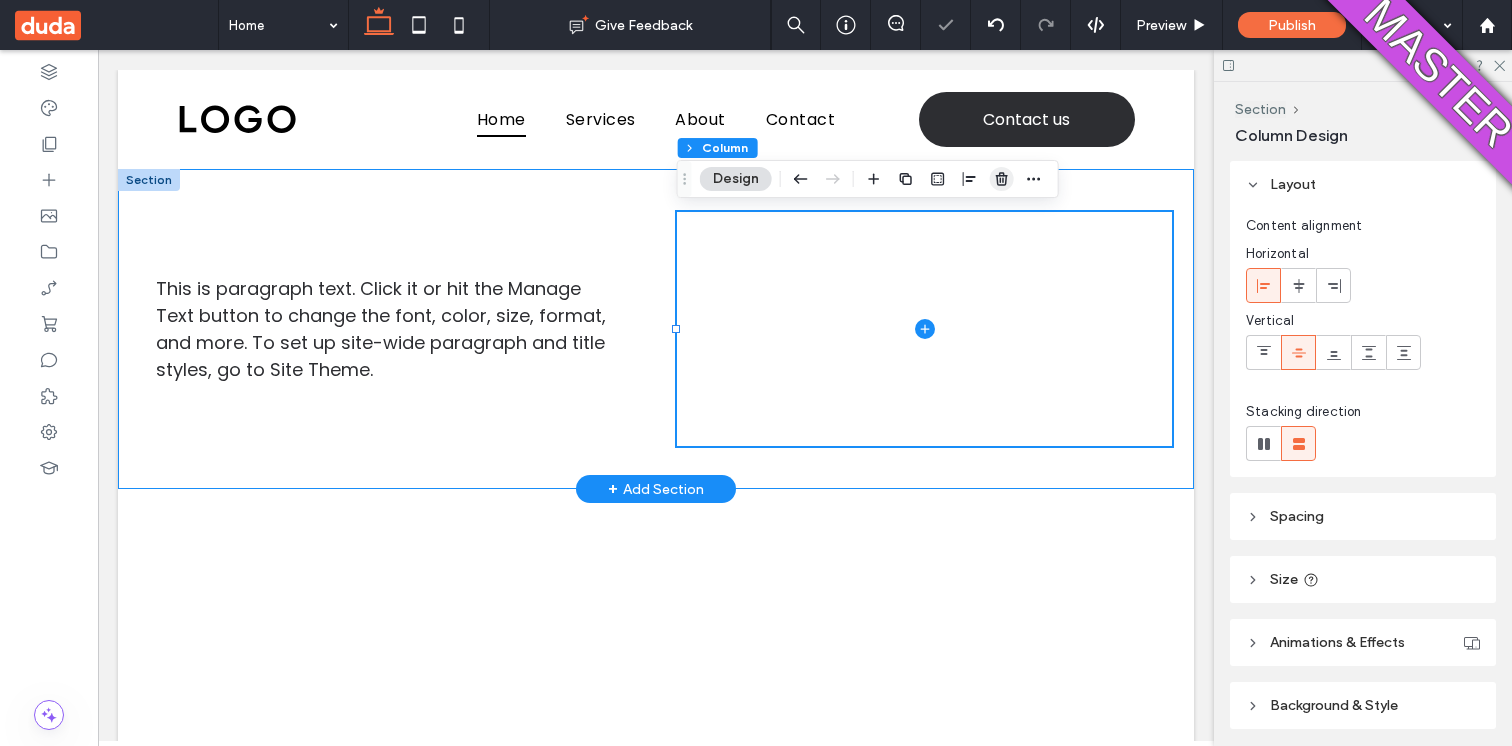 click 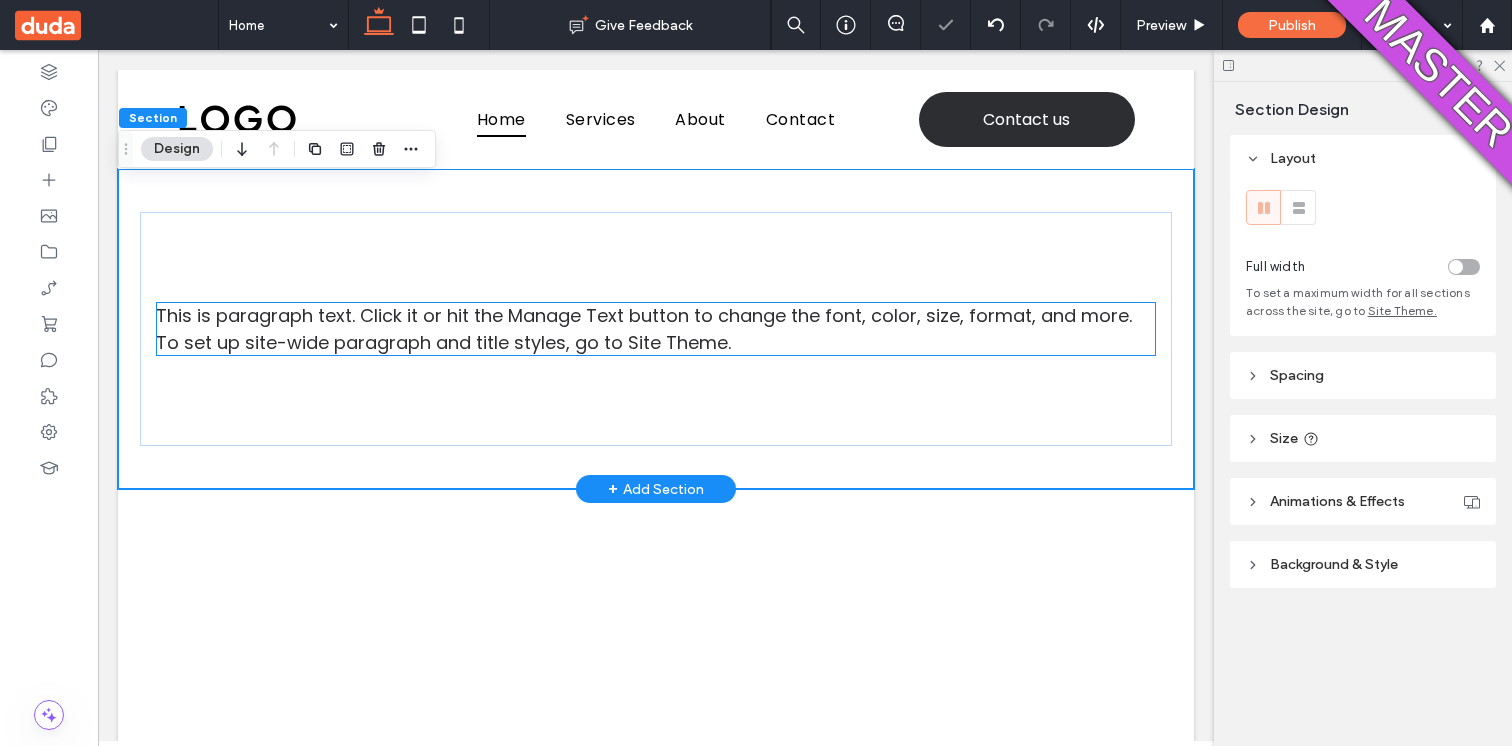 click on "This is paragraph text. Click it or hit the Manage Text button to change the font, color, size, format, and more. To set up site-wide paragraph and title styles, go to Site Theme." at bounding box center (644, 329) 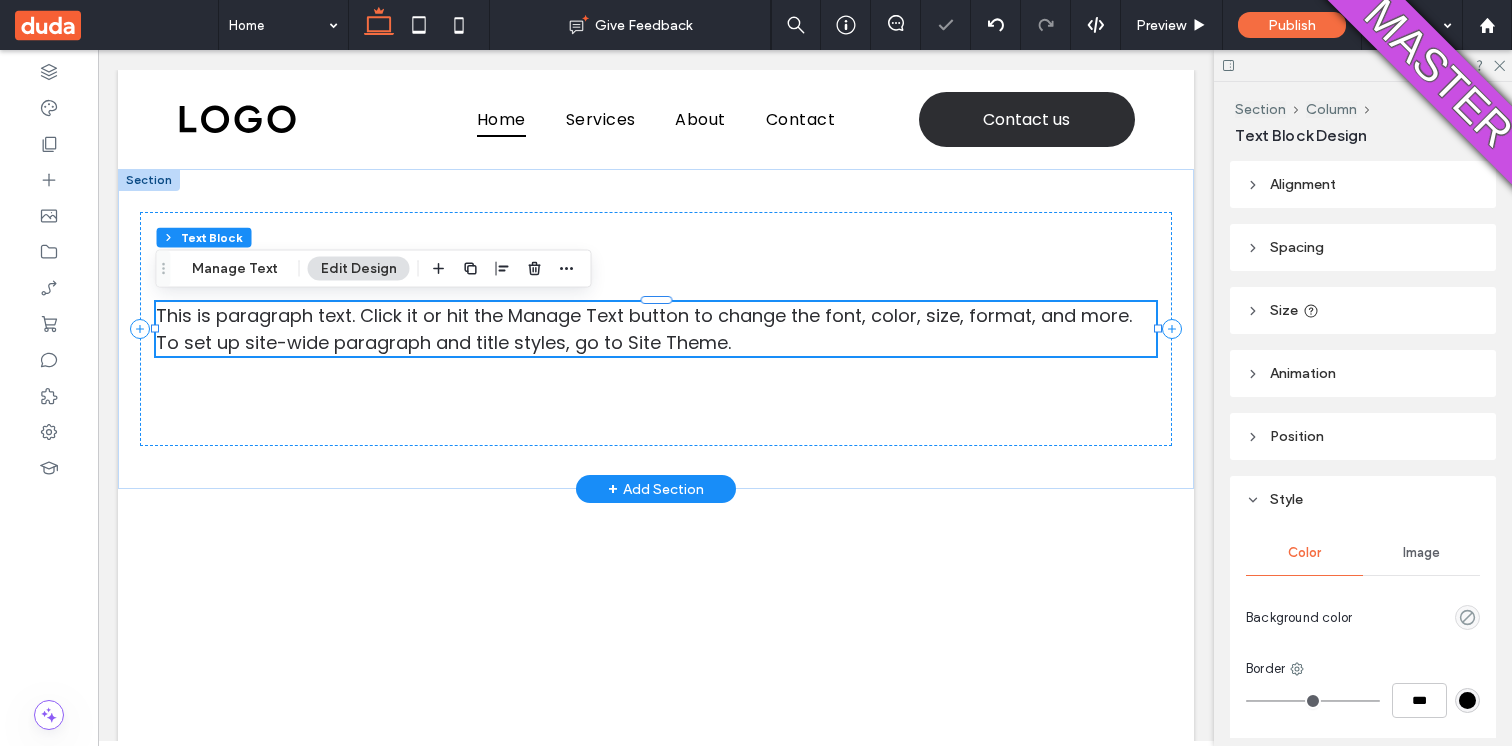 click on "This is paragraph text. Click it or hit the Manage Text button to change the font, color, size, format, and more. To set up site-wide paragraph and title styles, go to Site Theme." at bounding box center [644, 329] 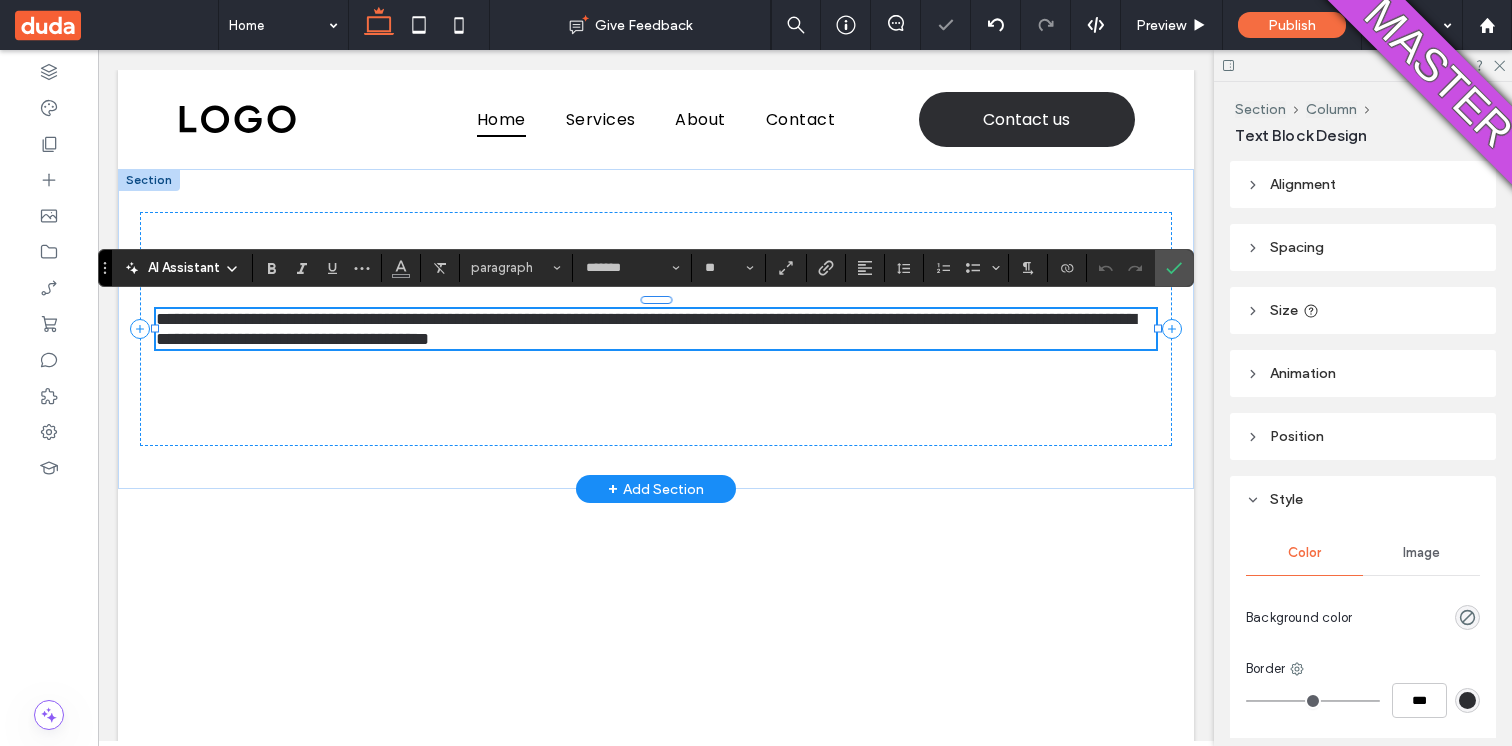 click on "**********" at bounding box center (646, 329) 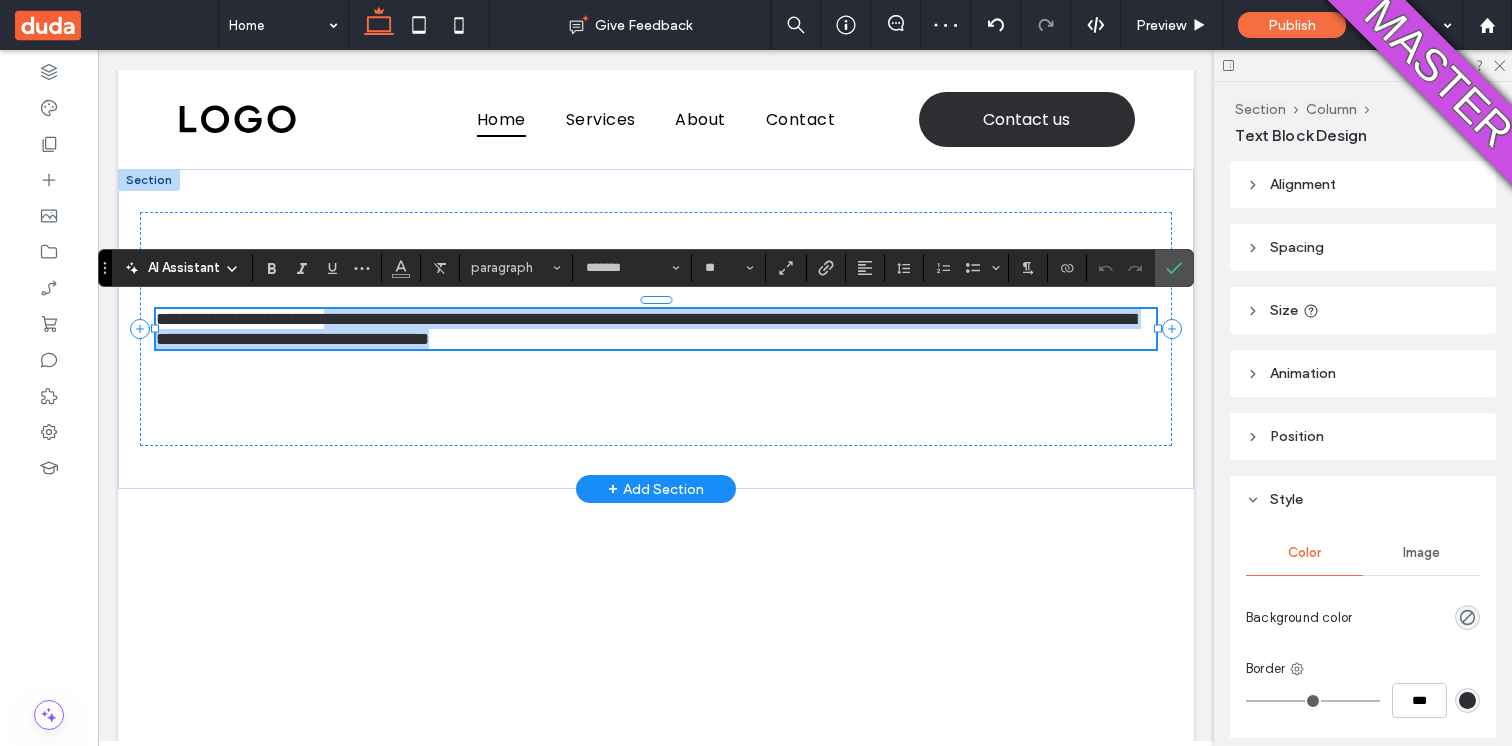 drag, startPoint x: 362, startPoint y: 315, endPoint x: 763, endPoint y: 364, distance: 403.98267 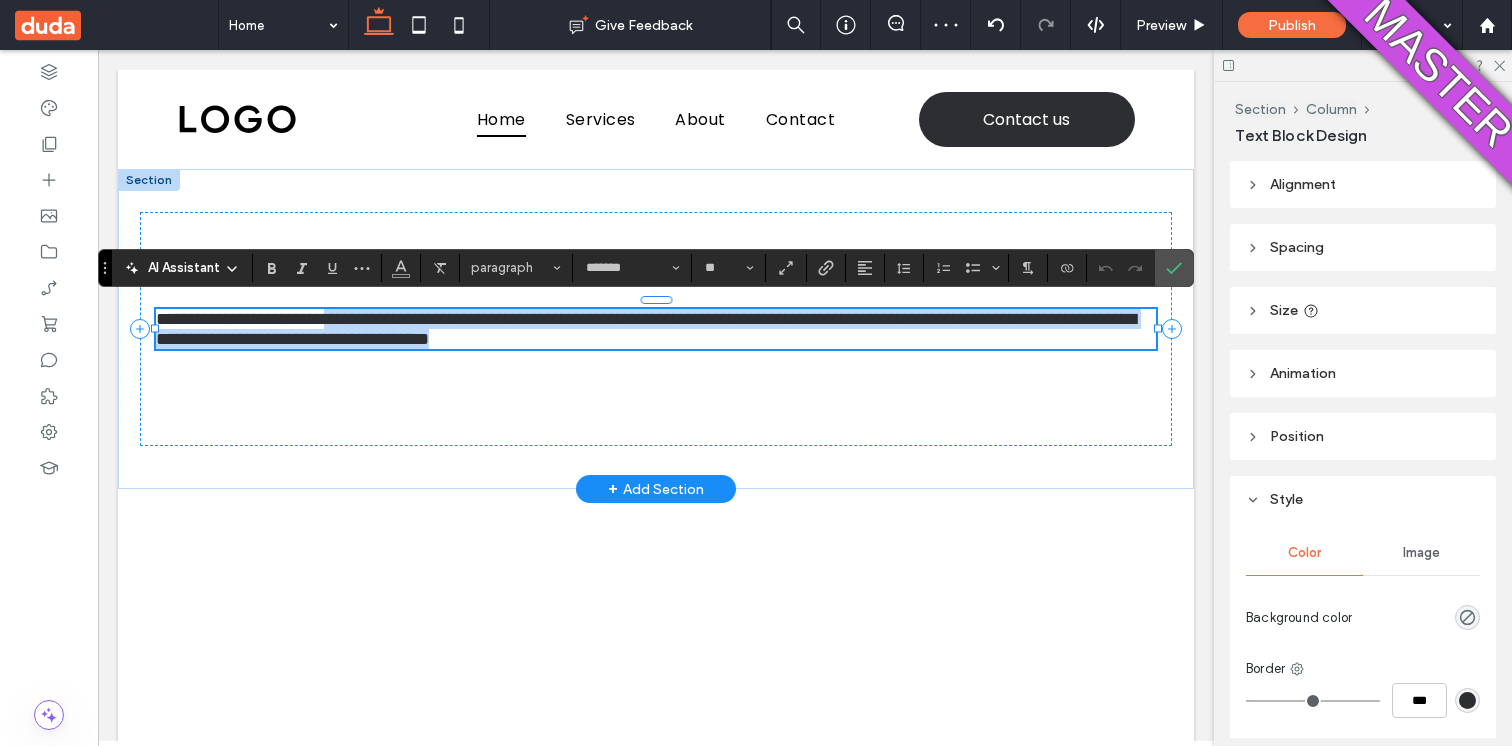 click on "**********" at bounding box center (656, 329) 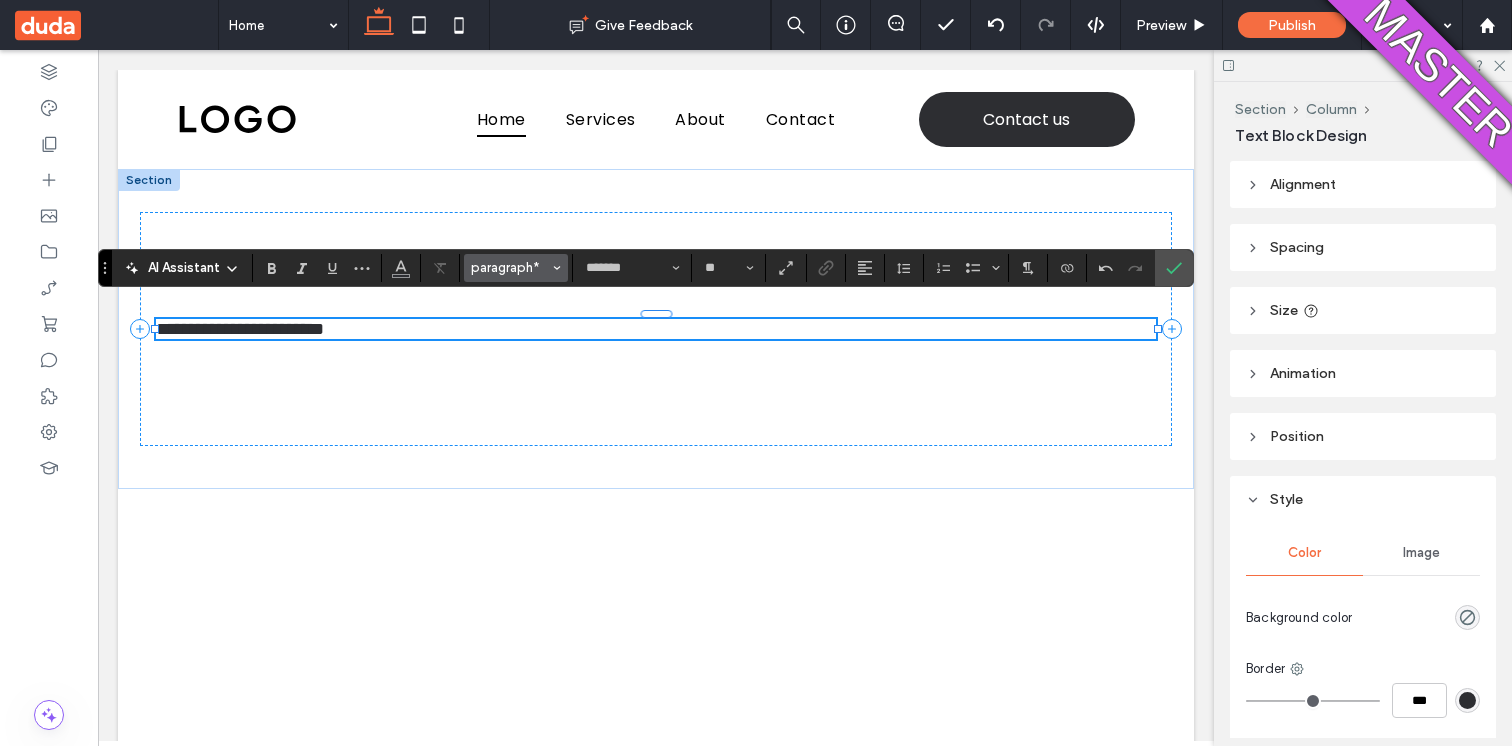 click on "paragraph*" at bounding box center (510, 267) 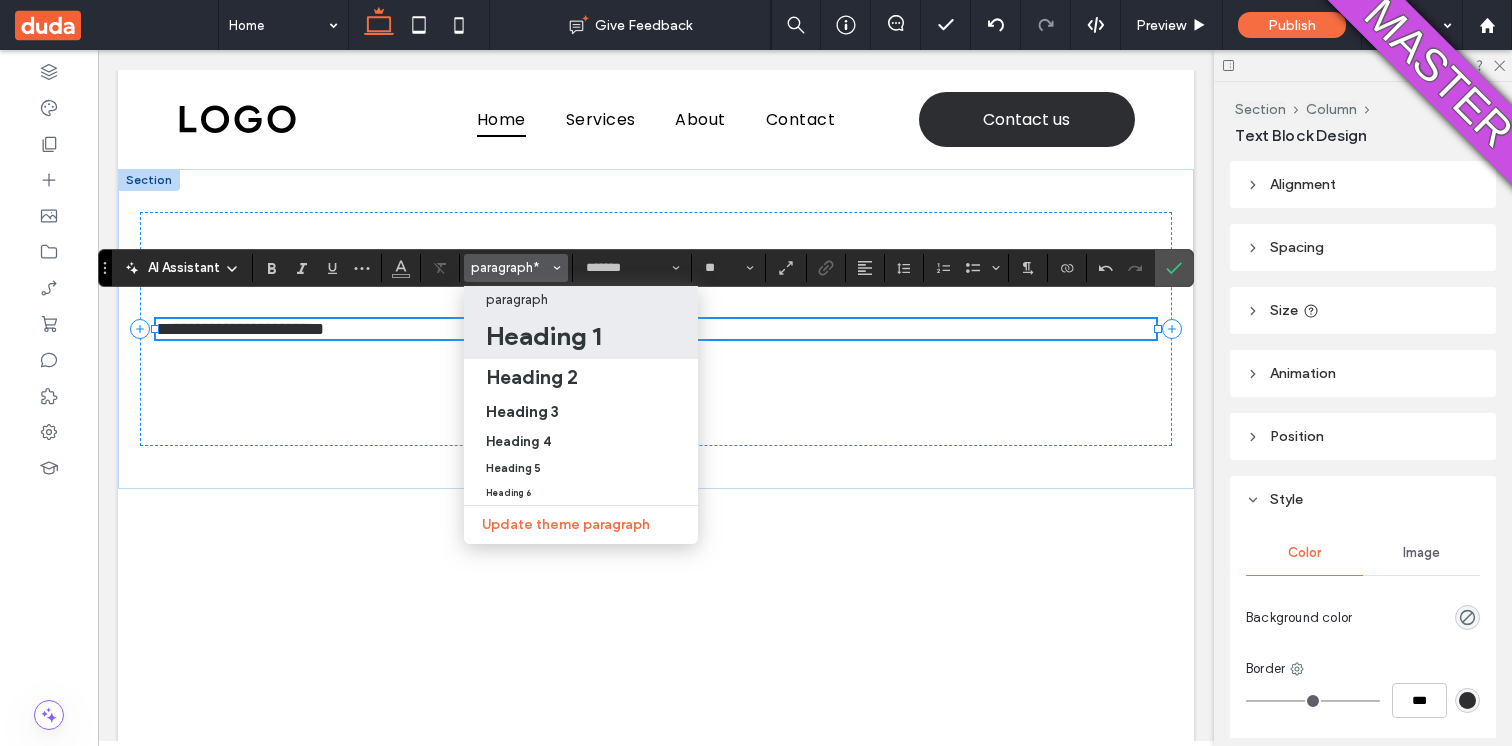 click on "Heading 1" at bounding box center [543, 336] 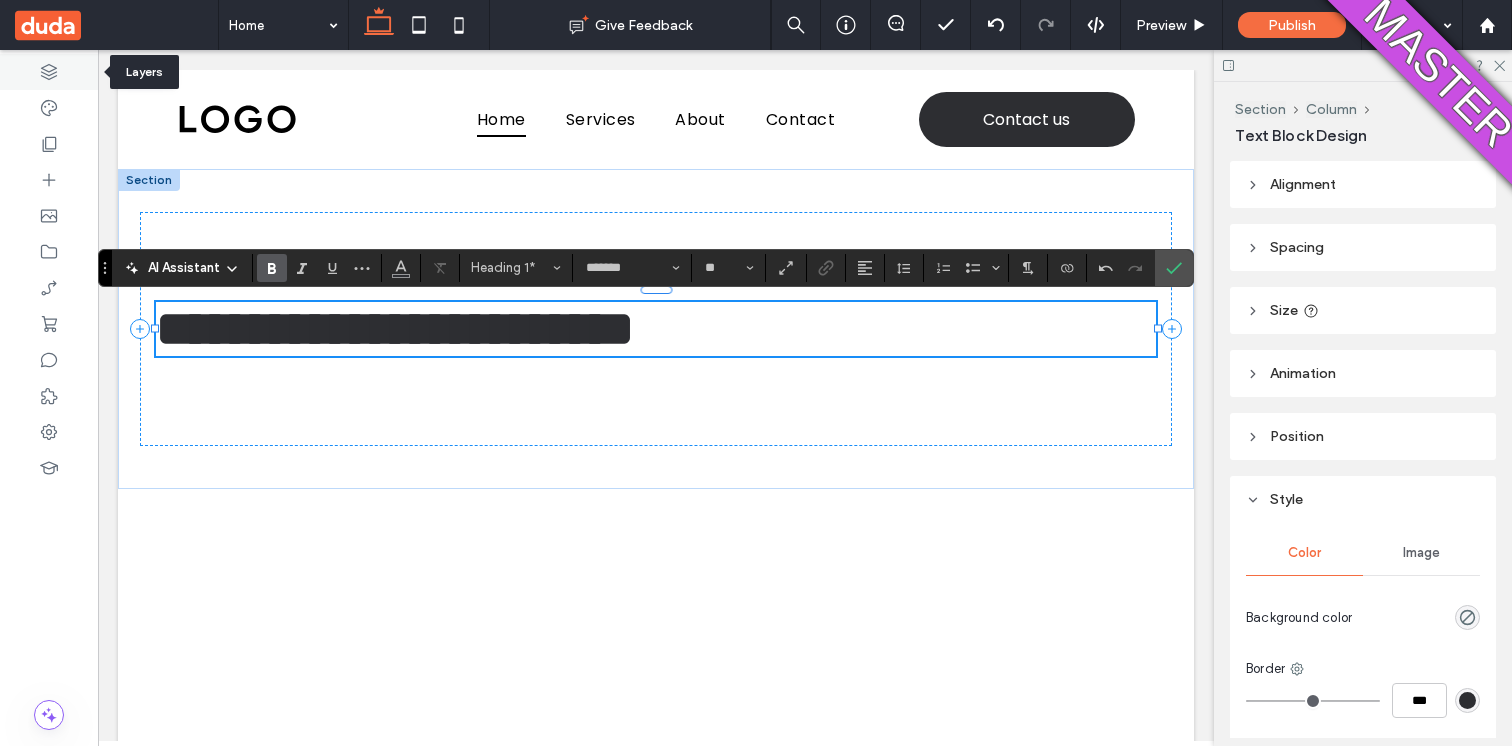 click 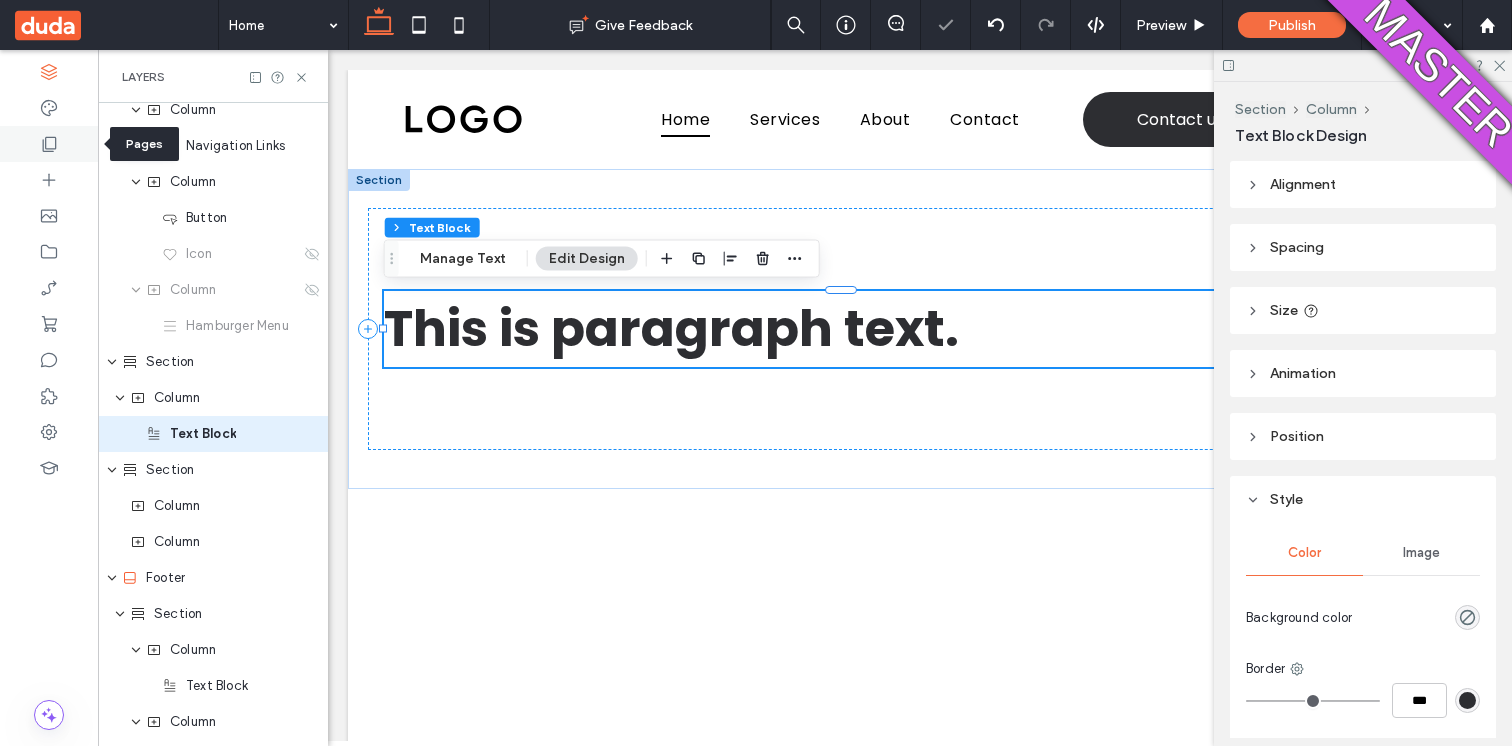 scroll, scrollTop: 164, scrollLeft: 0, axis: vertical 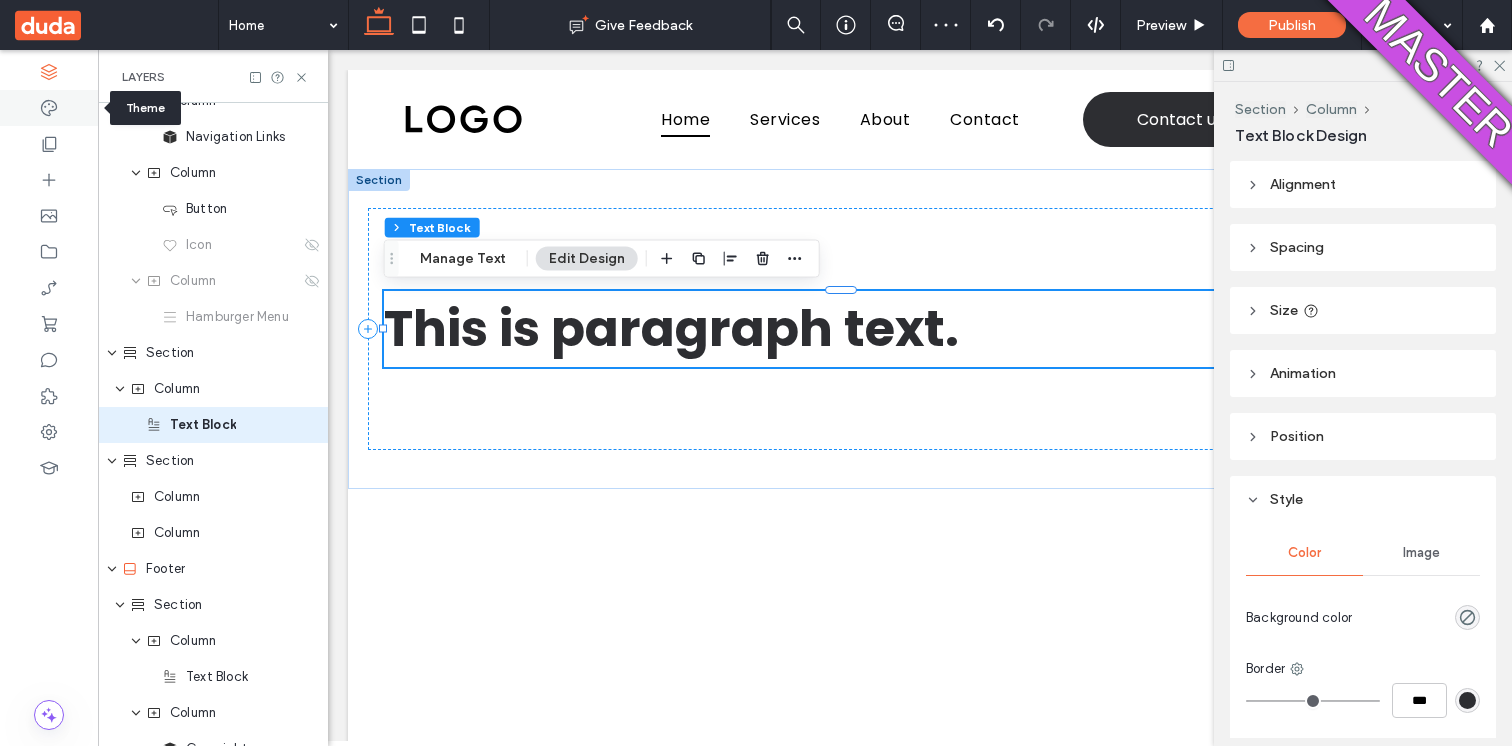 click 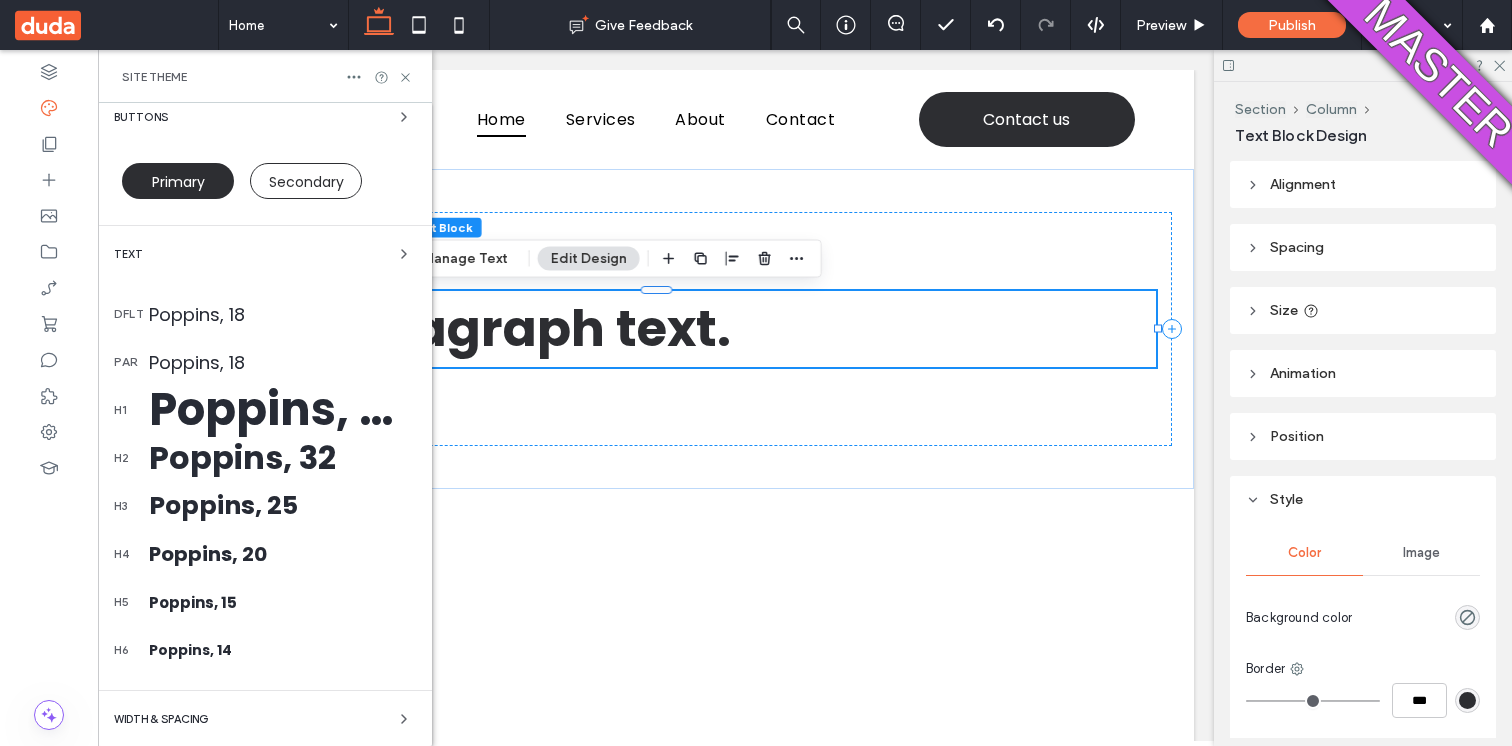 scroll, scrollTop: 313, scrollLeft: 0, axis: vertical 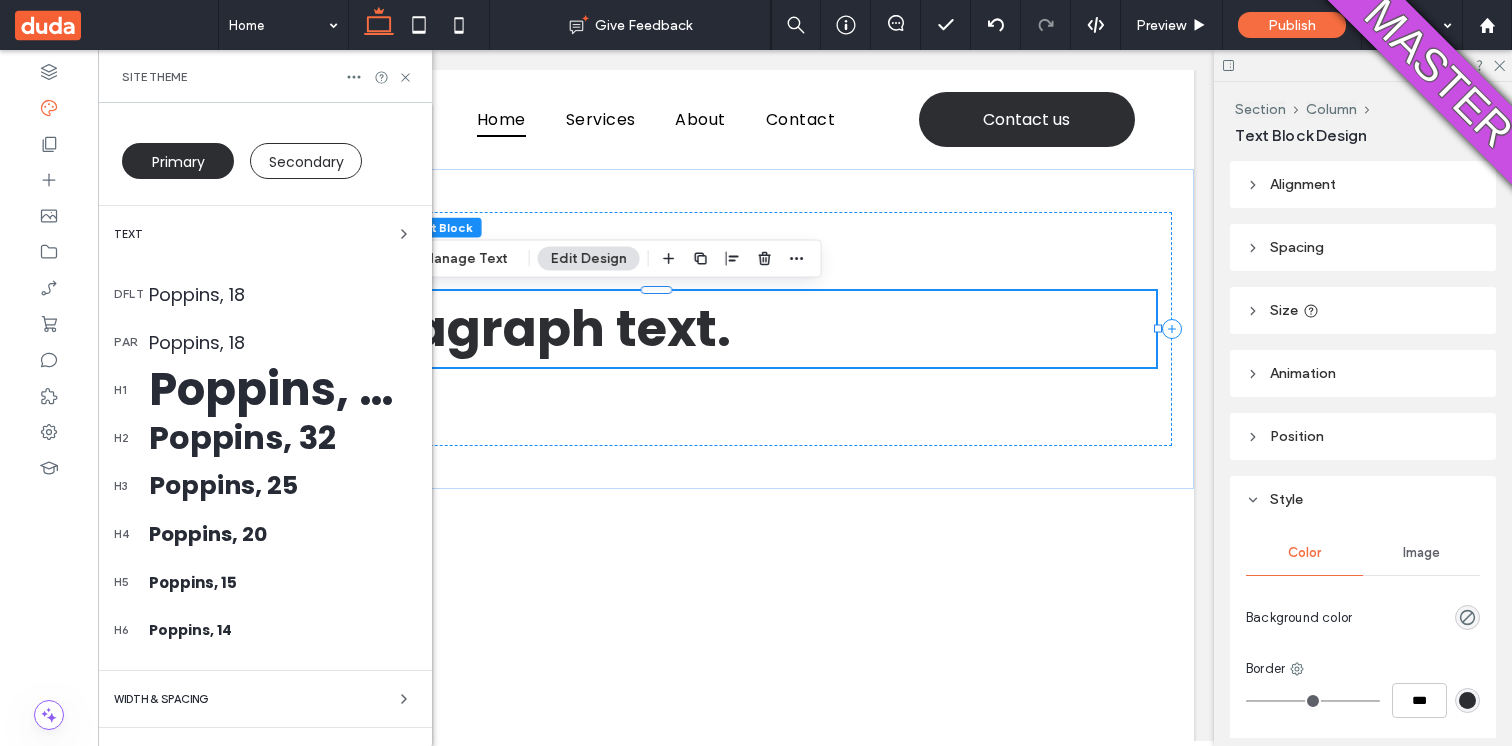 click on "Poppins, 50" at bounding box center (282, 390) 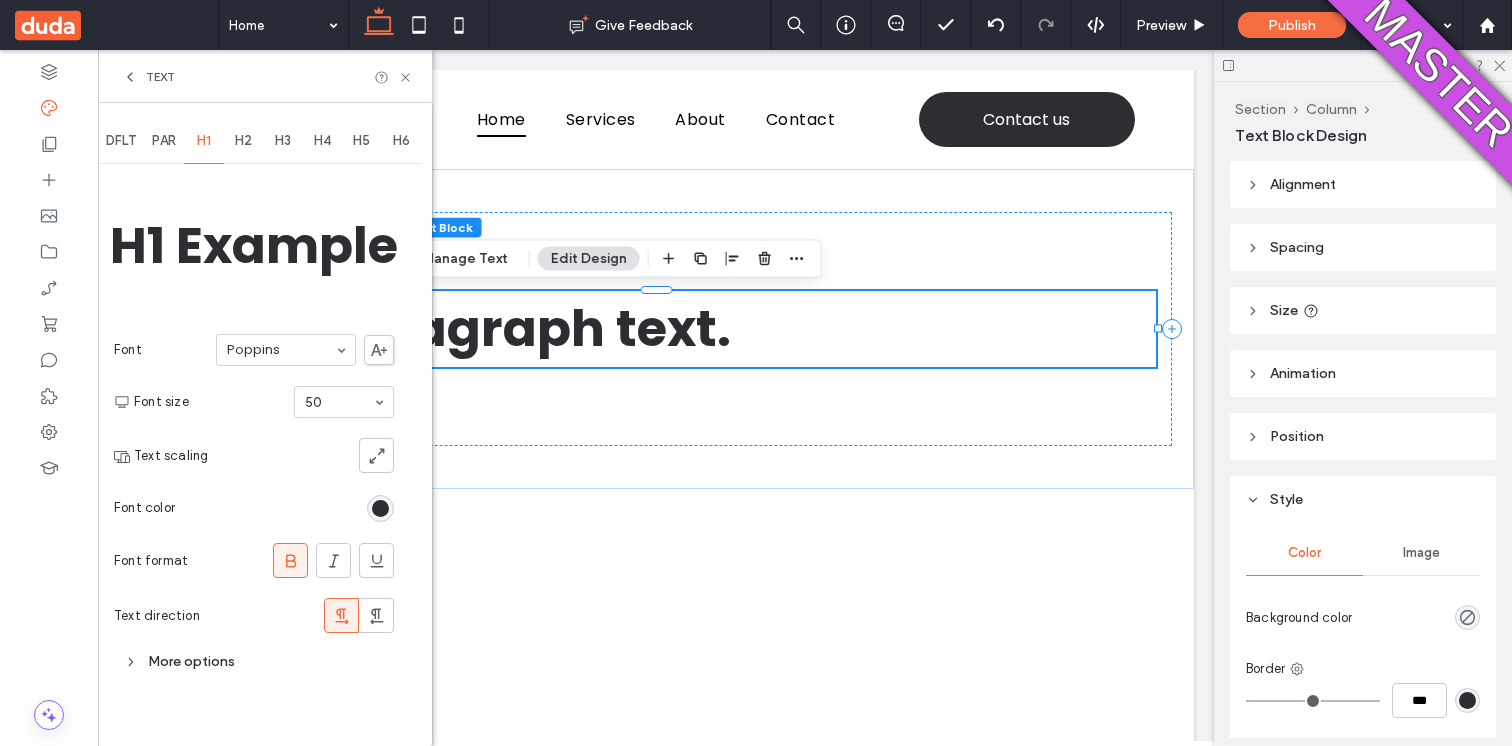 scroll, scrollTop: 0, scrollLeft: 0, axis: both 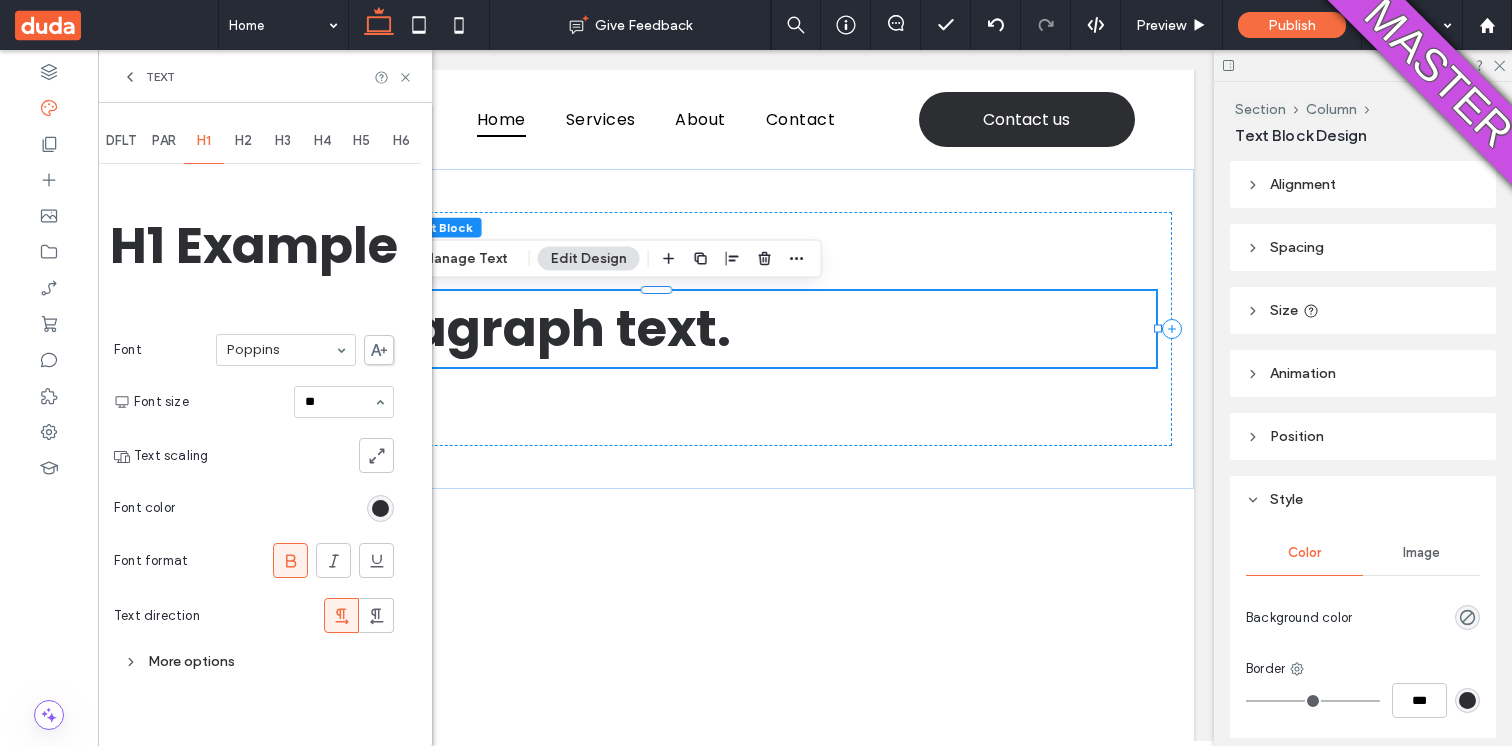 type on "***" 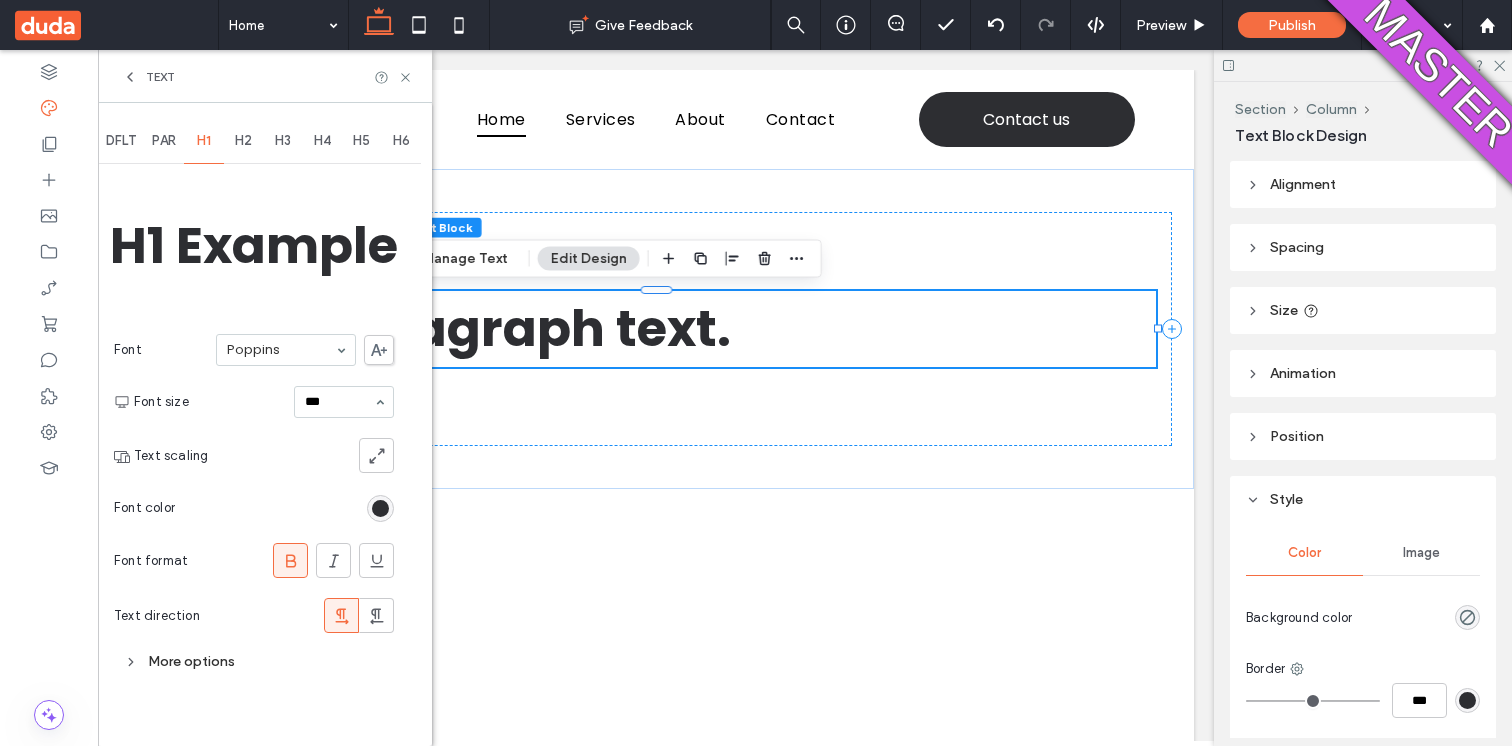 type 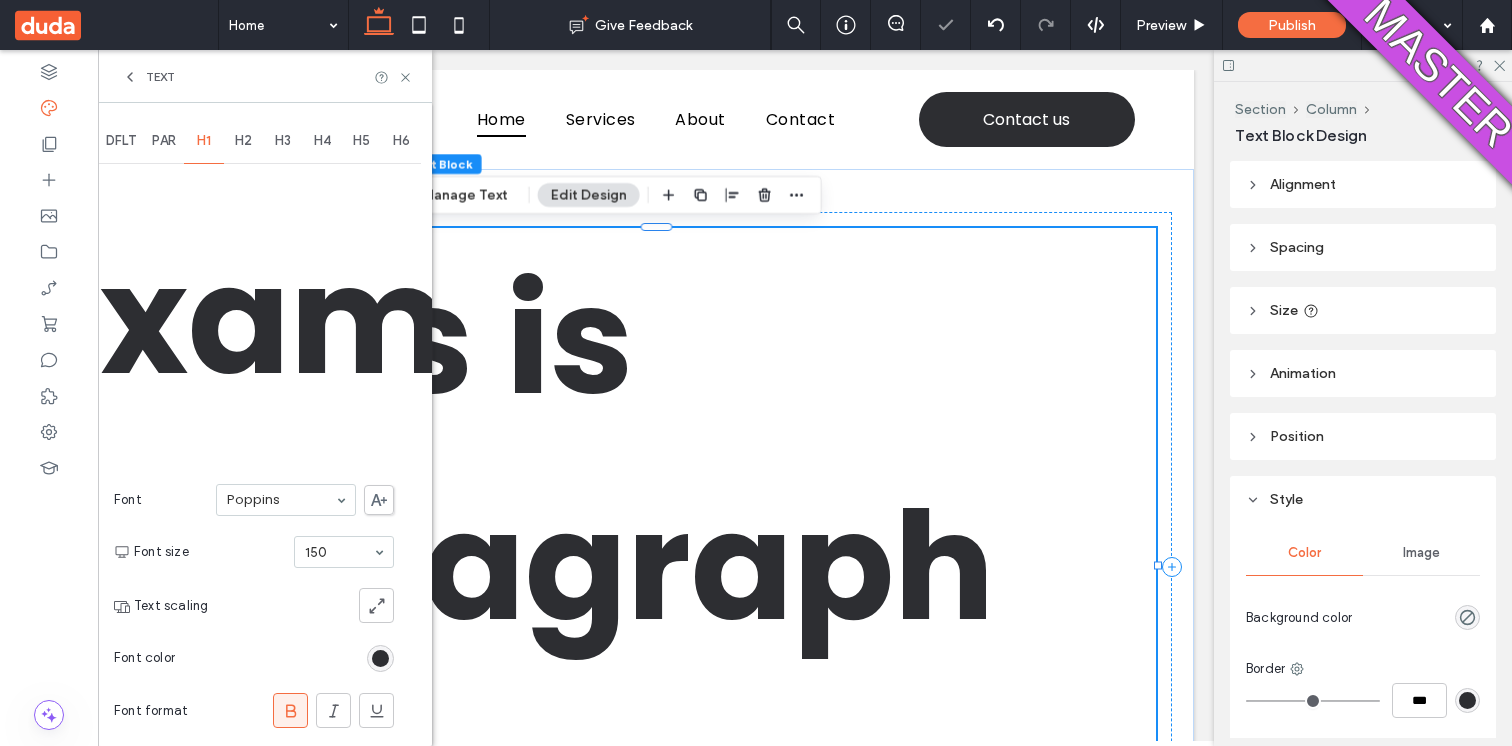 click on "This is paragraph text." at bounding box center [575, 566] 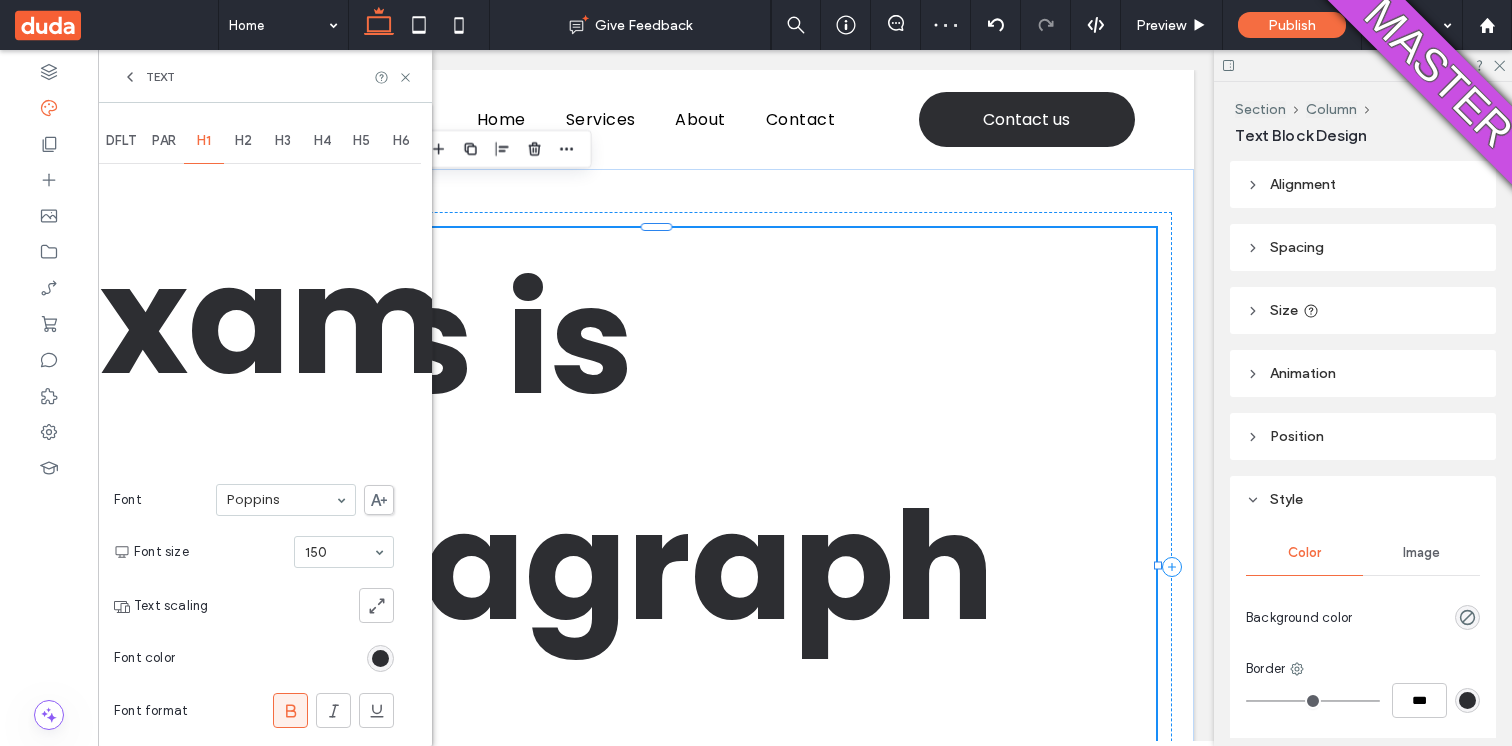 type on "*******" 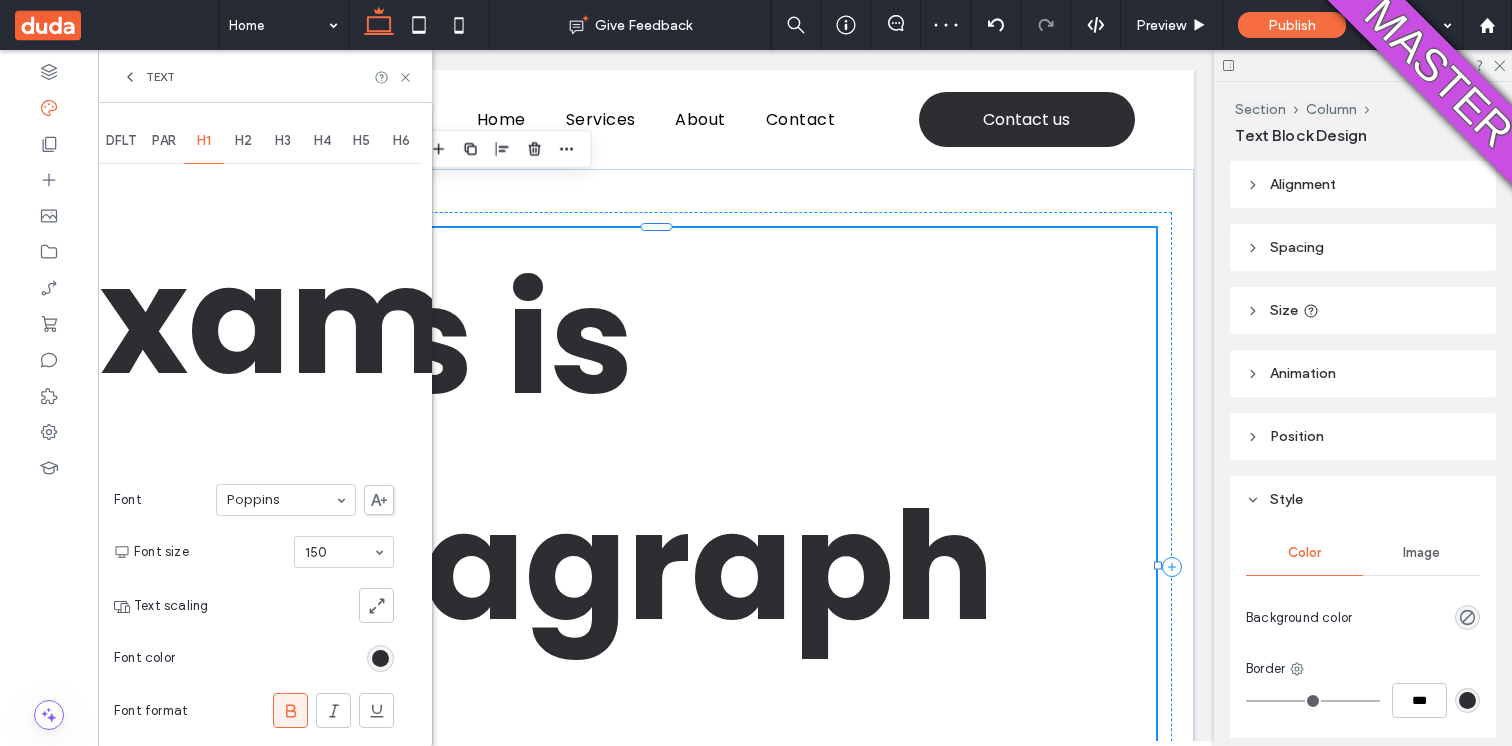 type on "***" 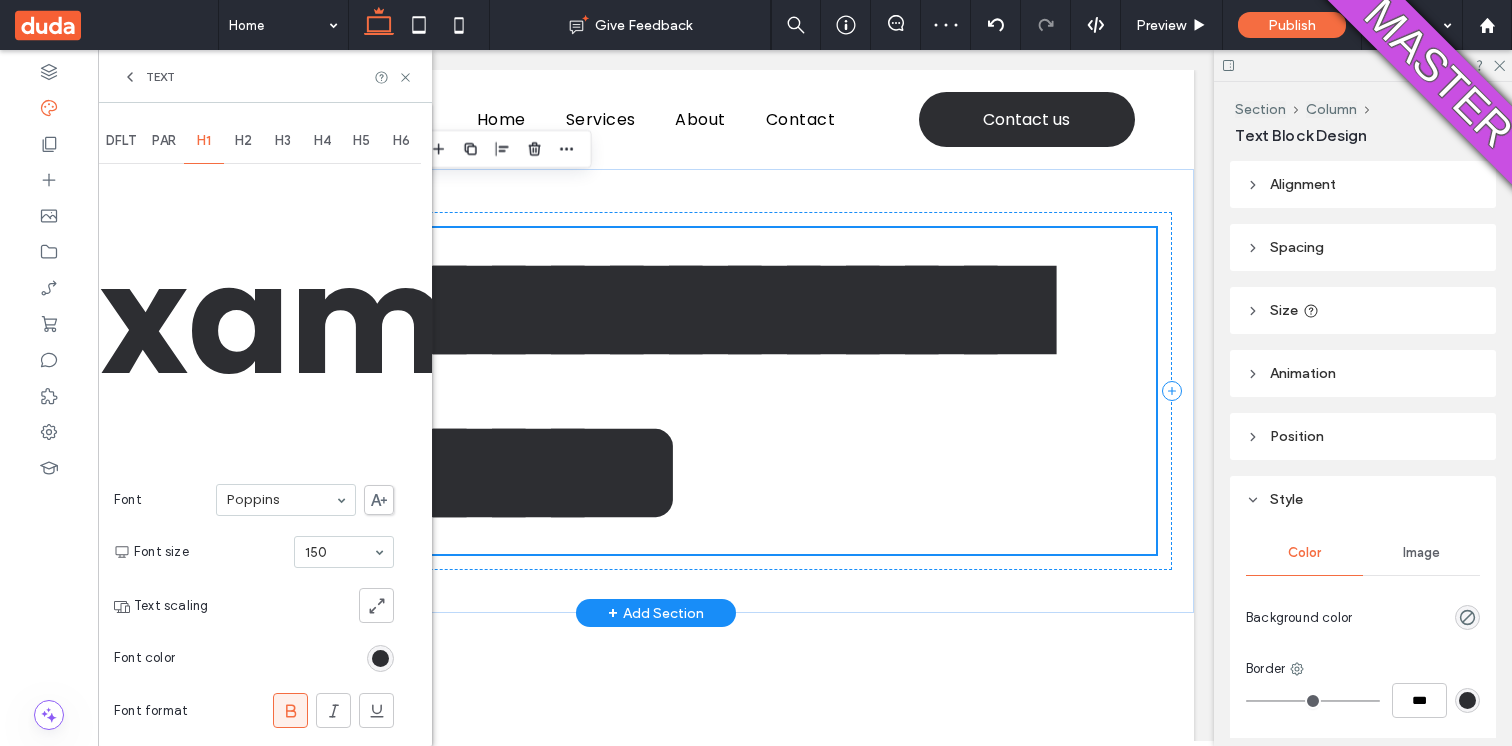 scroll, scrollTop: 170, scrollLeft: 0, axis: vertical 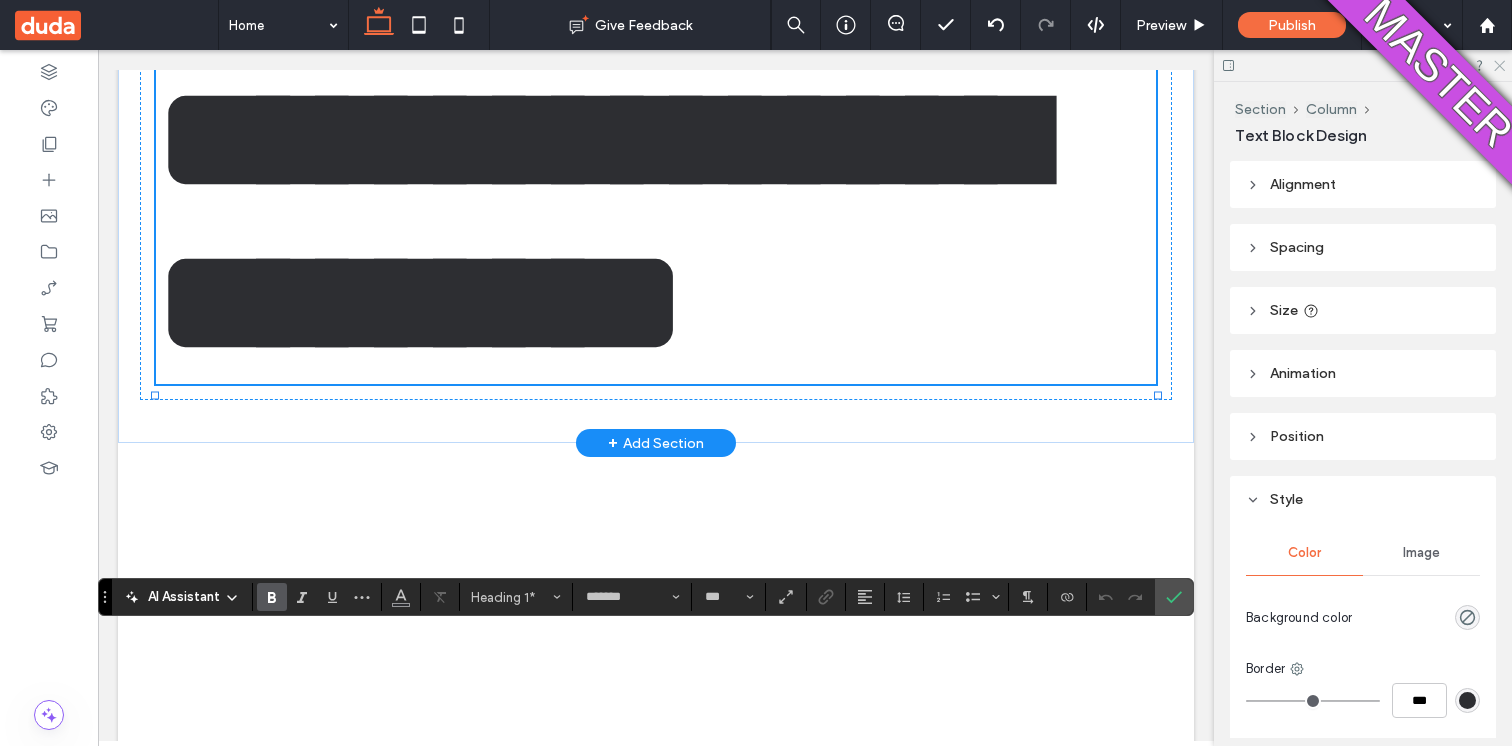 click 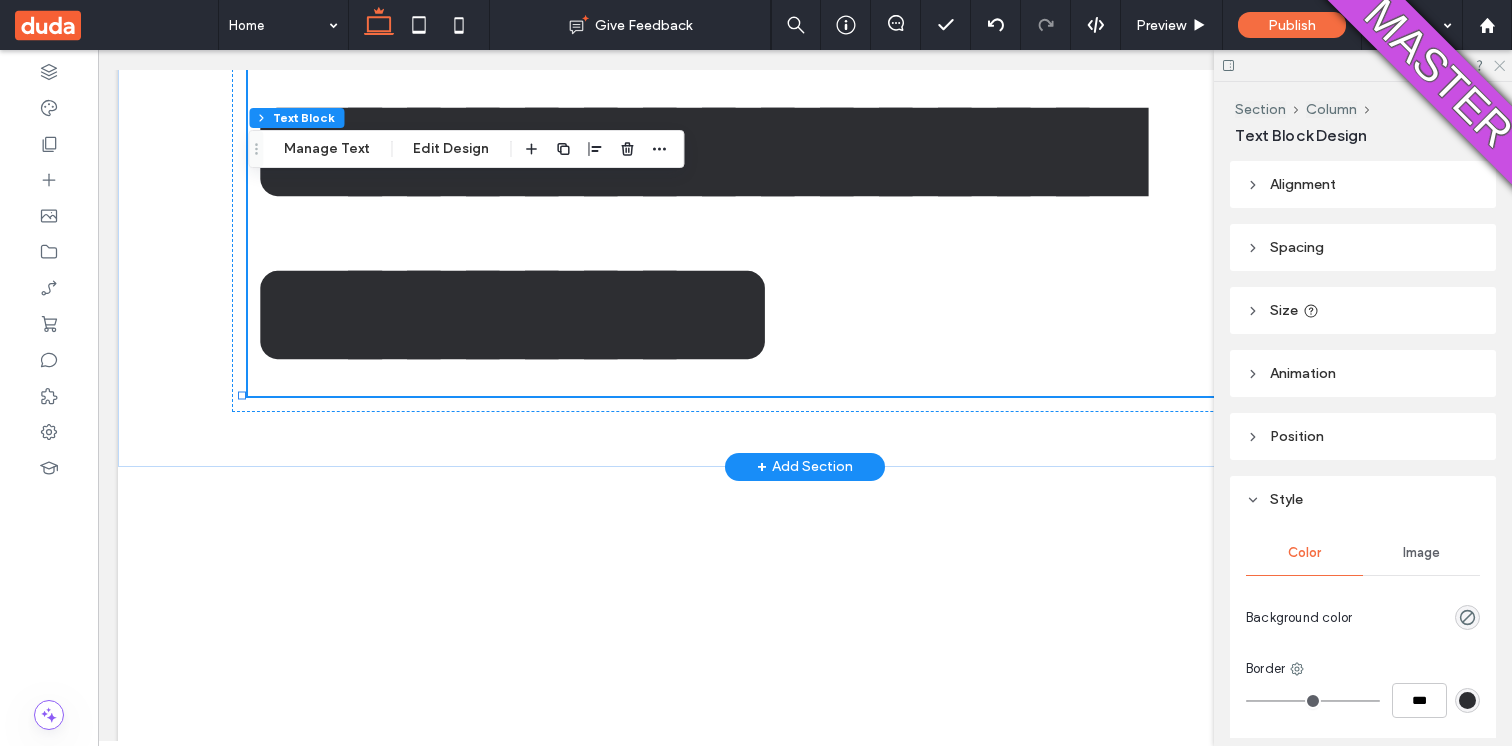 scroll, scrollTop: 182, scrollLeft: 0, axis: vertical 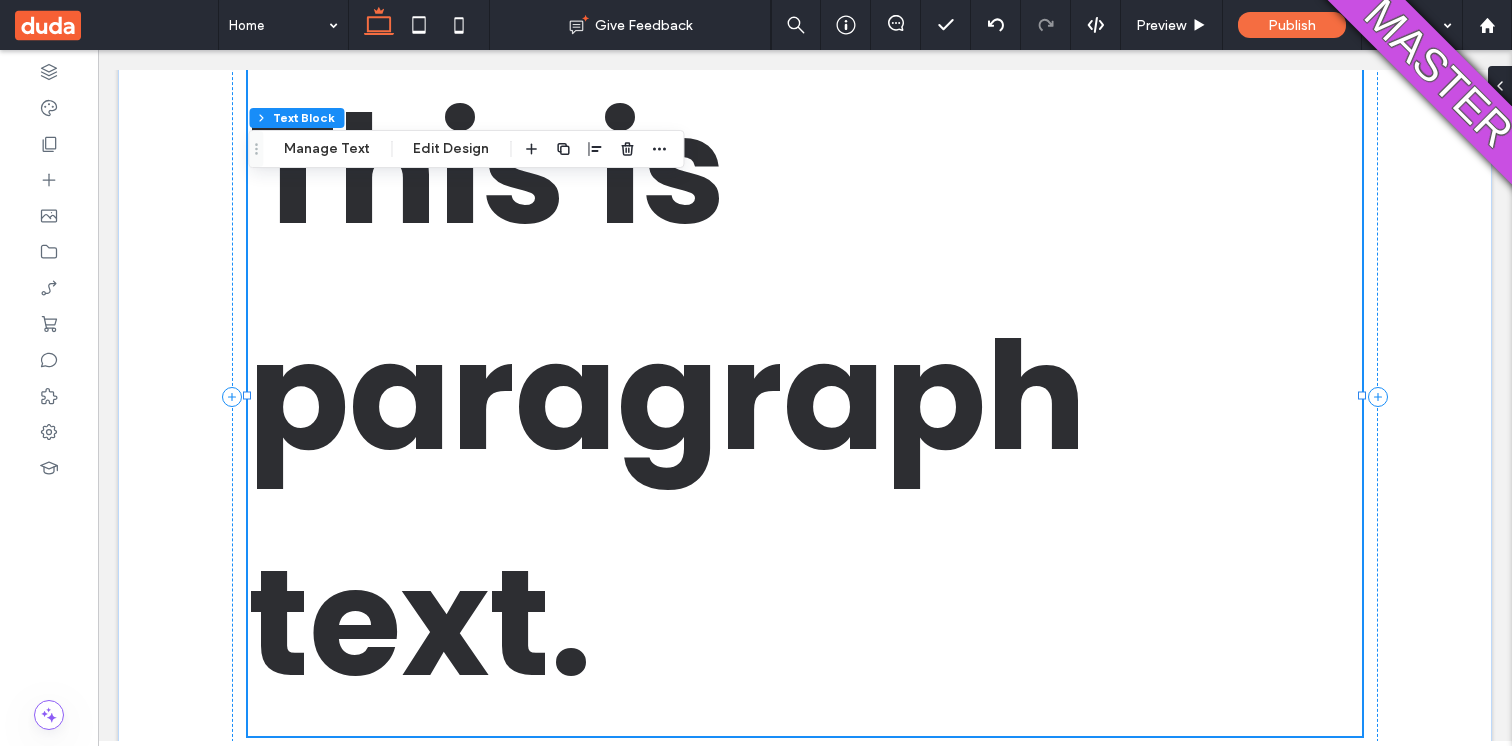 click on "This is paragraph text." at bounding box center [667, 396] 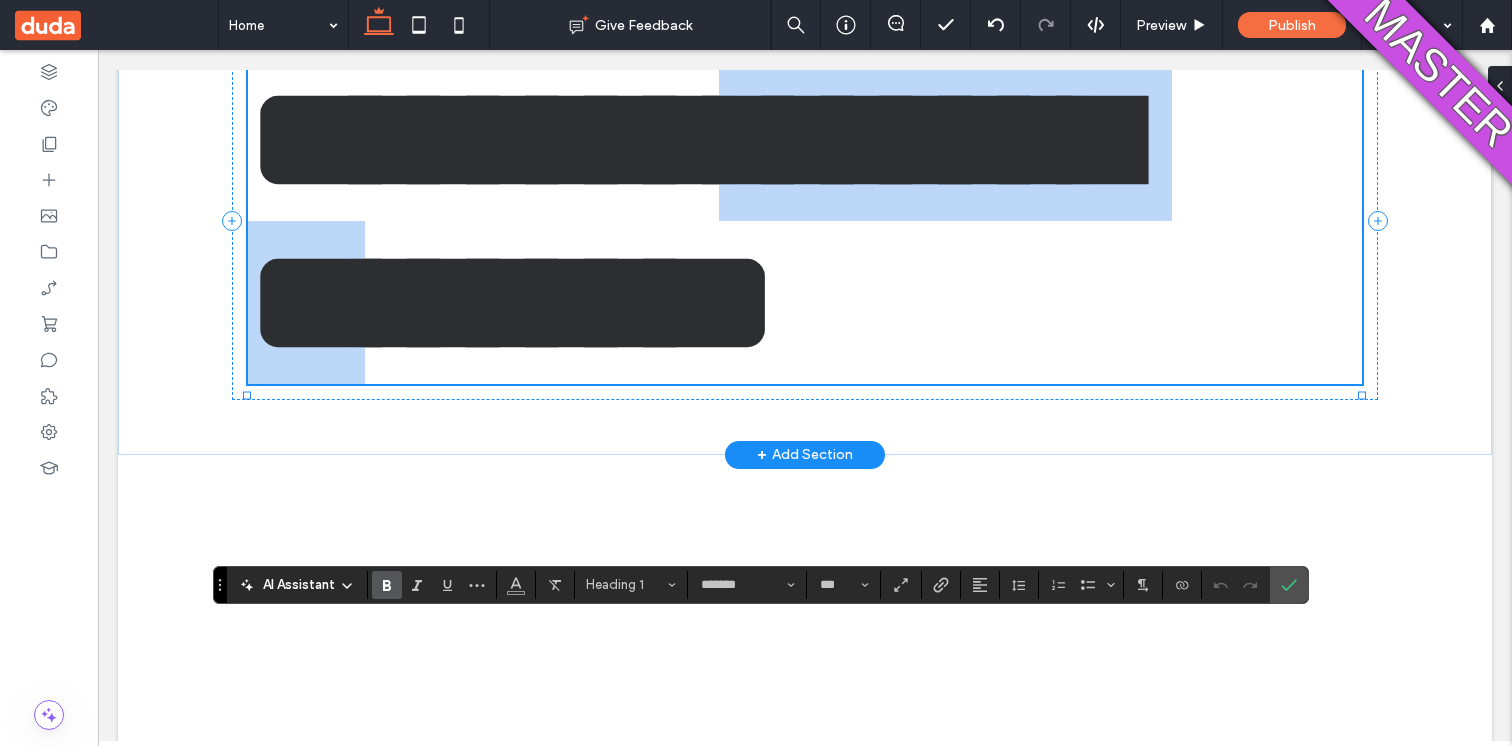 click on "**********" at bounding box center (690, 220) 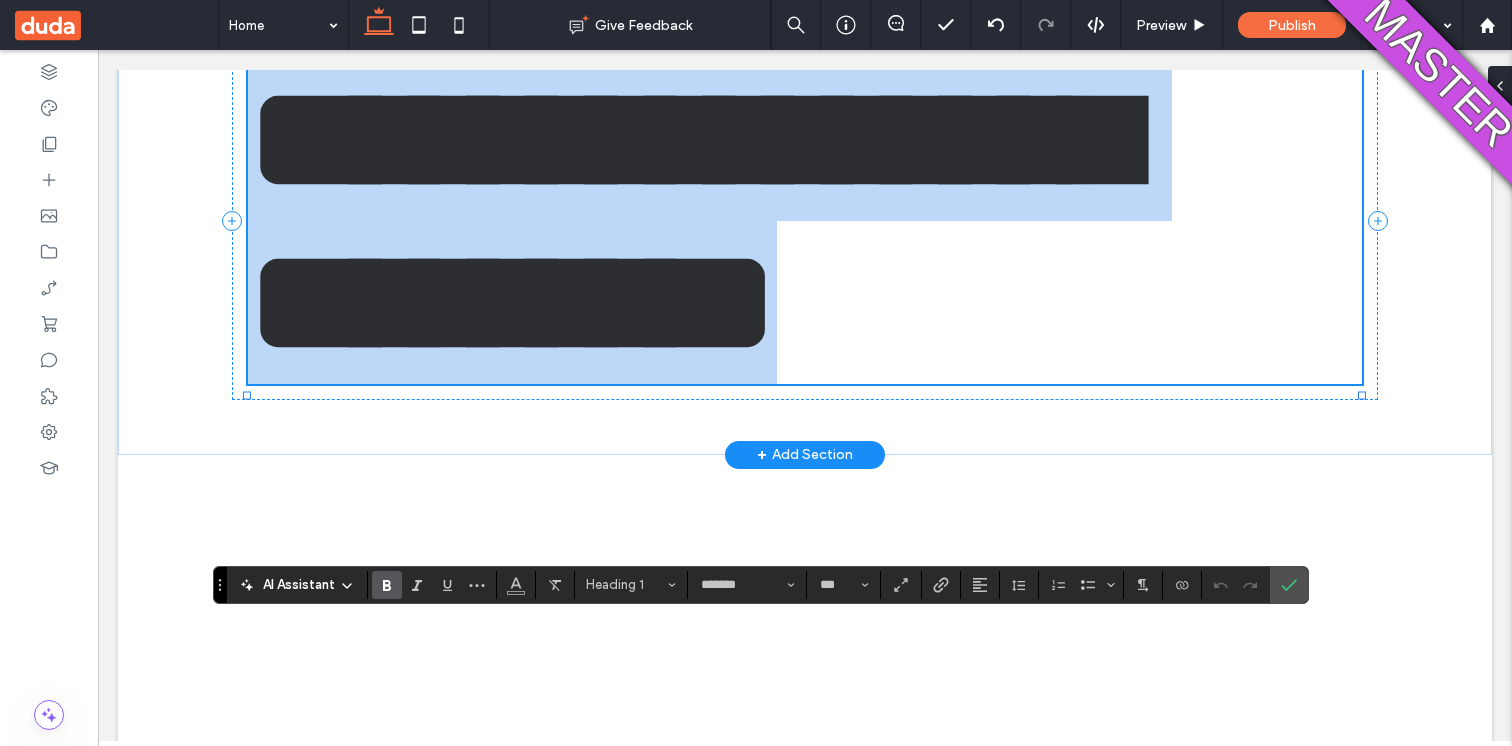 click on "**********" at bounding box center [690, 220] 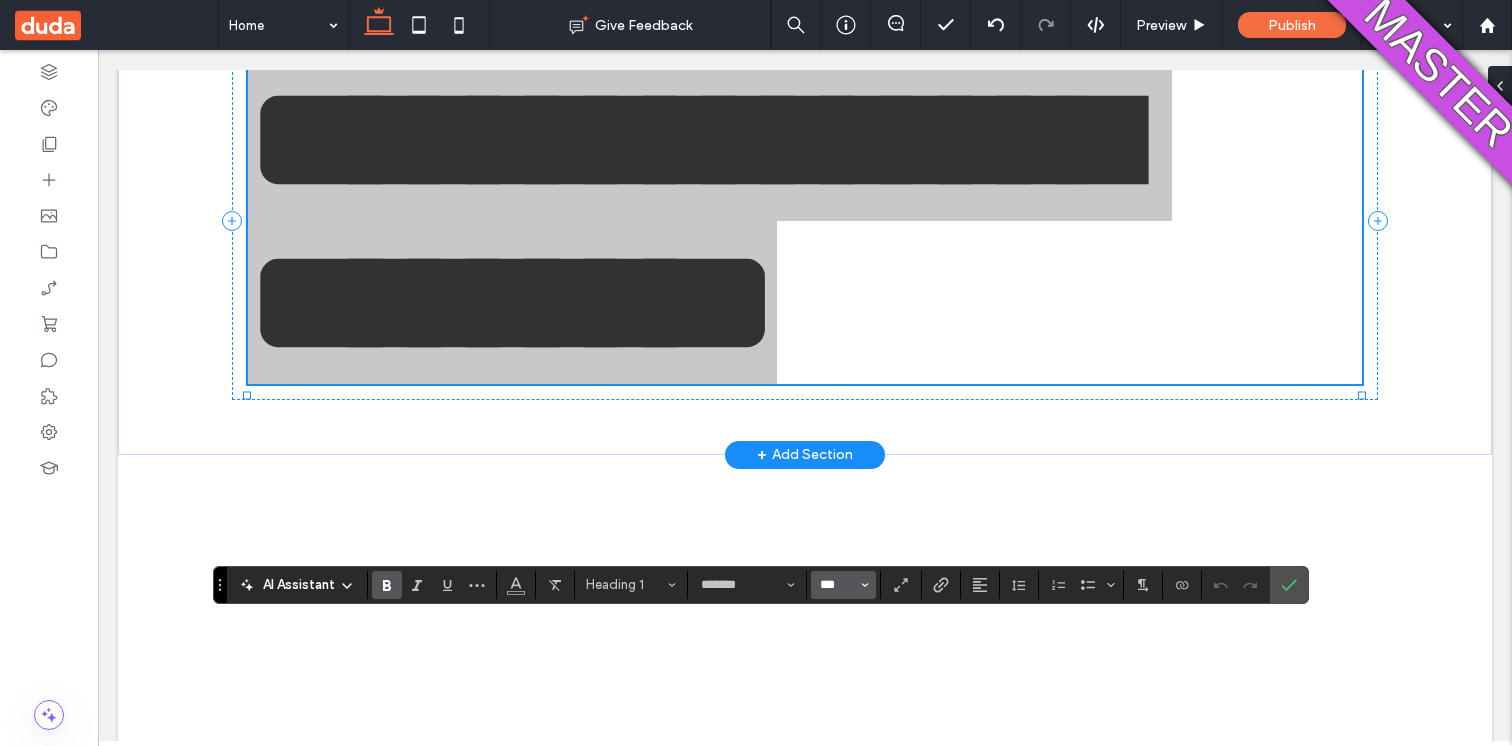 click on "***" at bounding box center [837, 585] 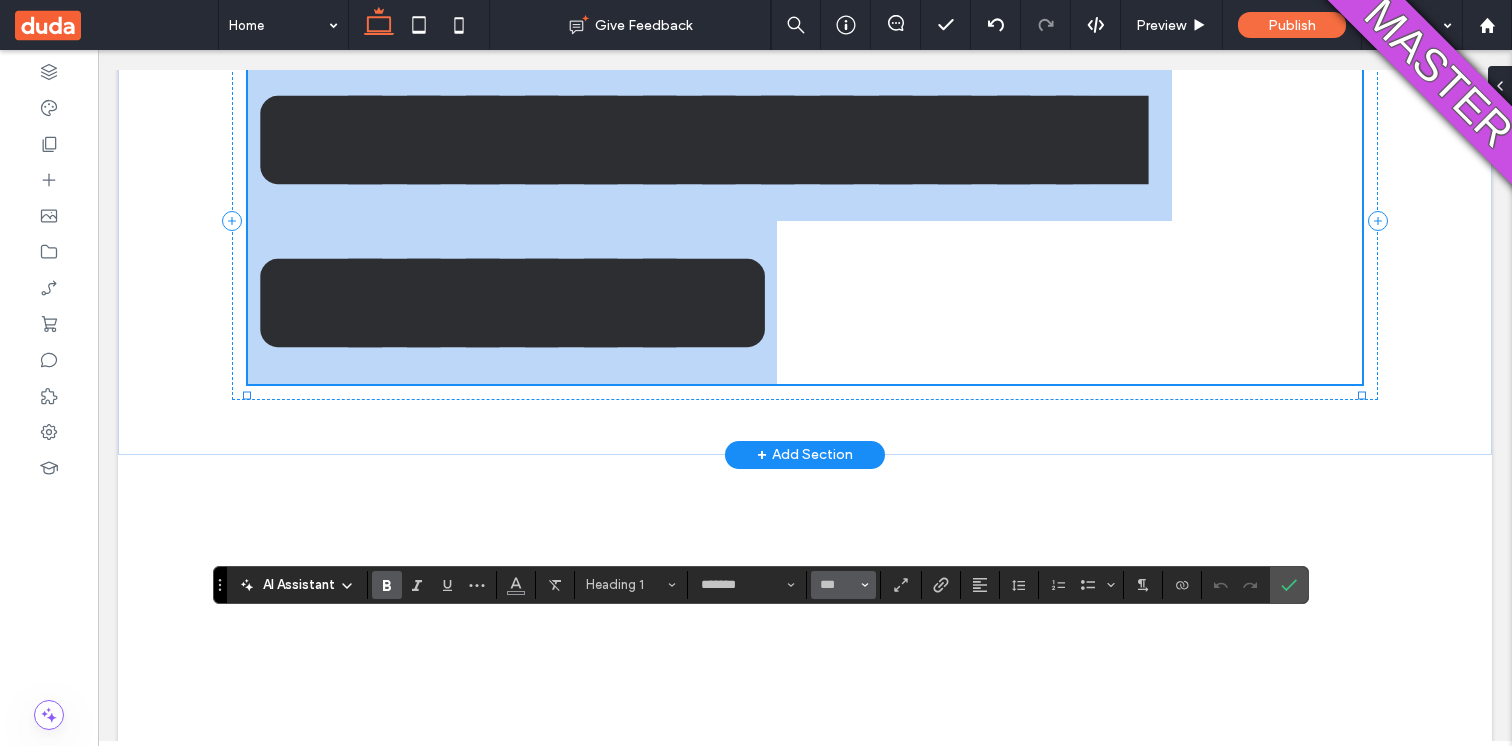type on "***" 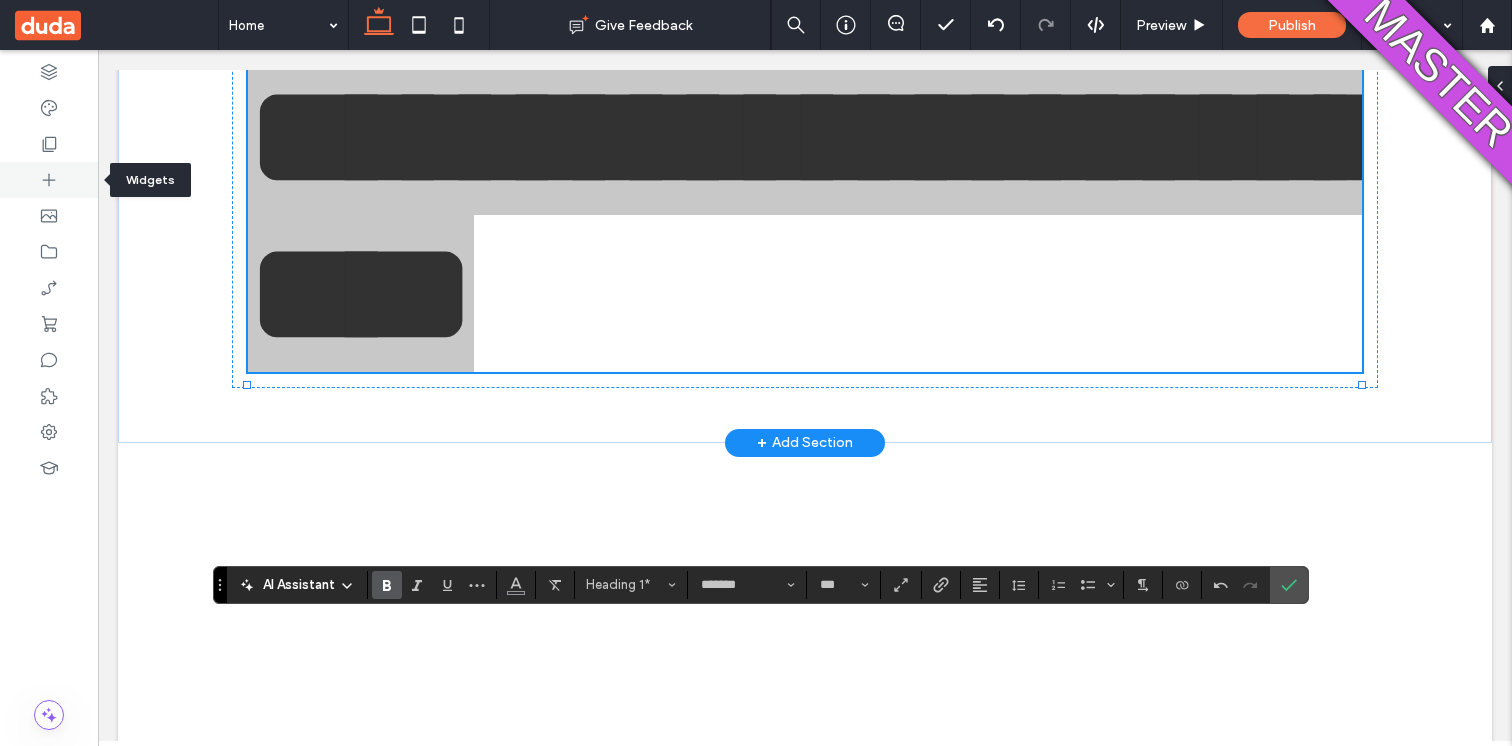 click 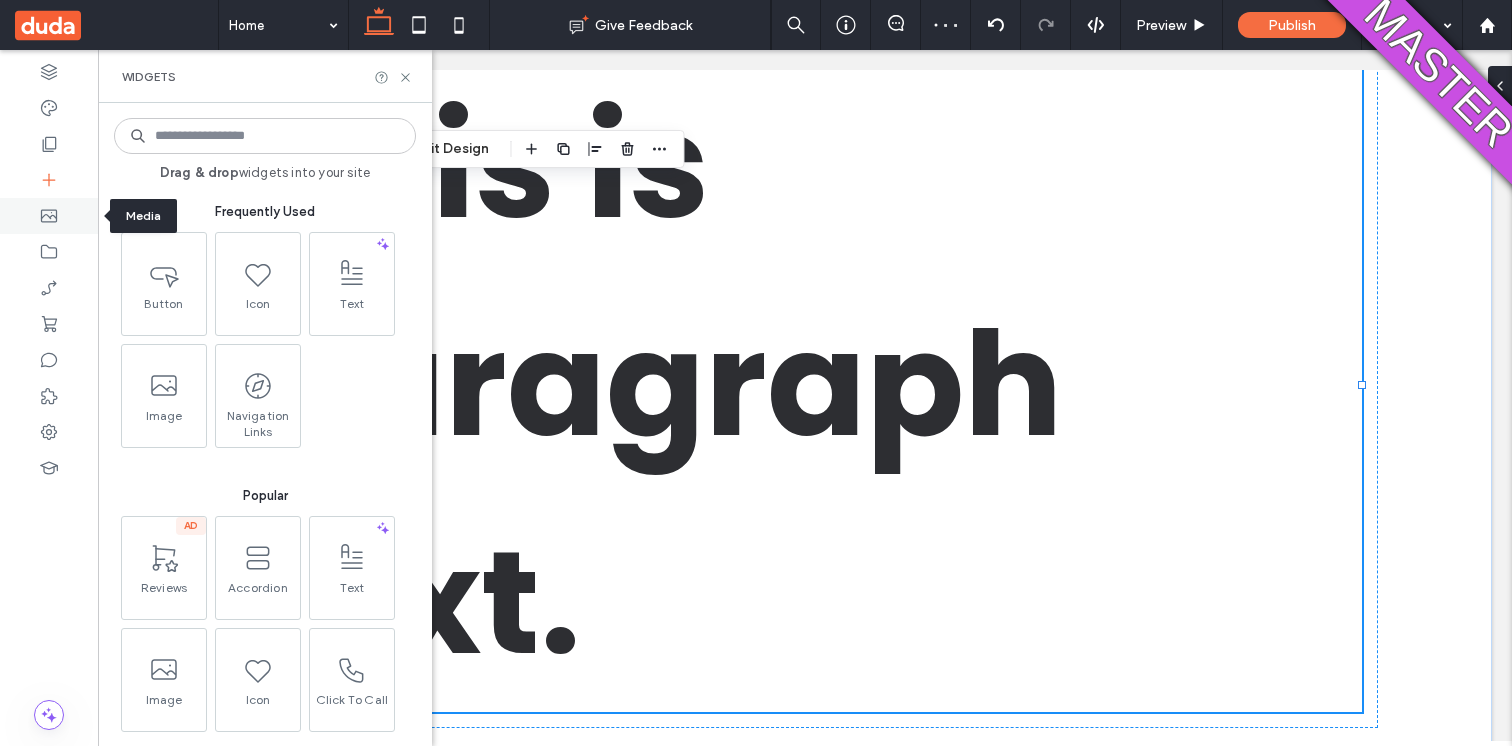 click 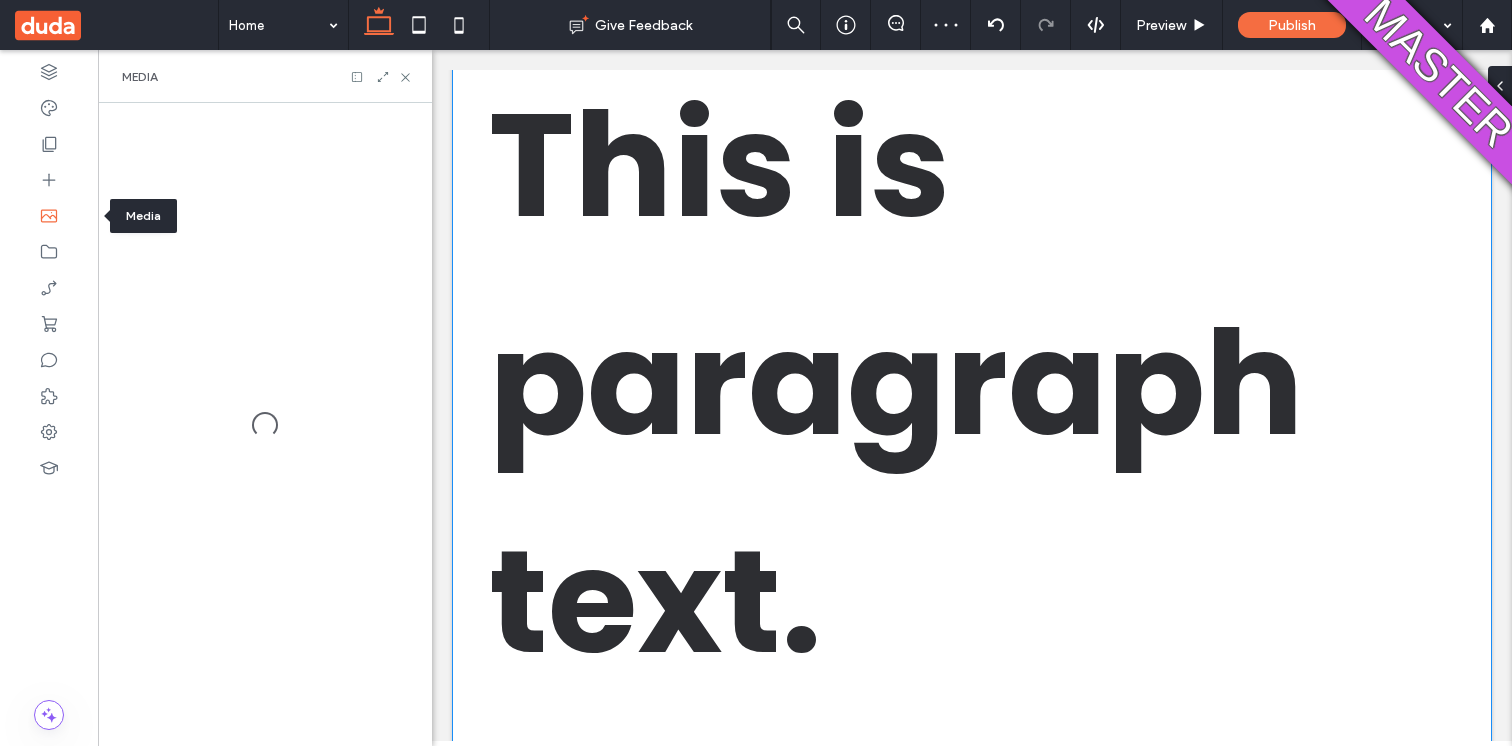scroll, scrollTop: 168, scrollLeft: 0, axis: vertical 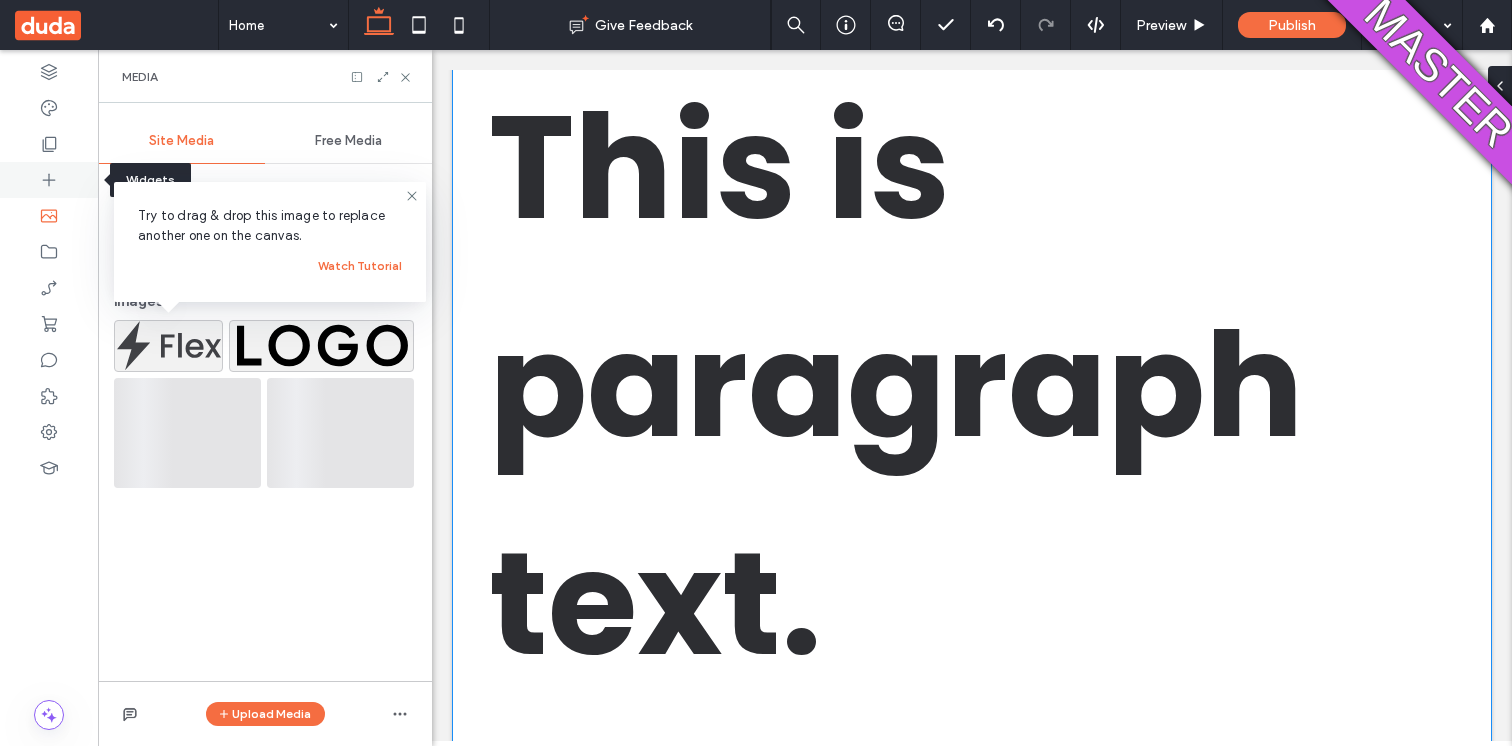 click 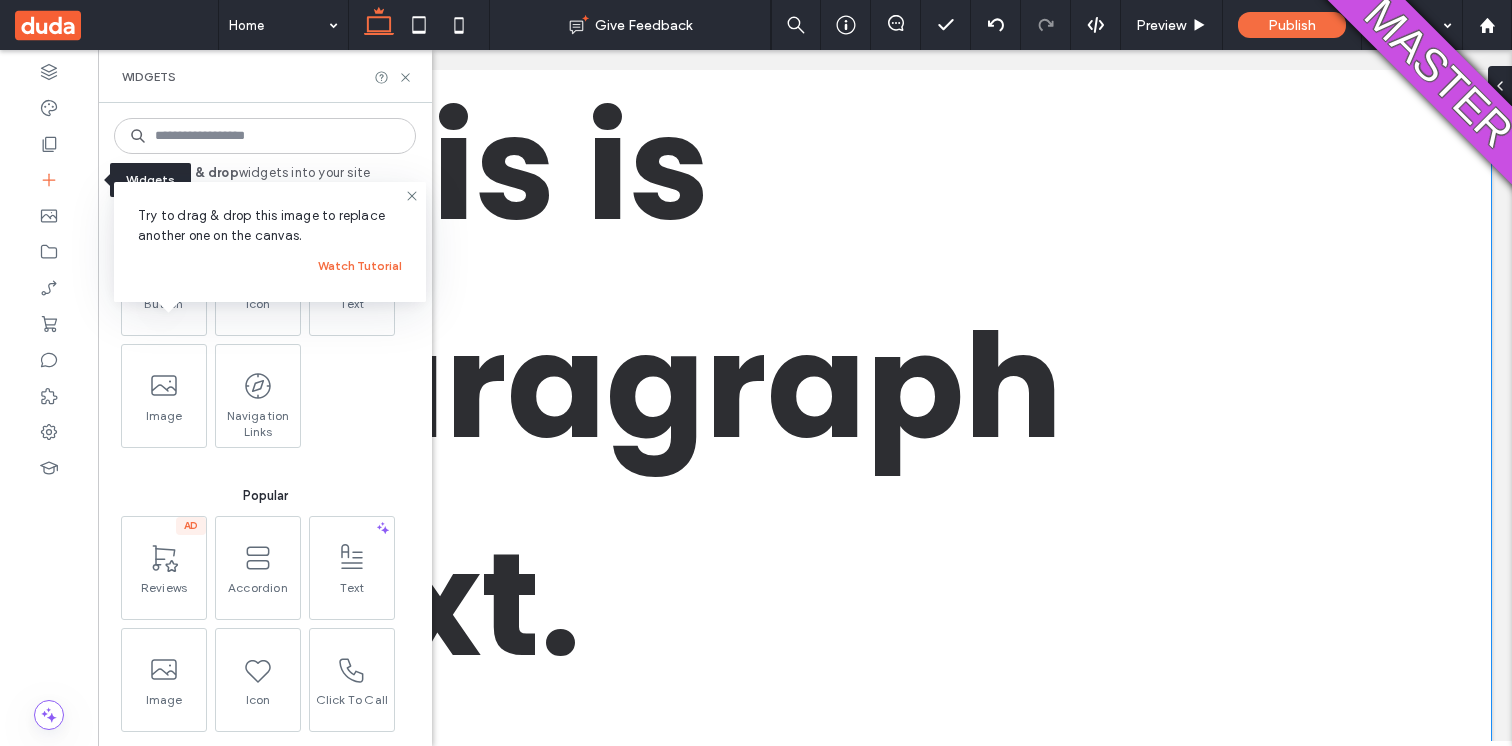 scroll, scrollTop: 182, scrollLeft: 0, axis: vertical 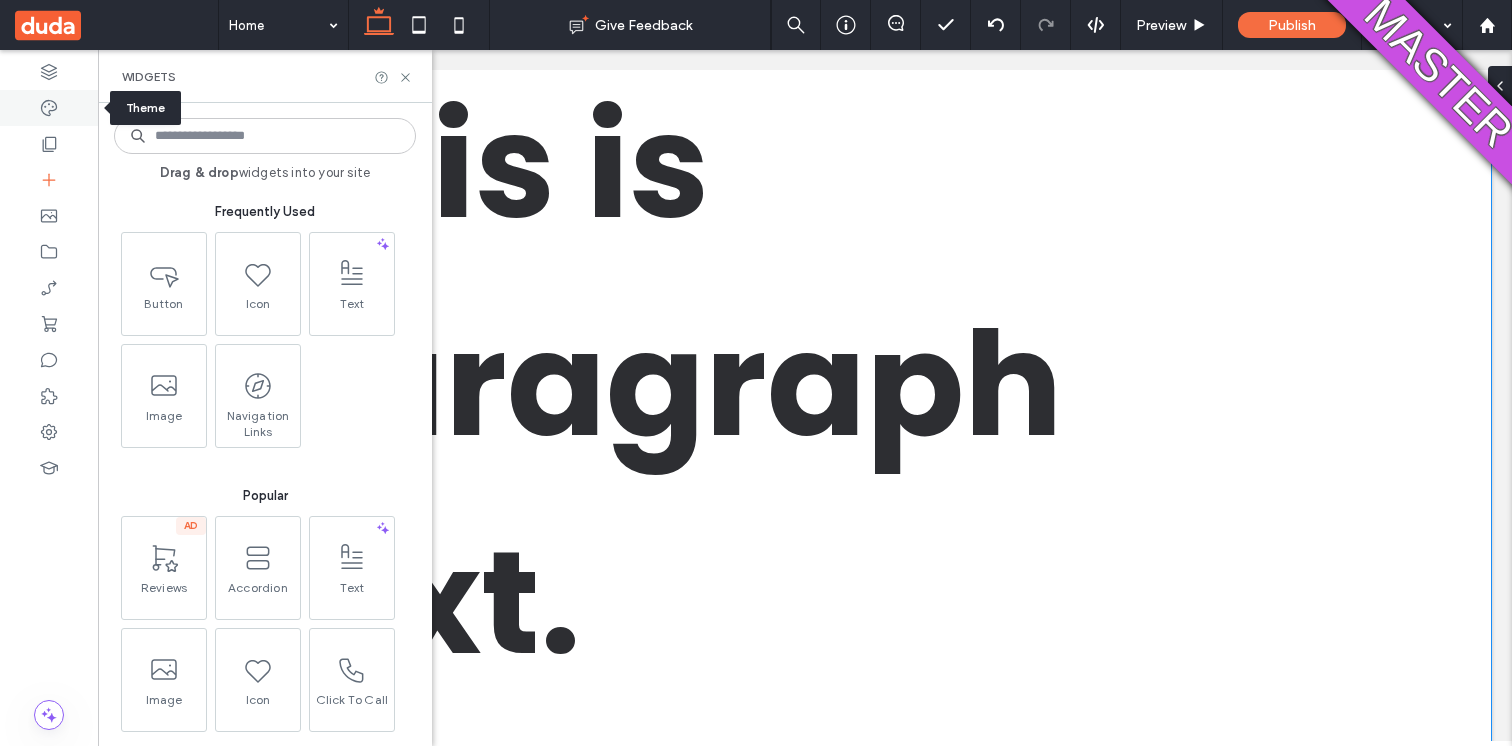 click at bounding box center (49, 108) 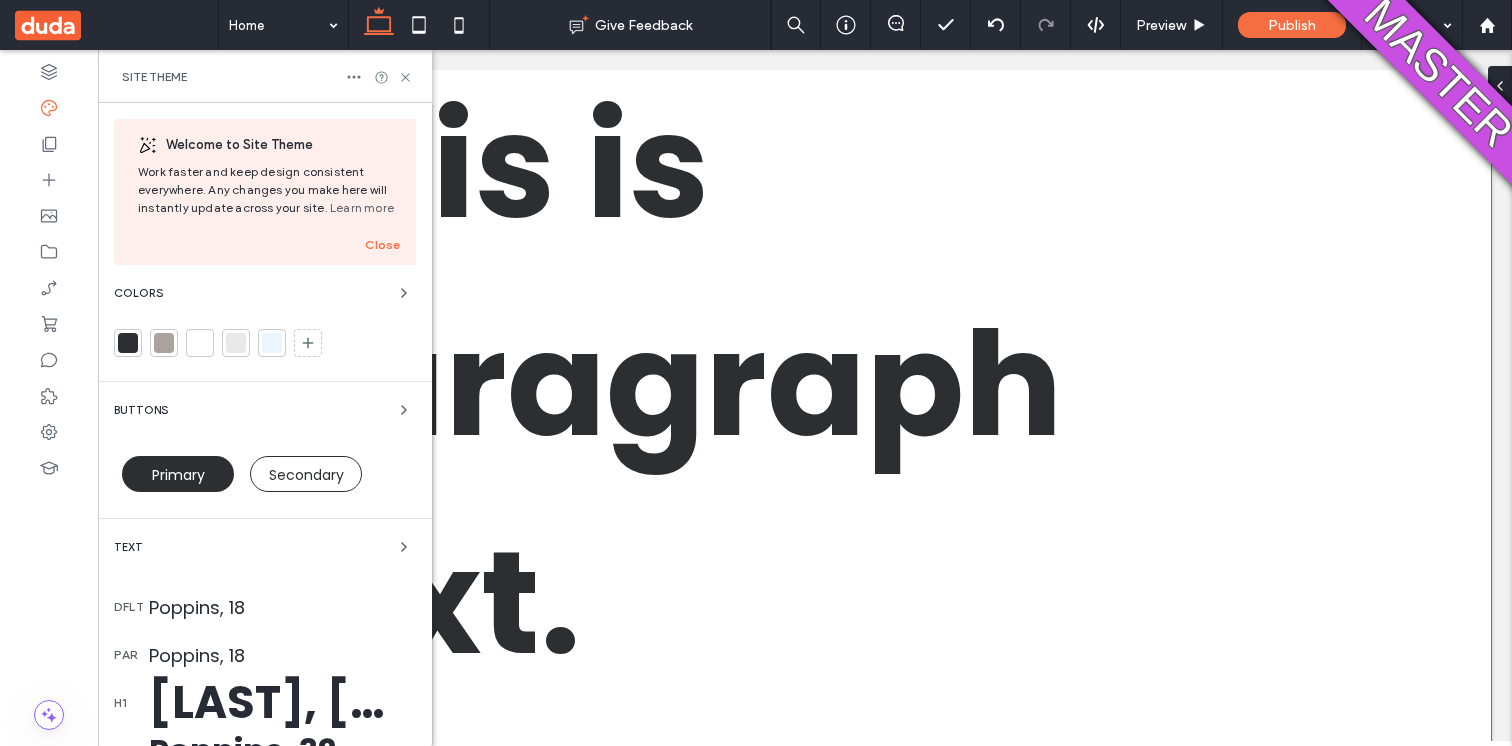 click on "[LAST], [NUMBER]" at bounding box center (282, 703) 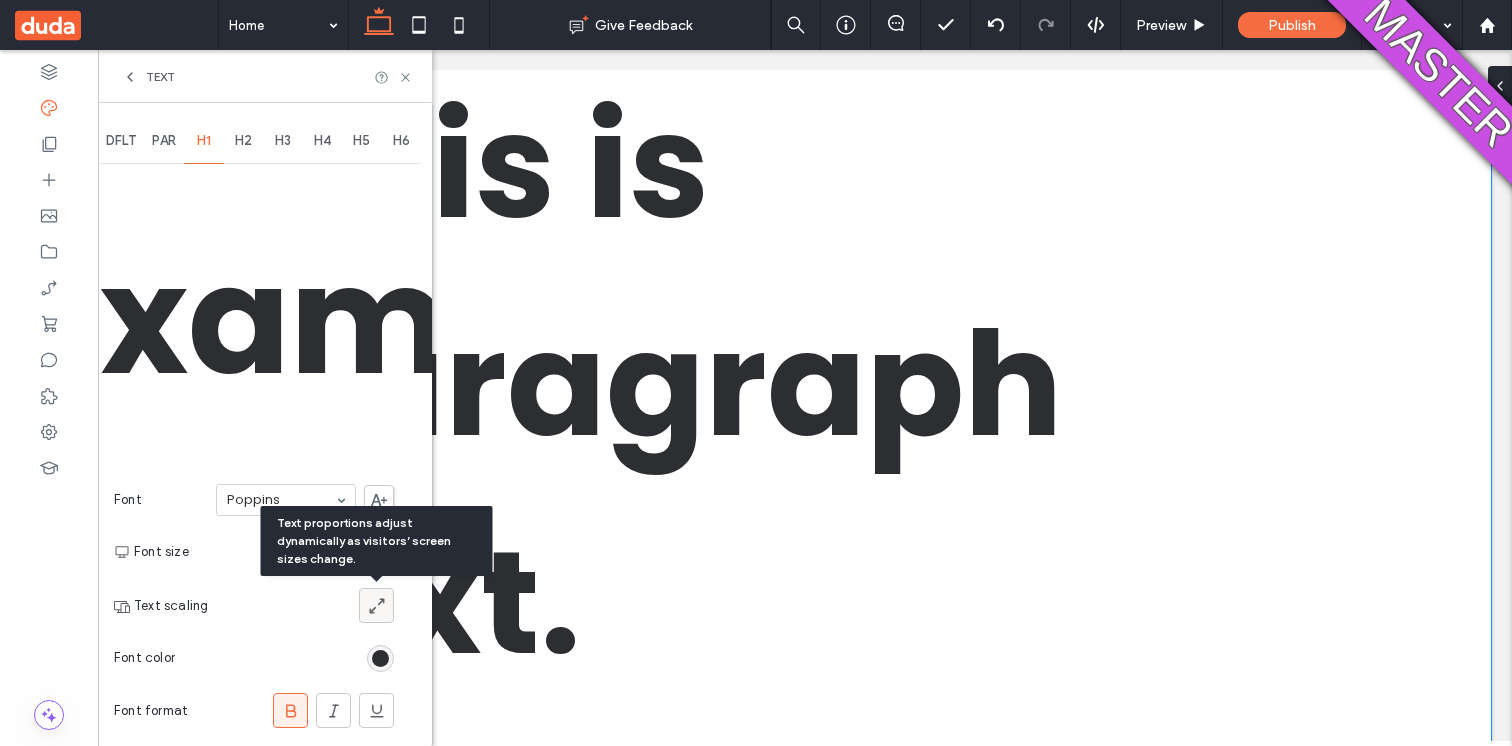 click 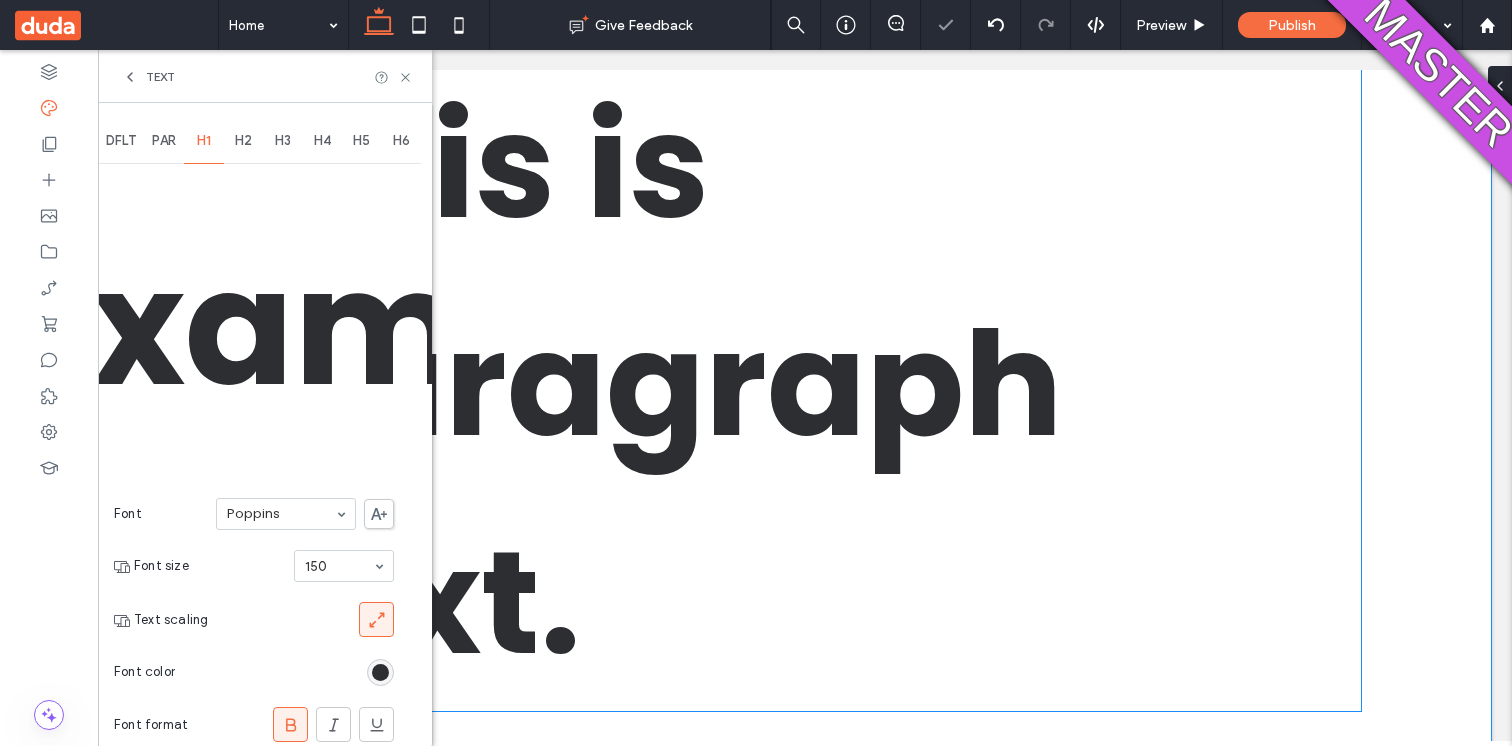 click on "This is paragraph text." at bounding box center [804, 385] 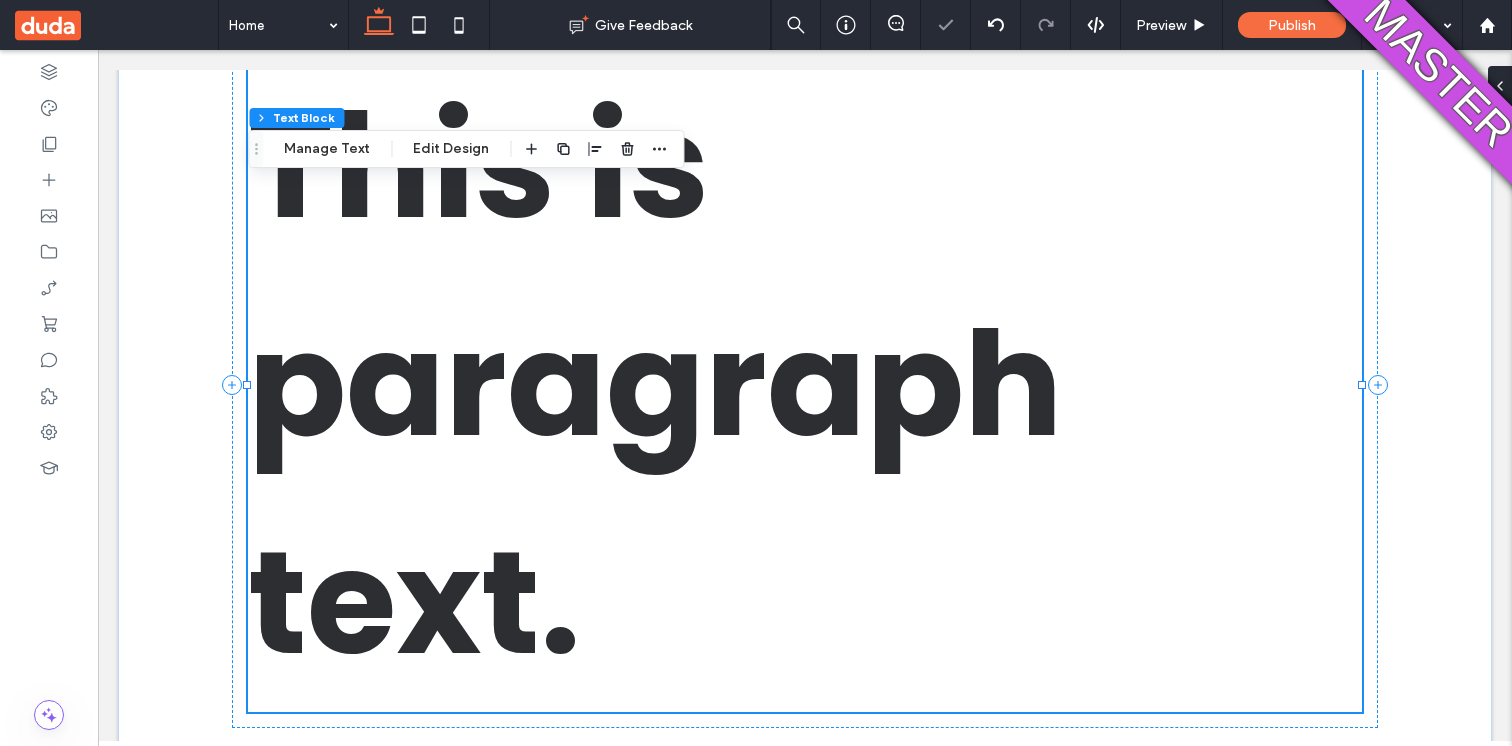 click on "This is paragraph text." at bounding box center (804, 385) 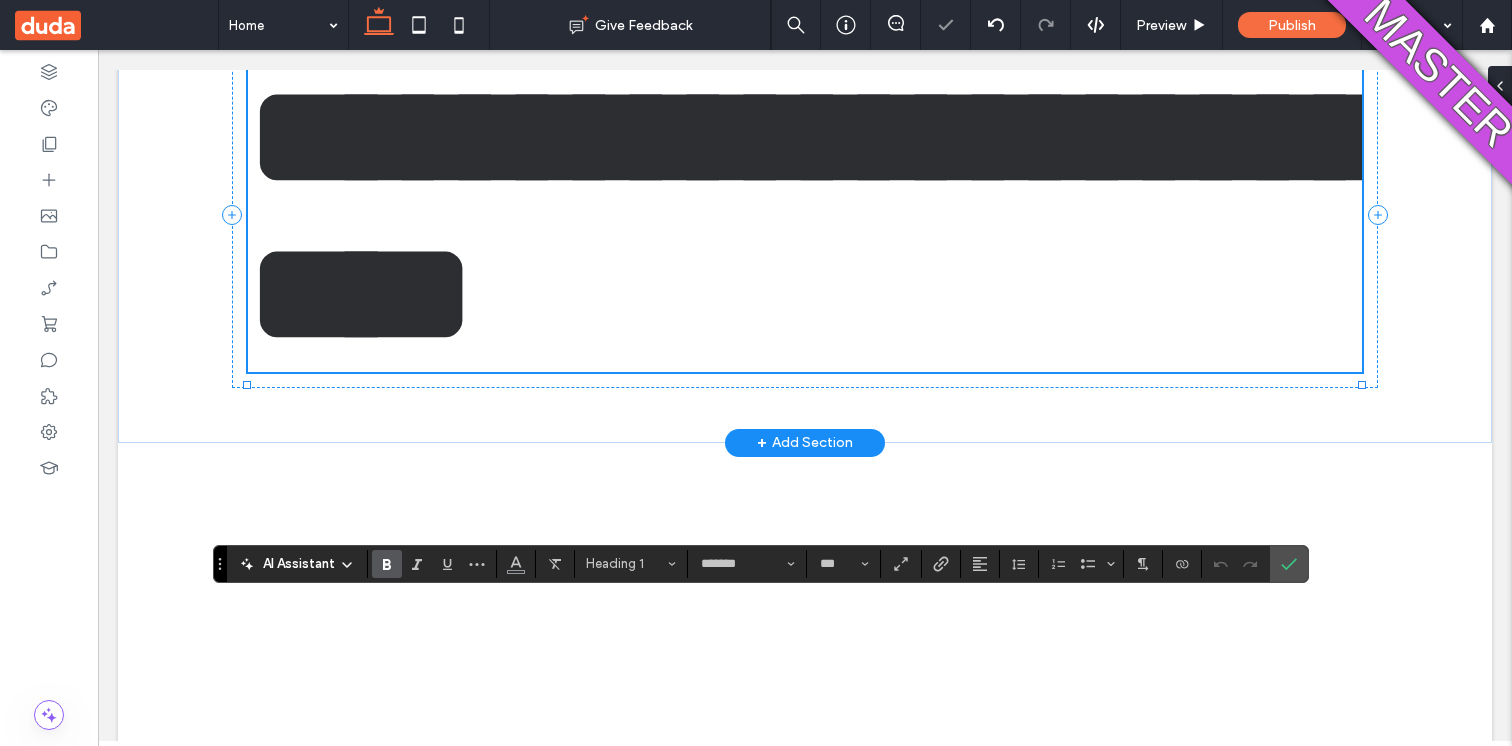 click on "**********" at bounding box center [804, 215] 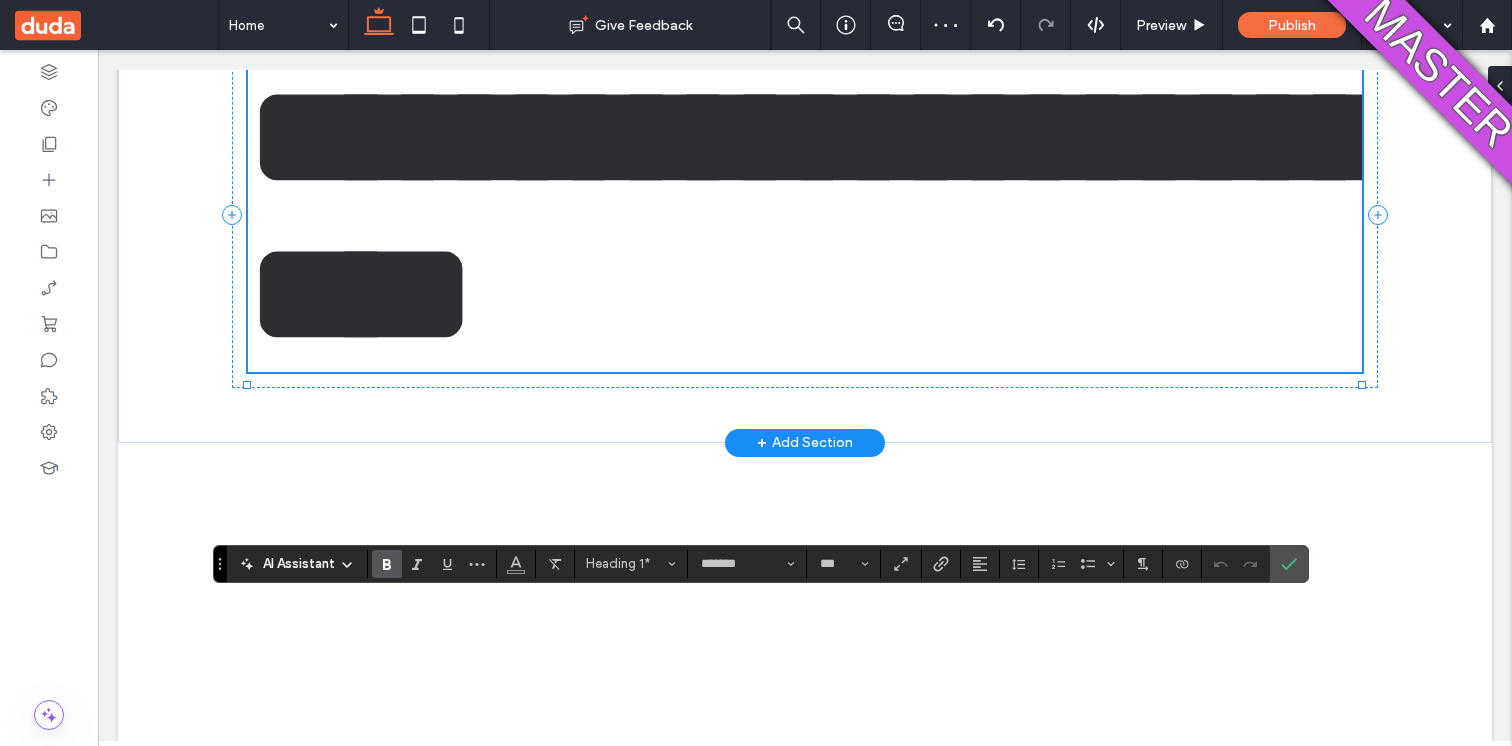 click on "**********" at bounding box center (817, 215) 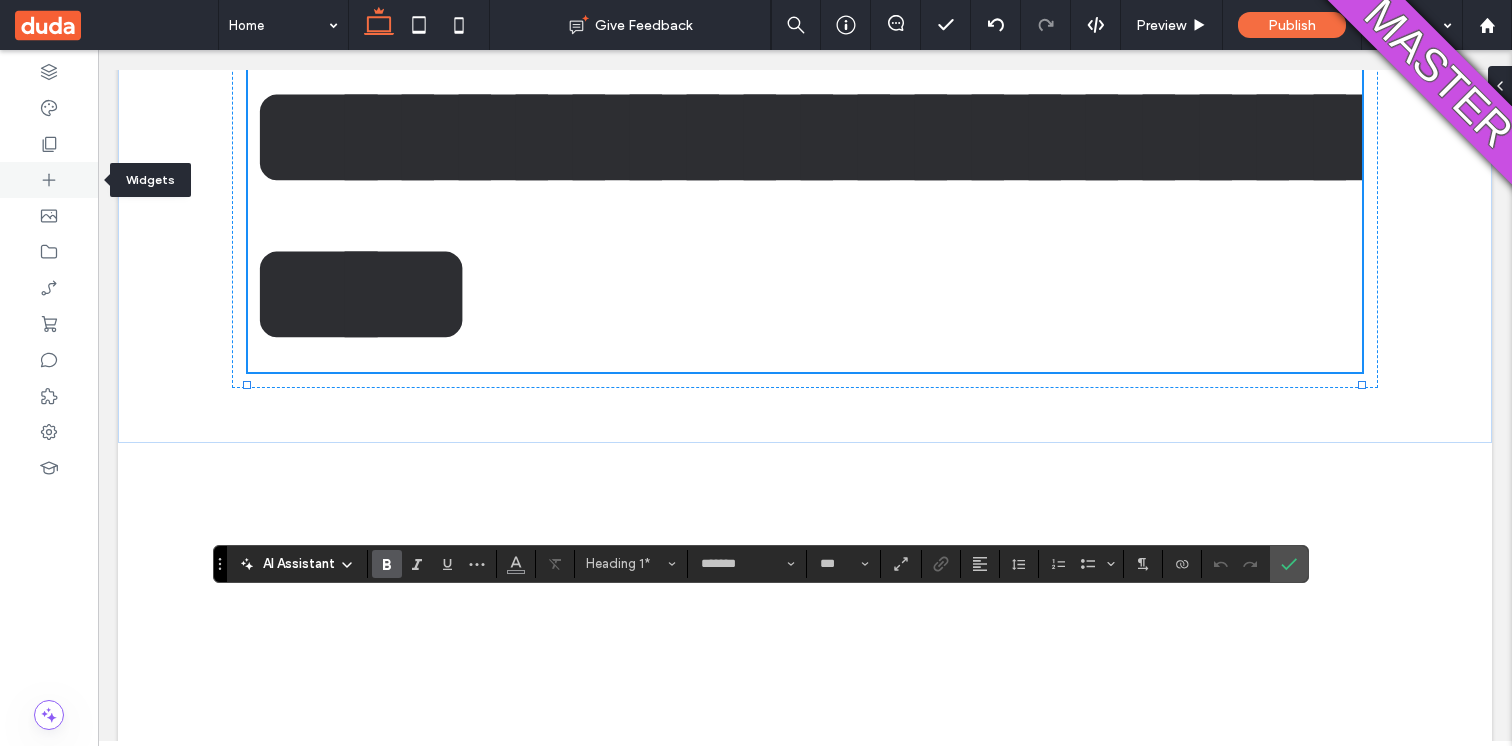 click 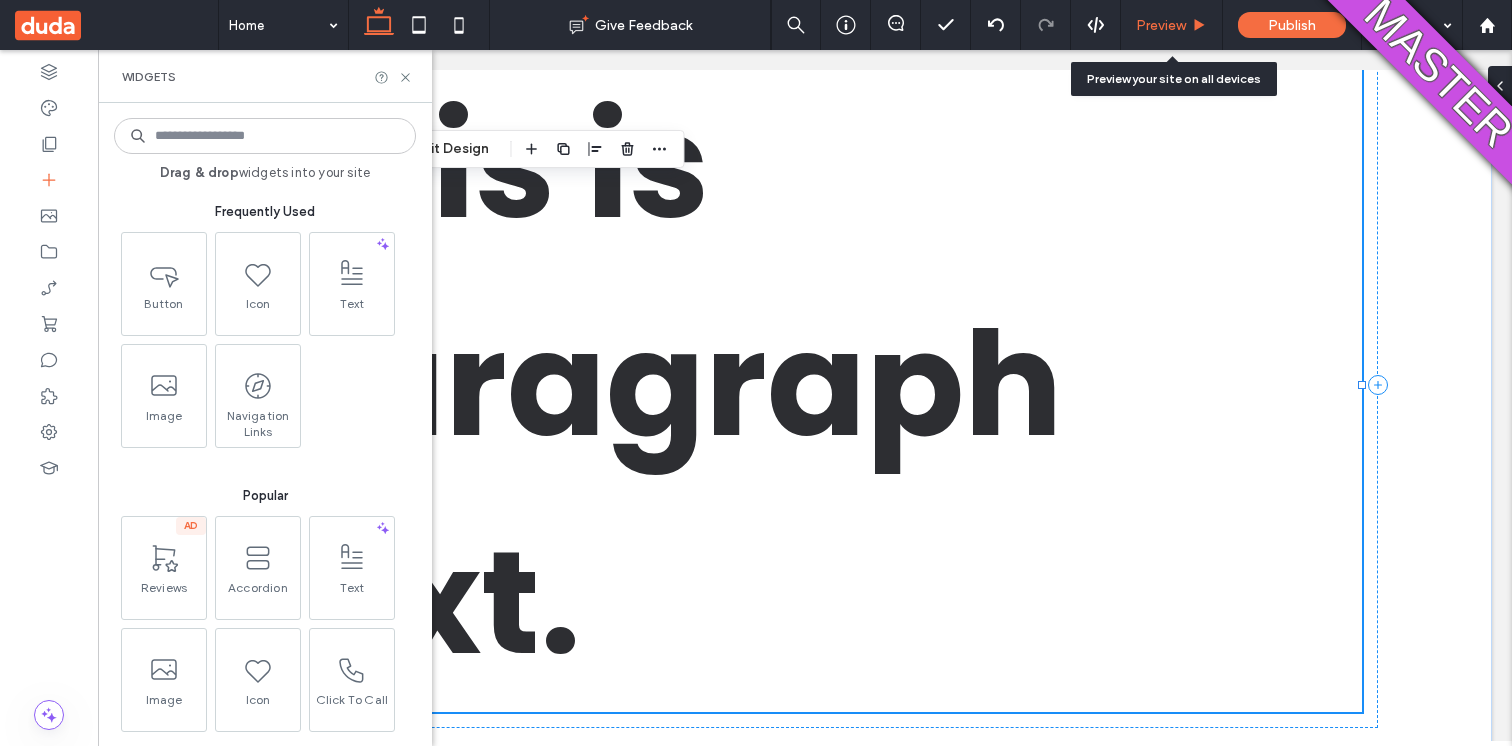 click on "Preview" at bounding box center (1161, 25) 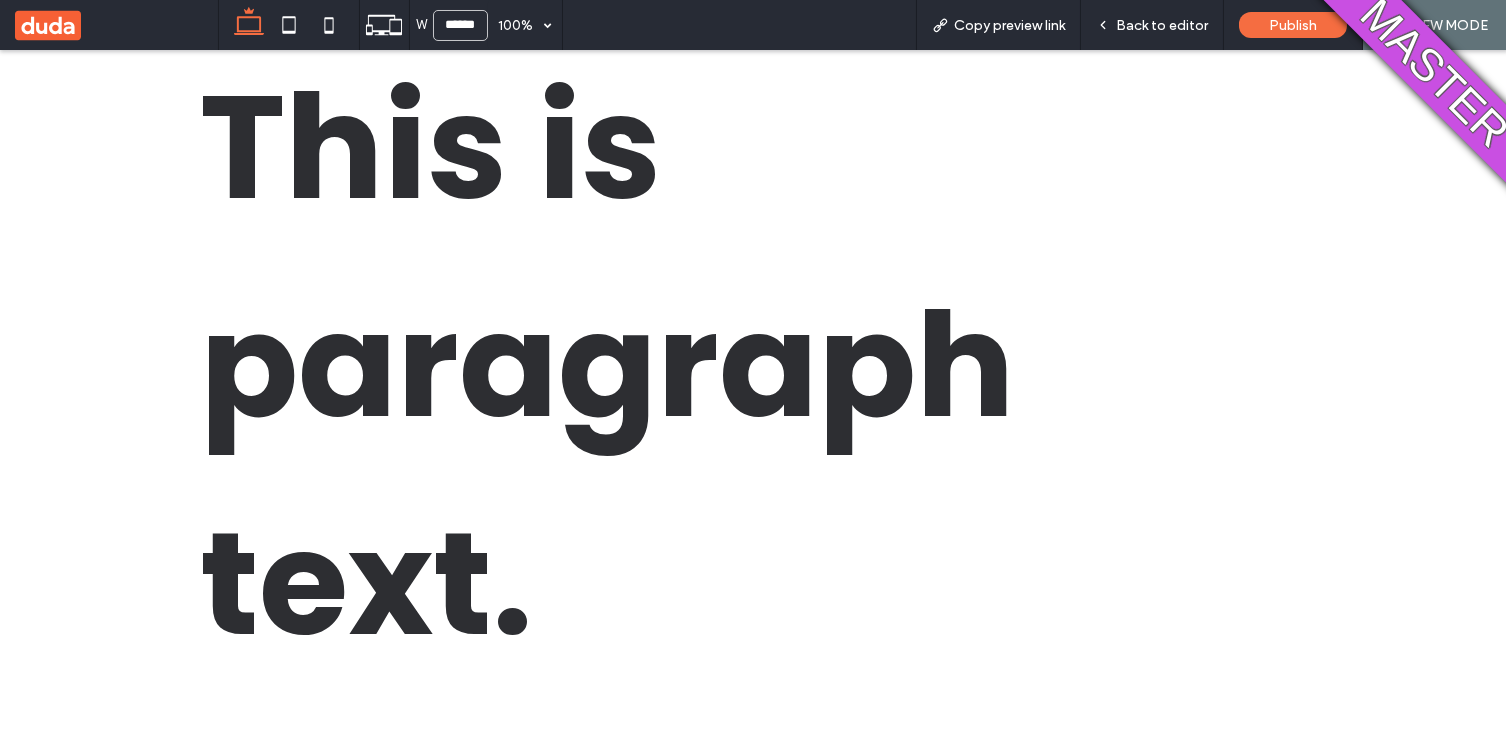 scroll, scrollTop: 185, scrollLeft: 0, axis: vertical 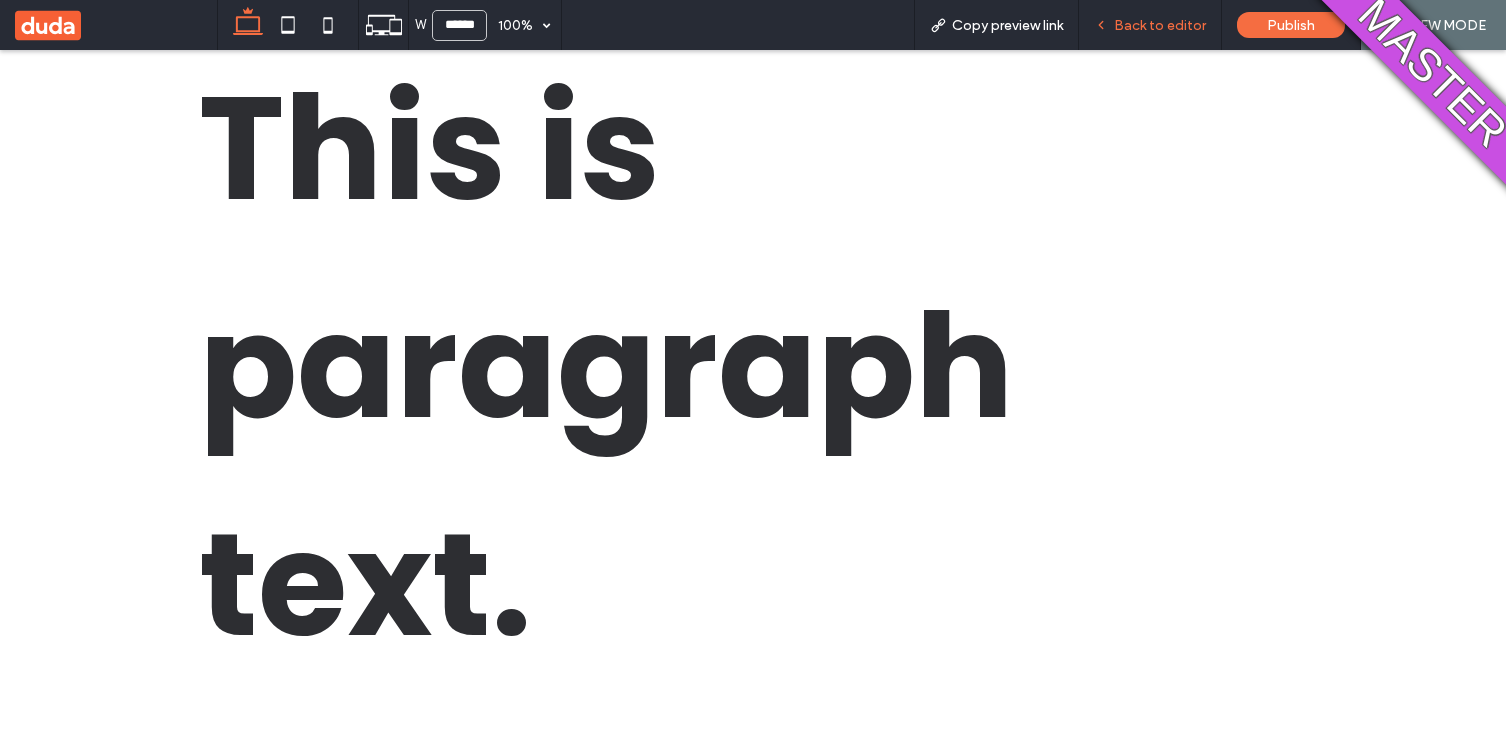 click on "Back to editor" at bounding box center (1160, 25) 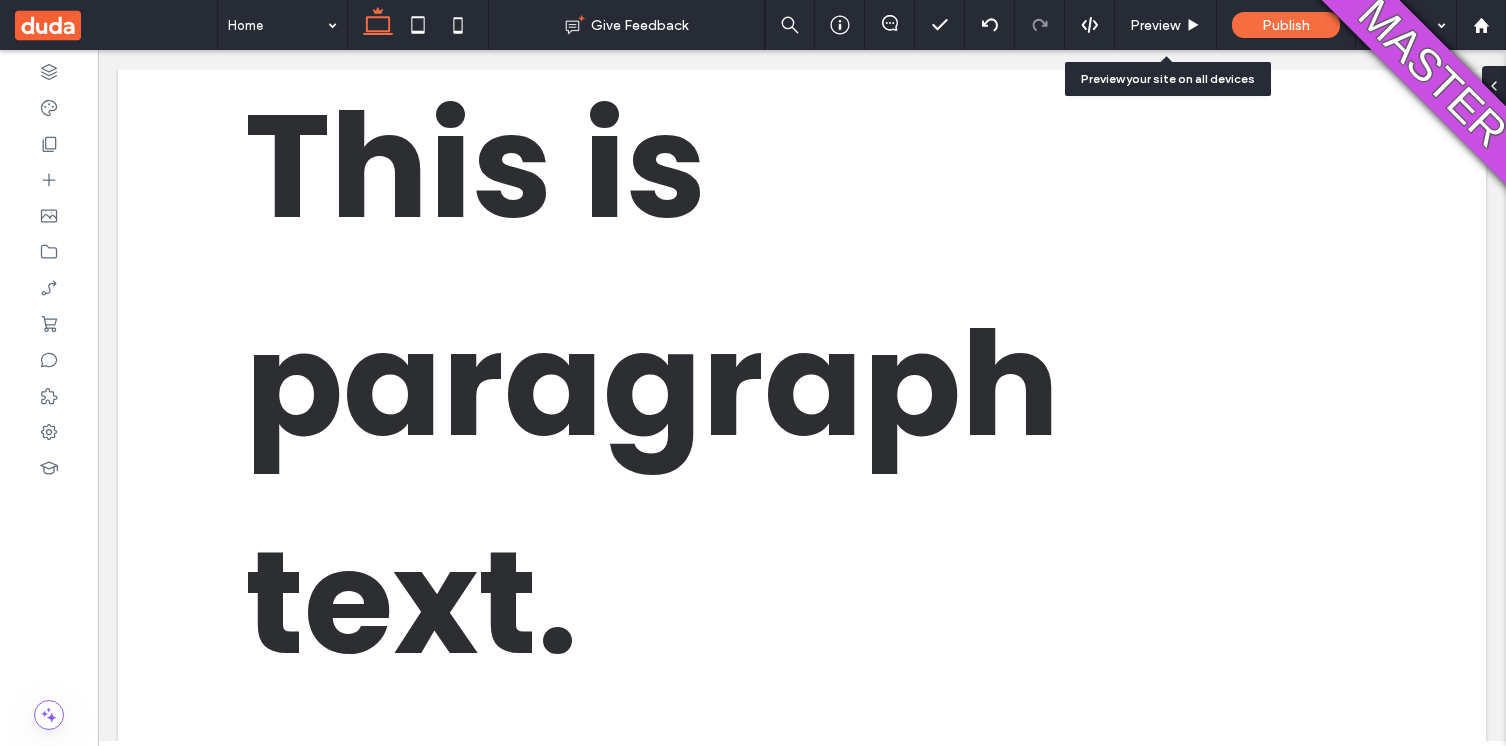 scroll, scrollTop: 181, scrollLeft: 0, axis: vertical 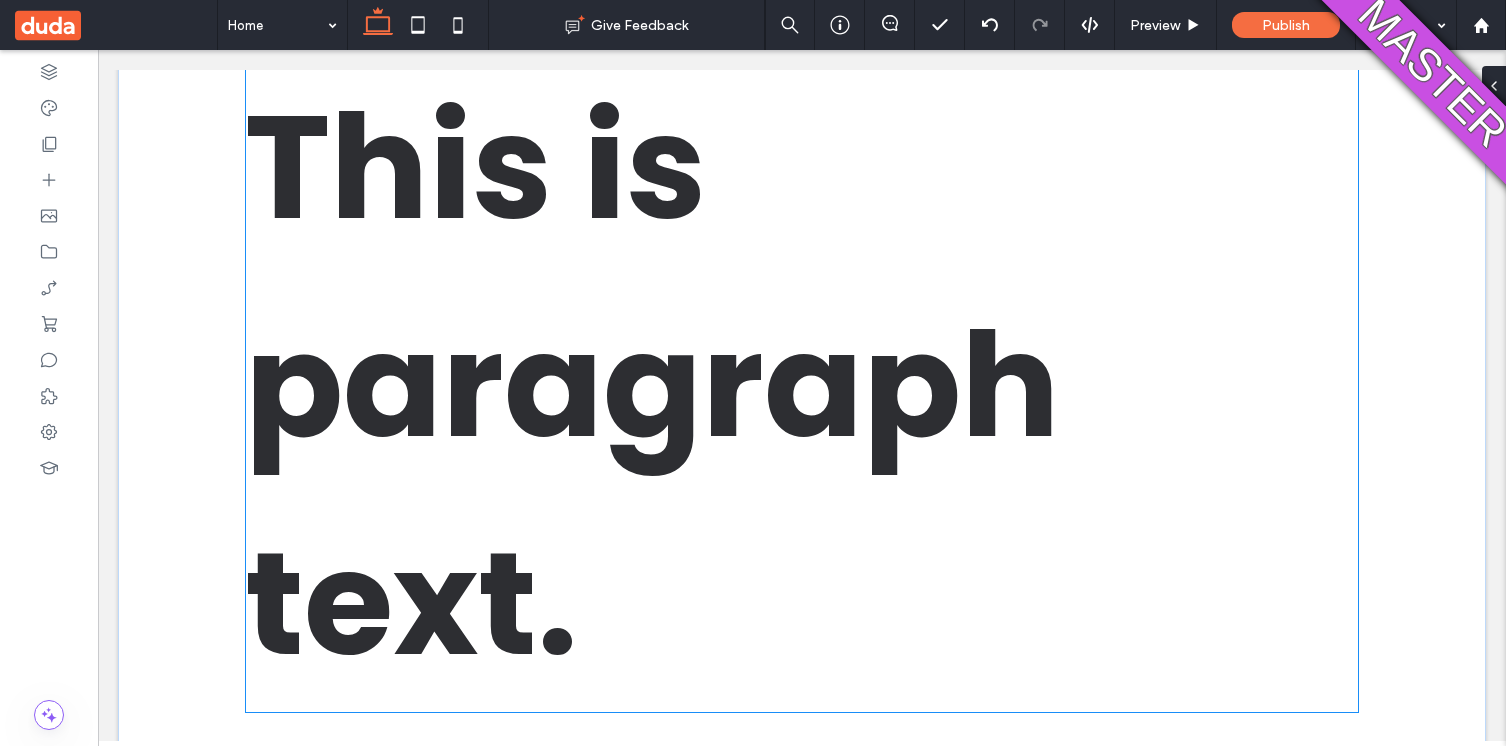 click on "This is paragraph text." at bounding box center [652, 385] 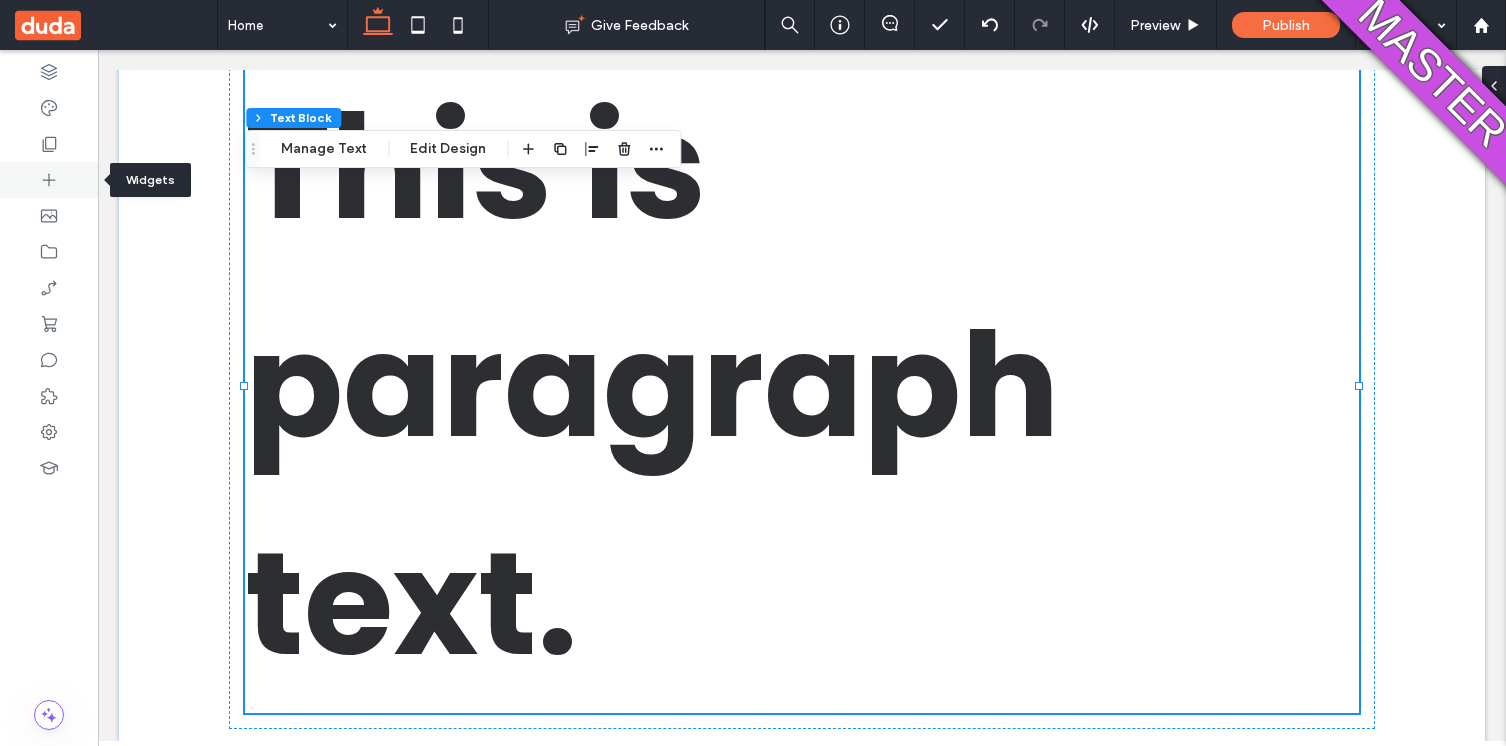 click 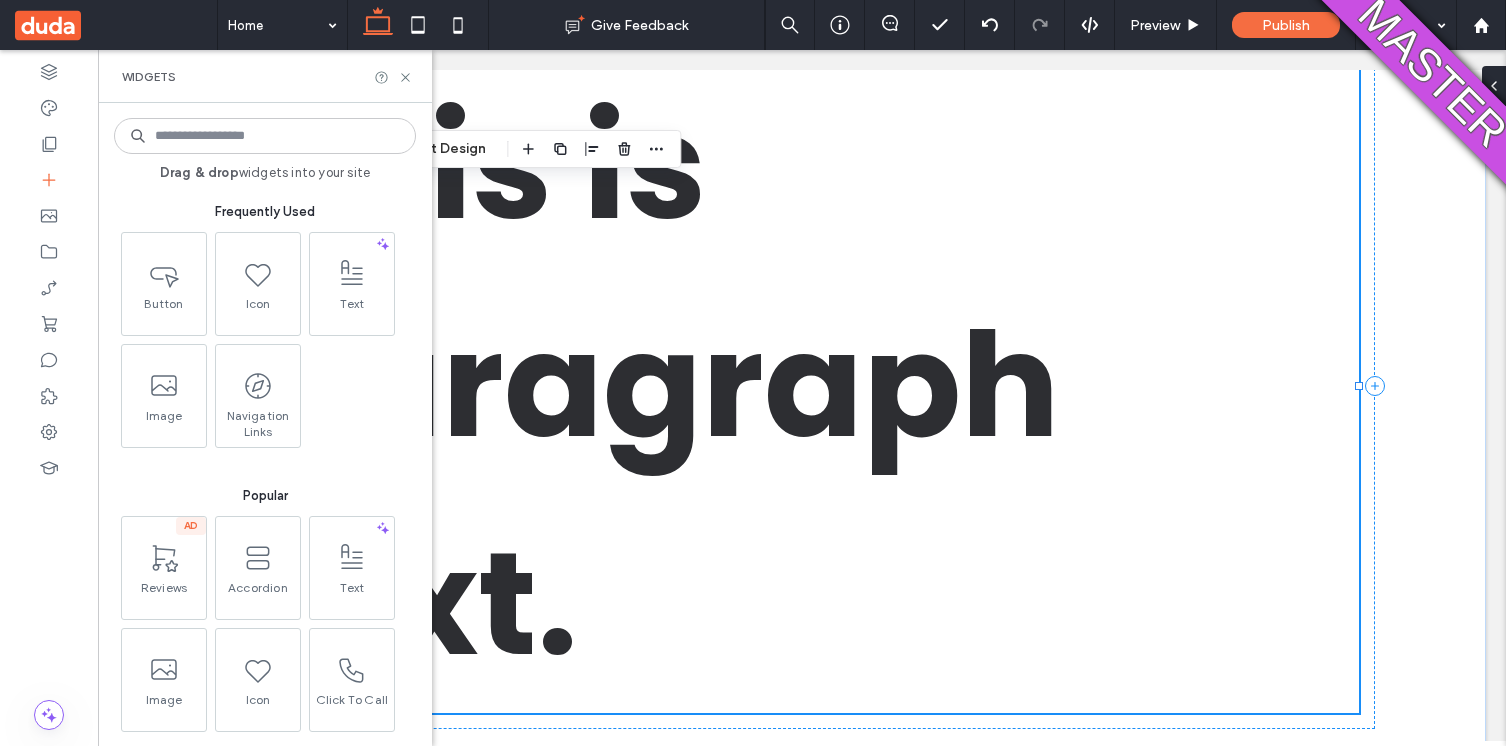 click on "This is paragraph text." at bounding box center (652, 385) 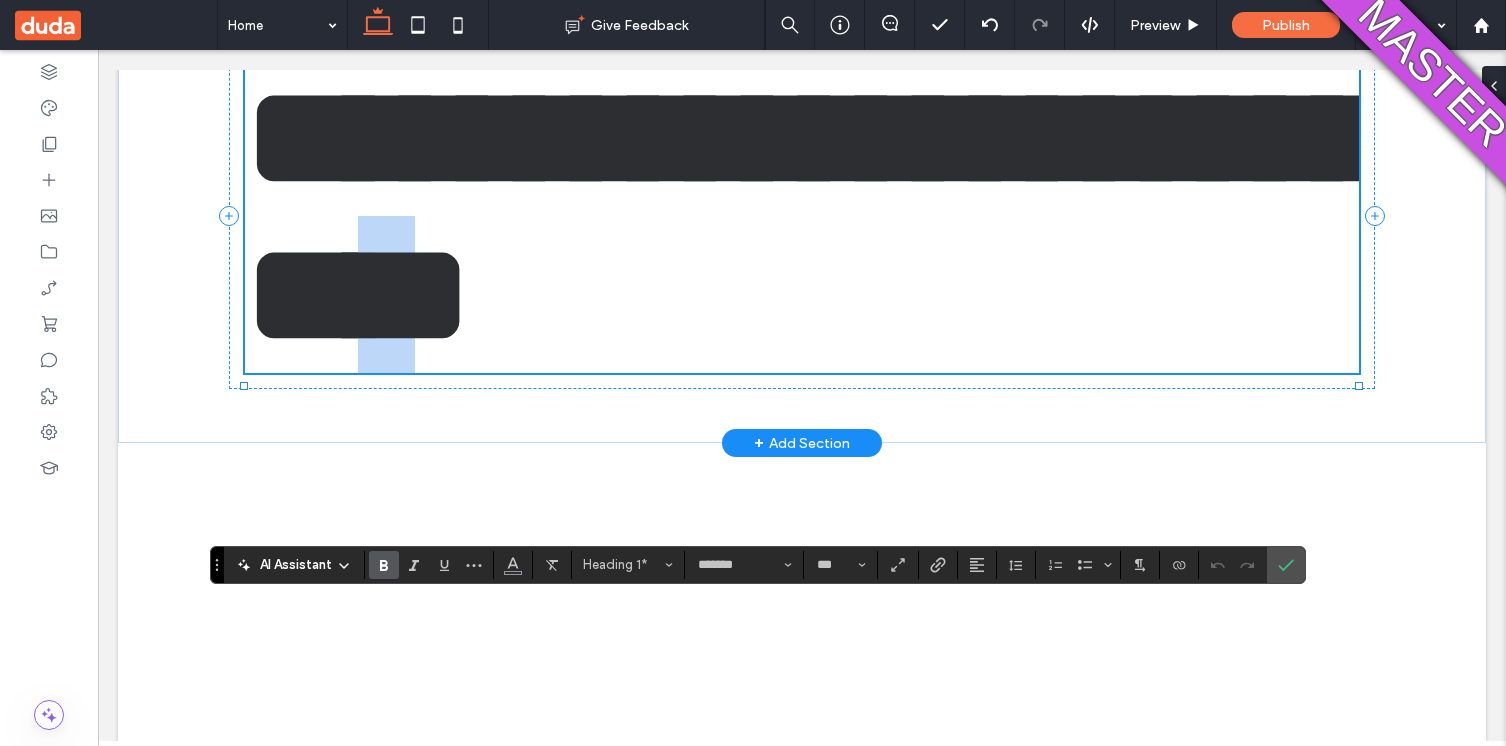 click on "**********" at bounding box center (814, 216) 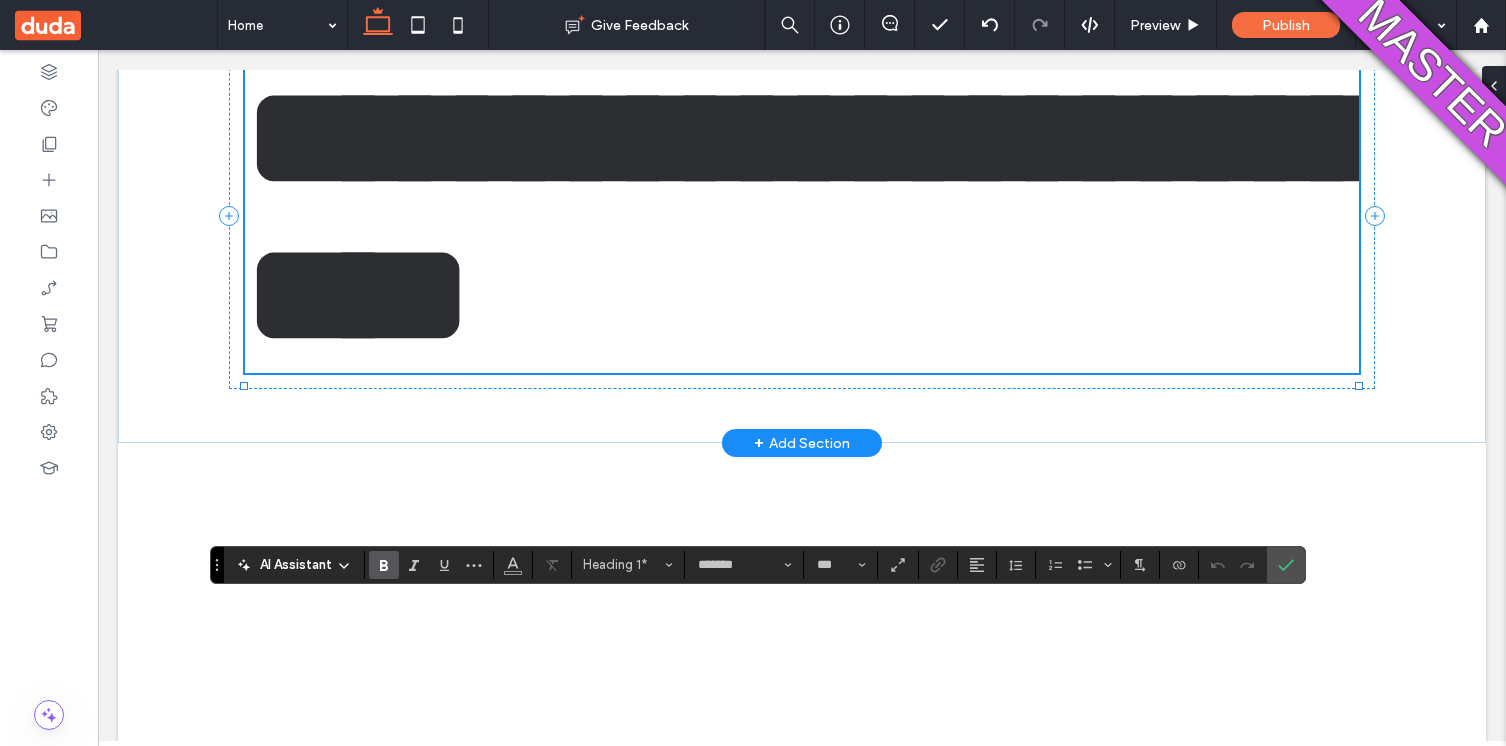 click on "**********" at bounding box center (801, 216) 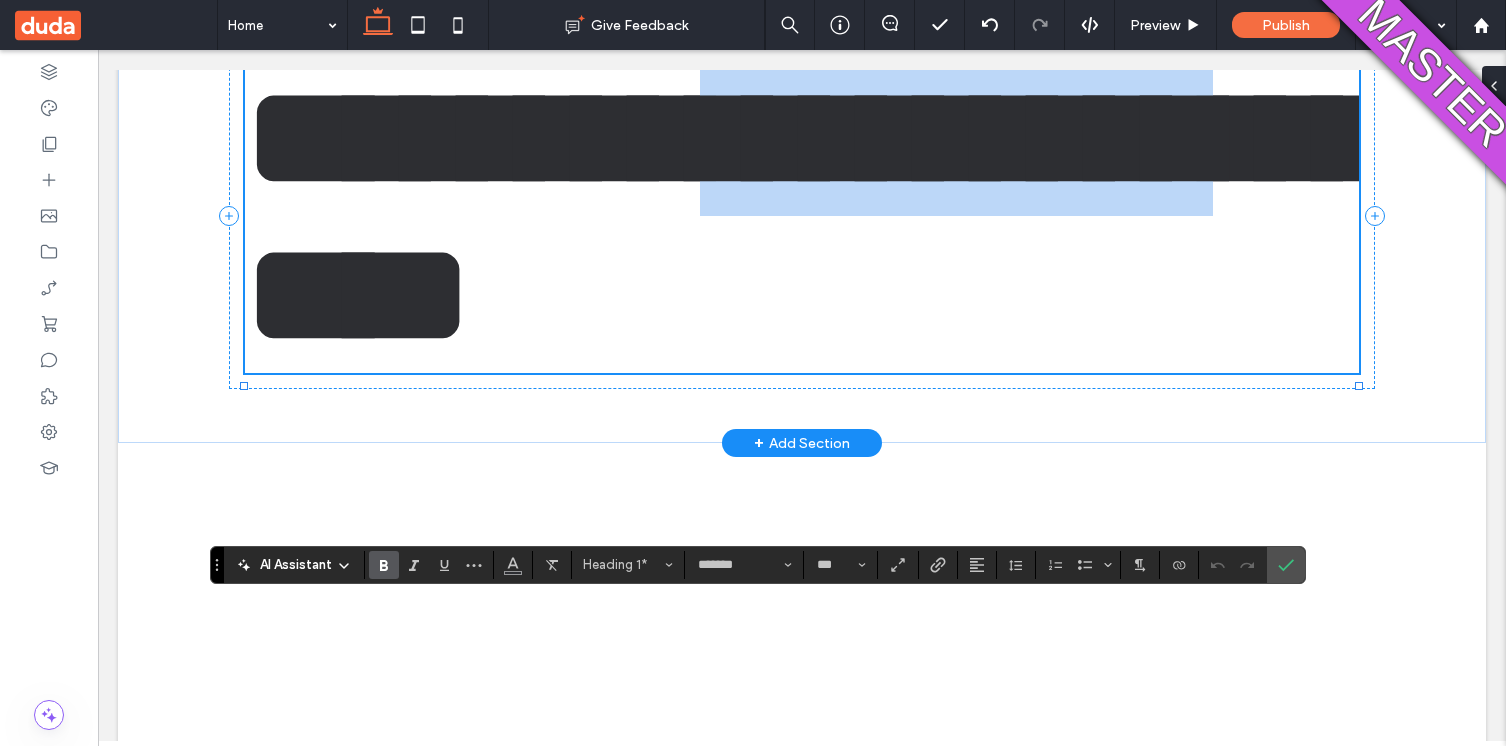 click on "**********" at bounding box center (801, 216) 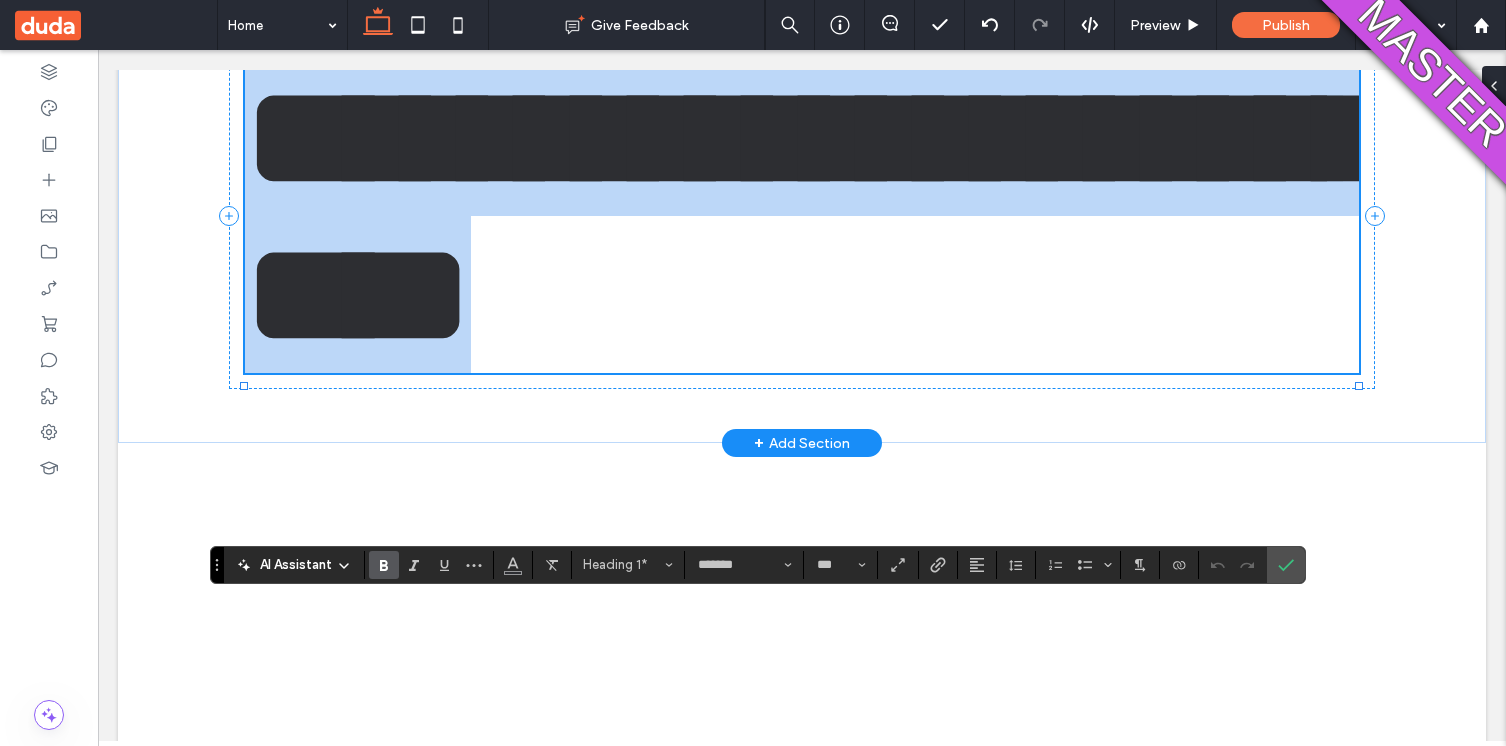 click on "**********" at bounding box center [801, 216] 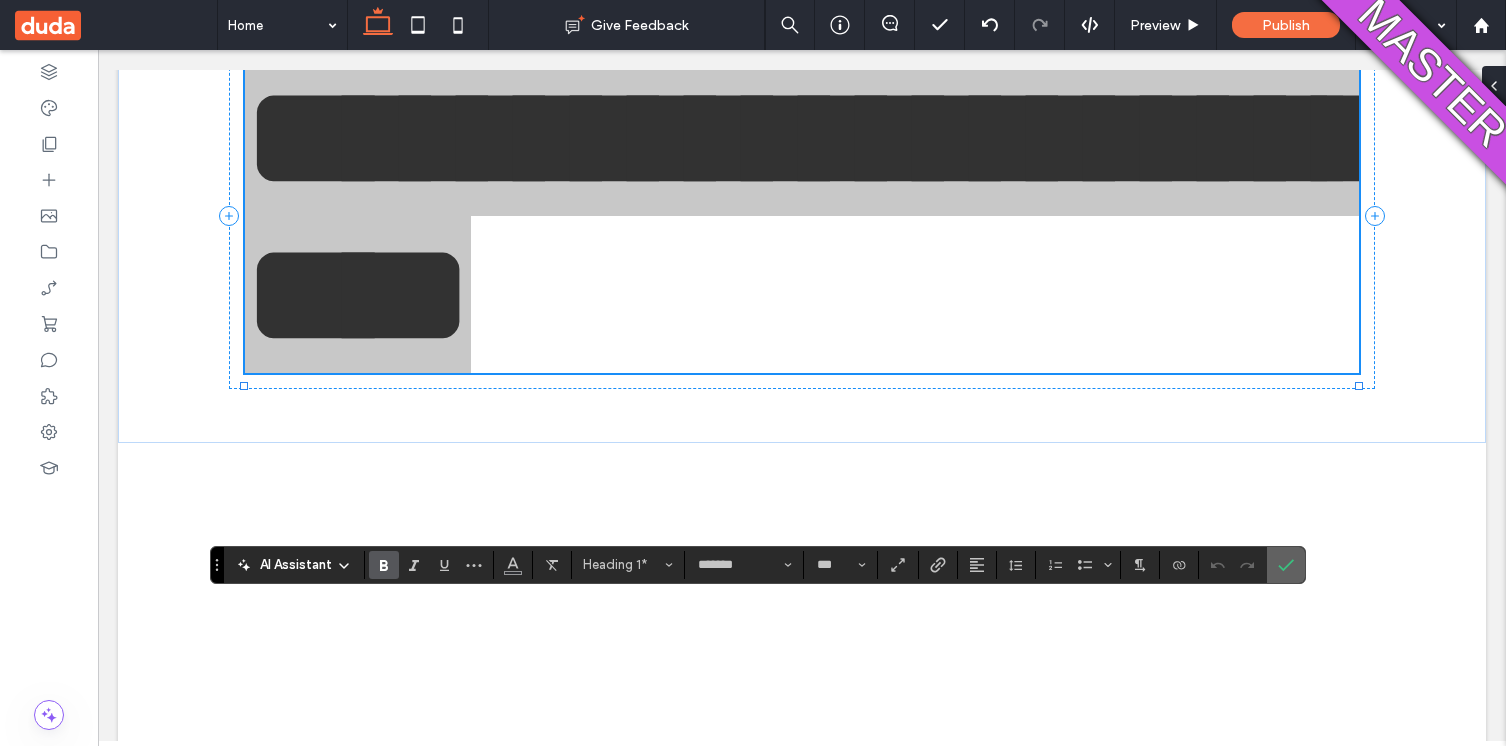click at bounding box center (1286, 565) 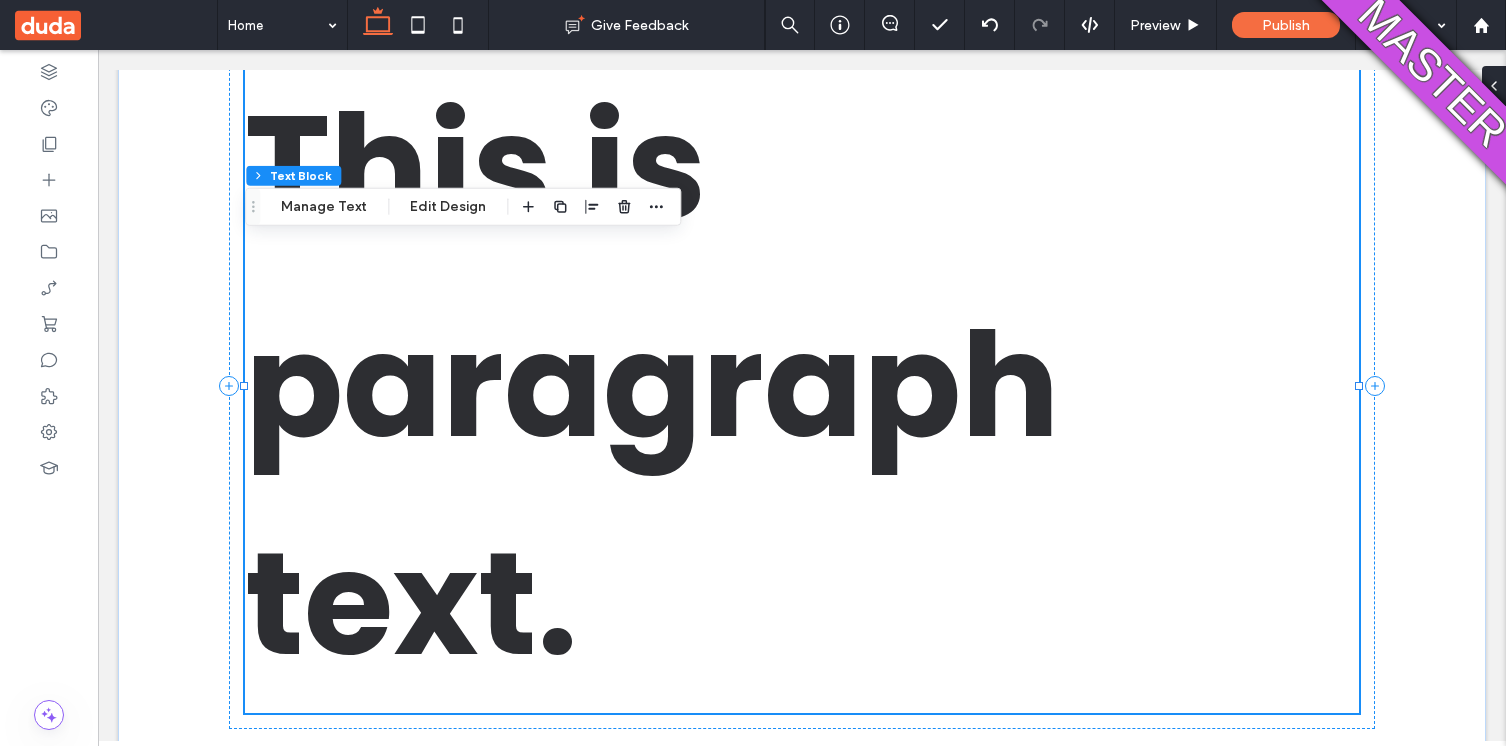 scroll, scrollTop: 0, scrollLeft: 0, axis: both 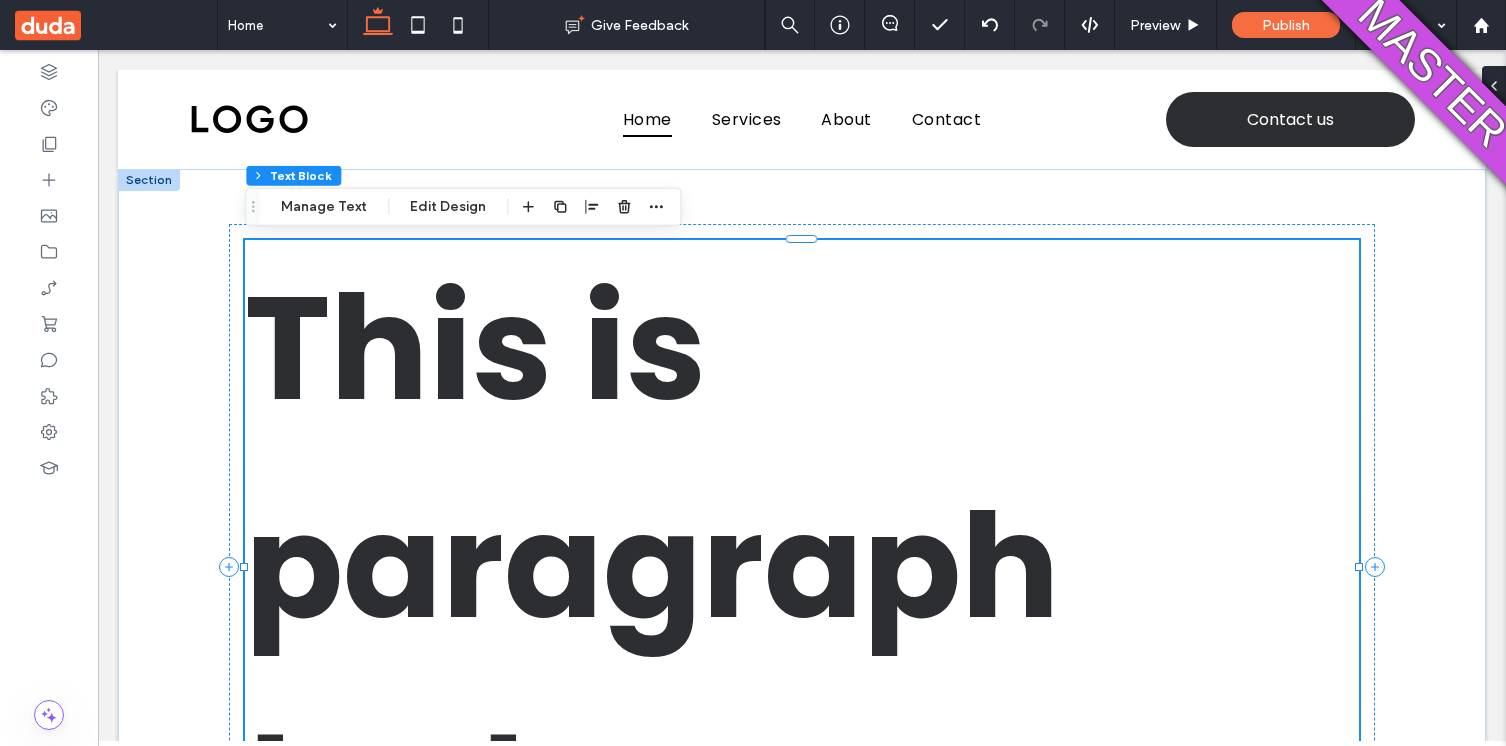 click on "This is paragraph text." at bounding box center (801, 567) 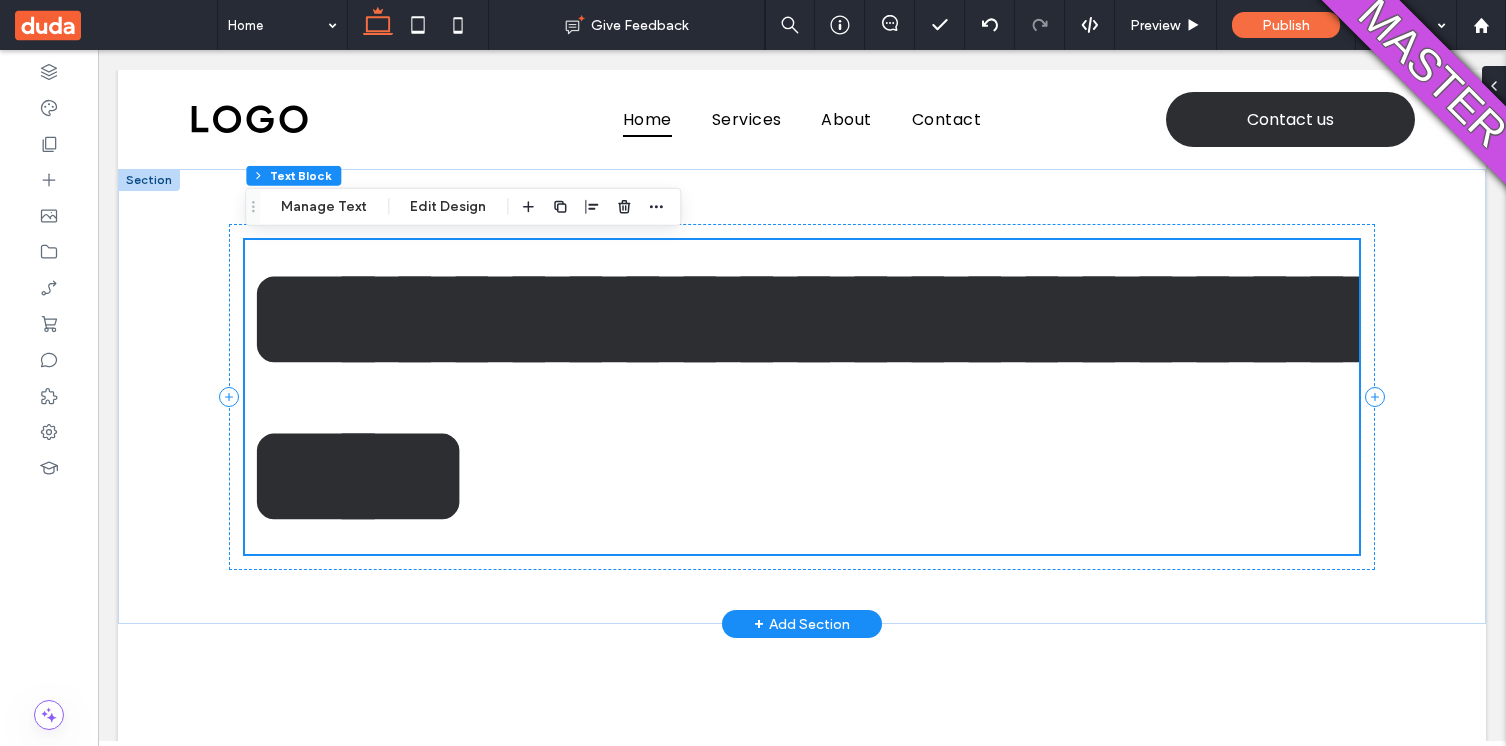 scroll, scrollTop: 171, scrollLeft: 0, axis: vertical 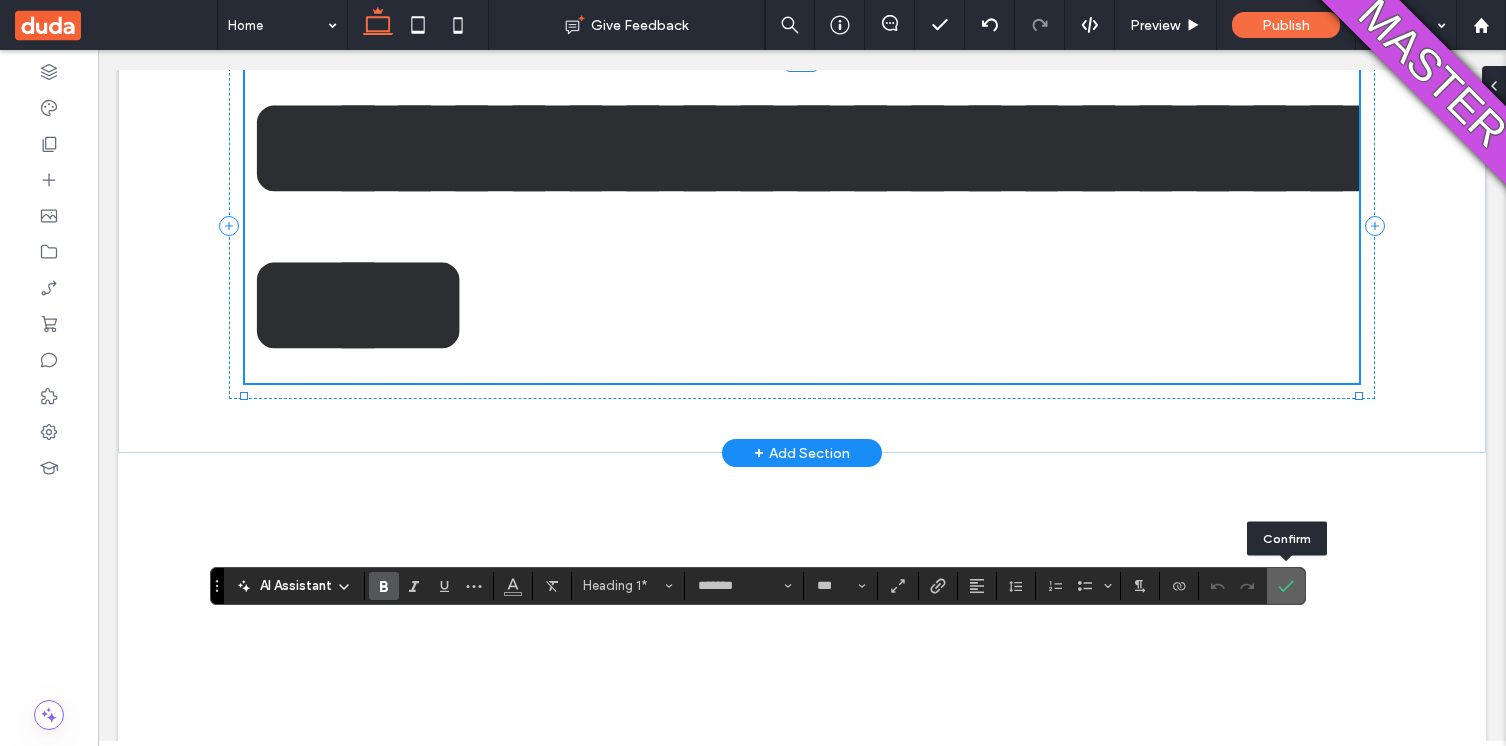 click at bounding box center [1286, 586] 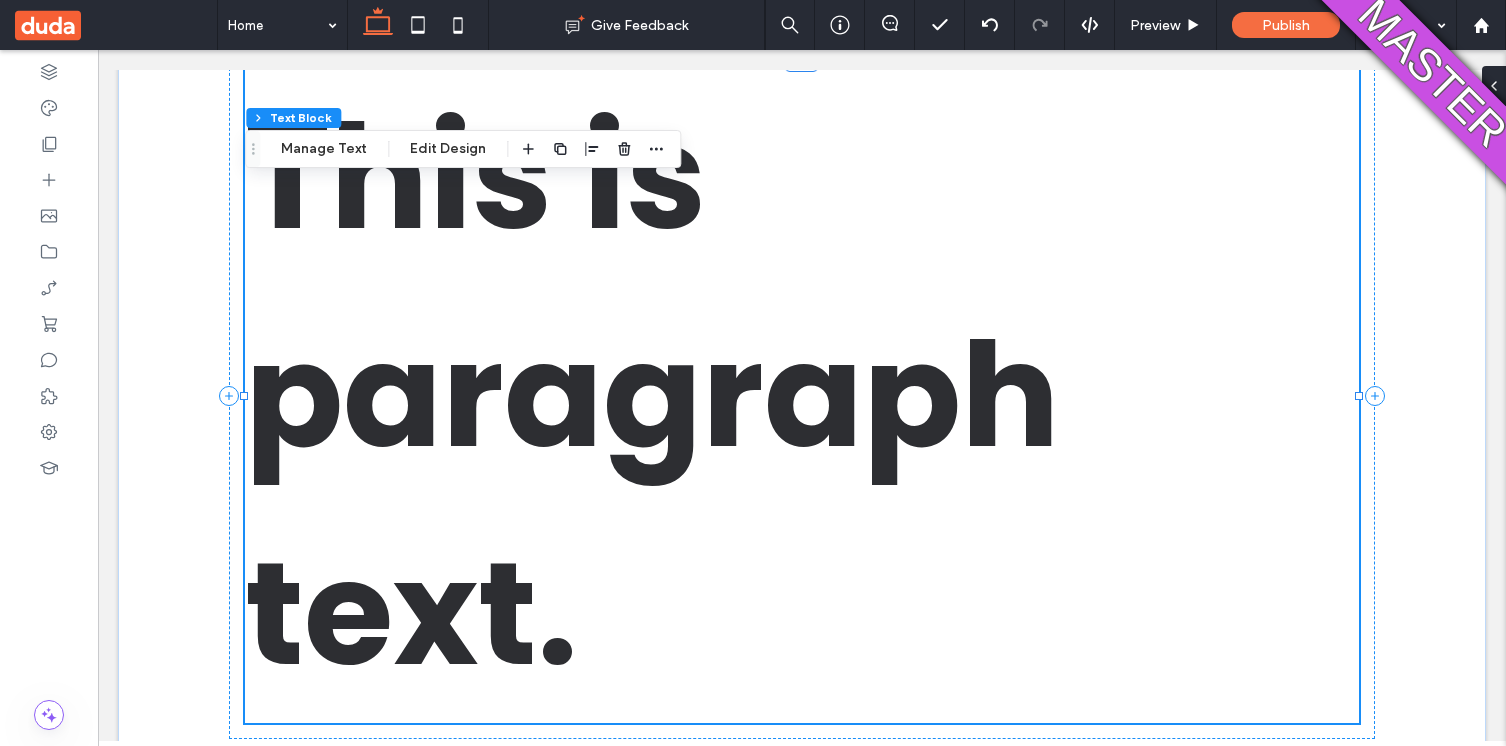 click on "This is paragraph text." at bounding box center [801, 396] 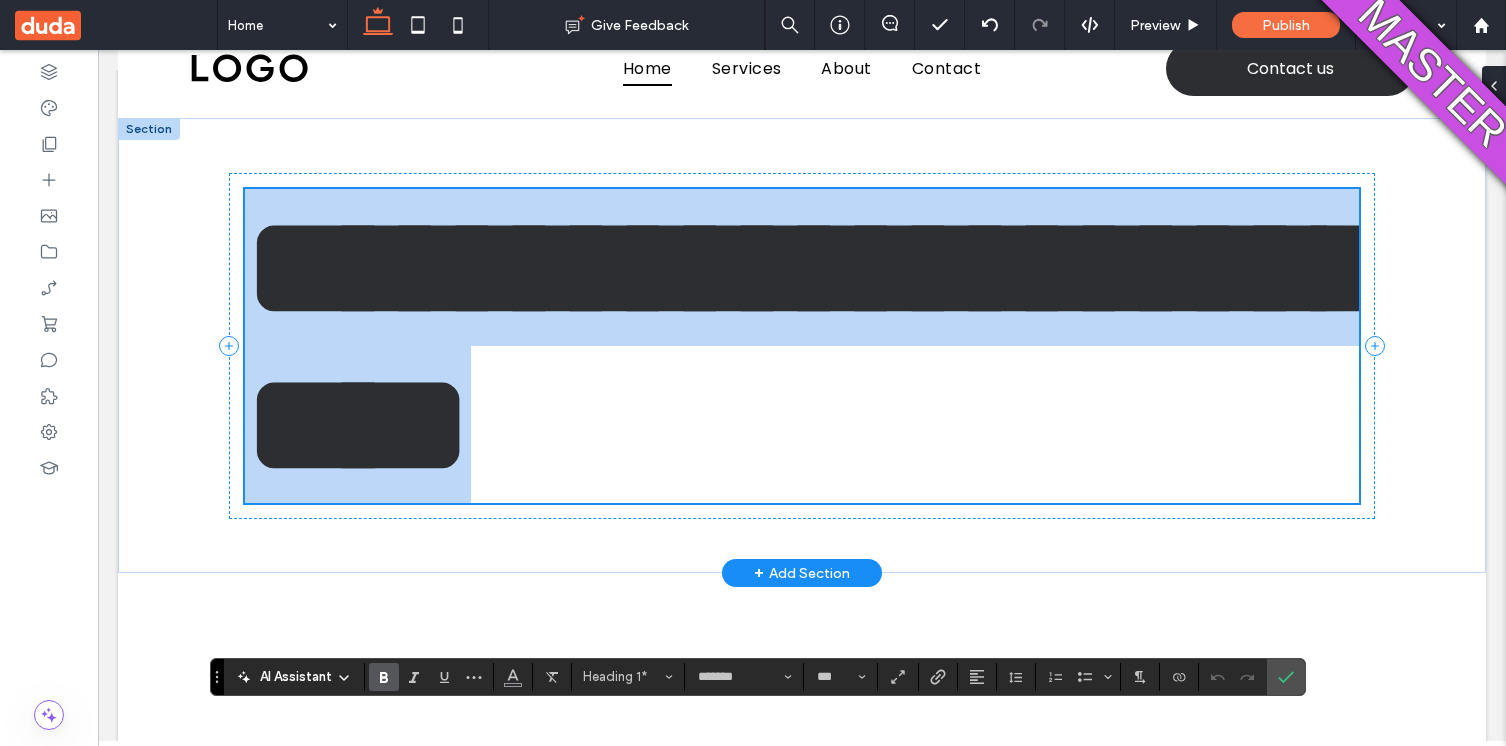 scroll, scrollTop: 0, scrollLeft: 0, axis: both 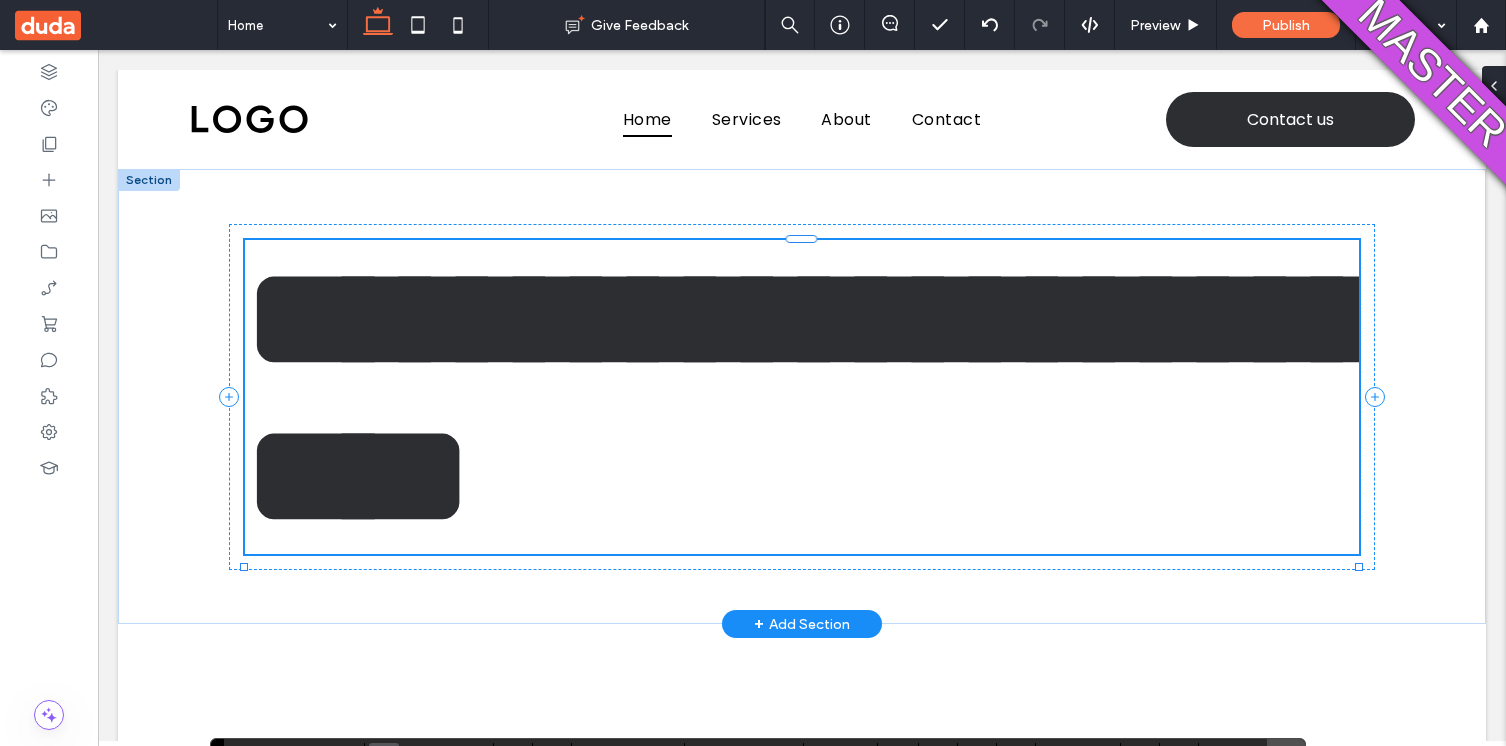 click on "**********" at bounding box center [801, 397] 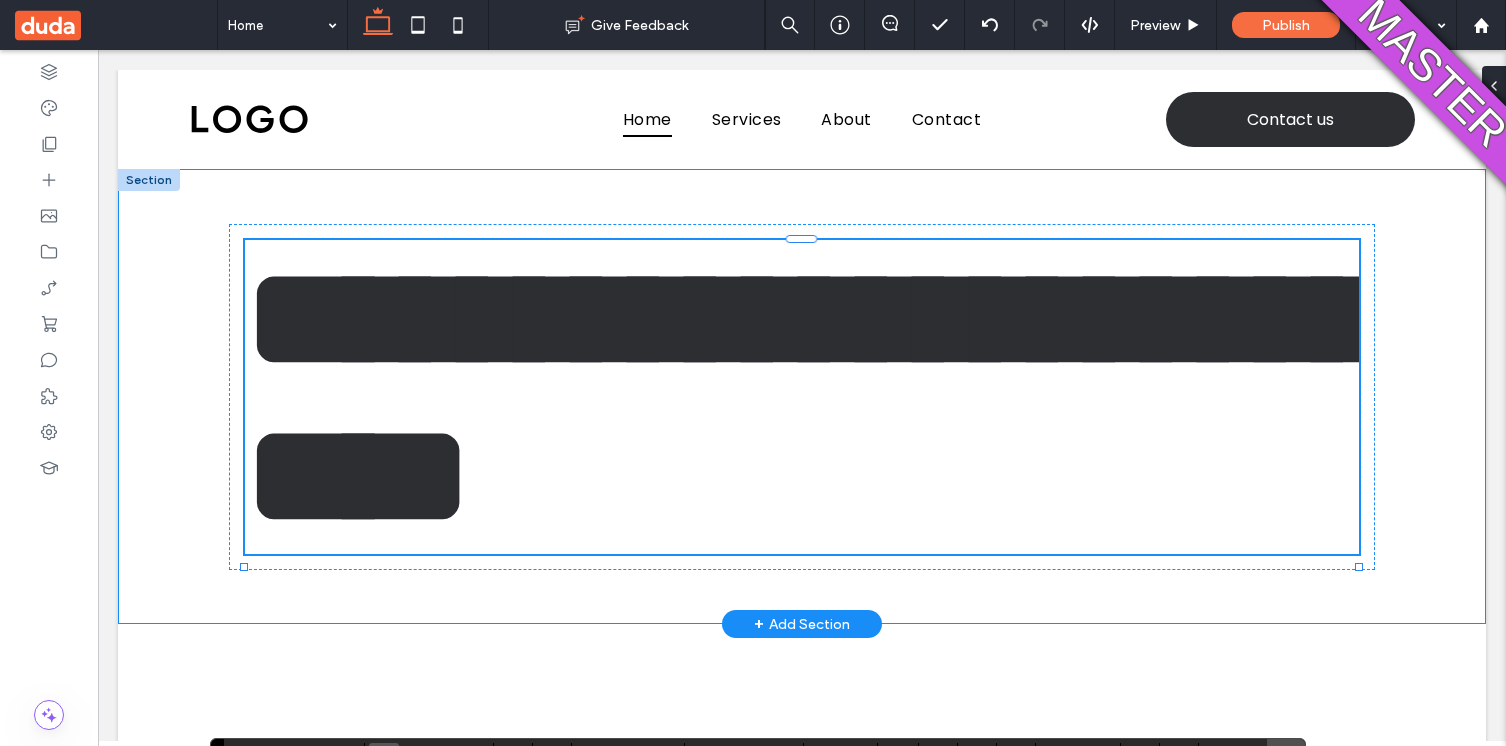 click on "**********" at bounding box center (802, 396) 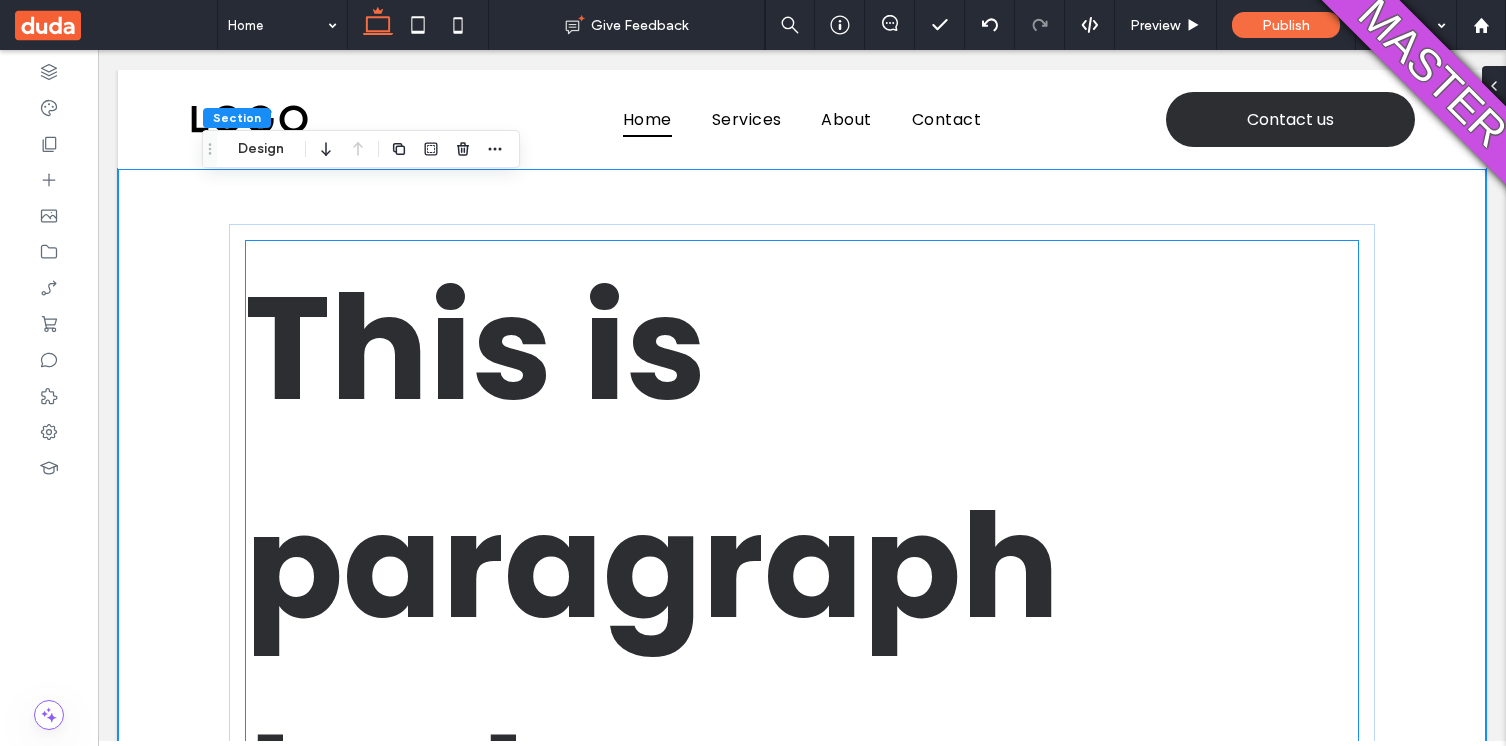 click on "This is paragraph text." at bounding box center [801, 567] 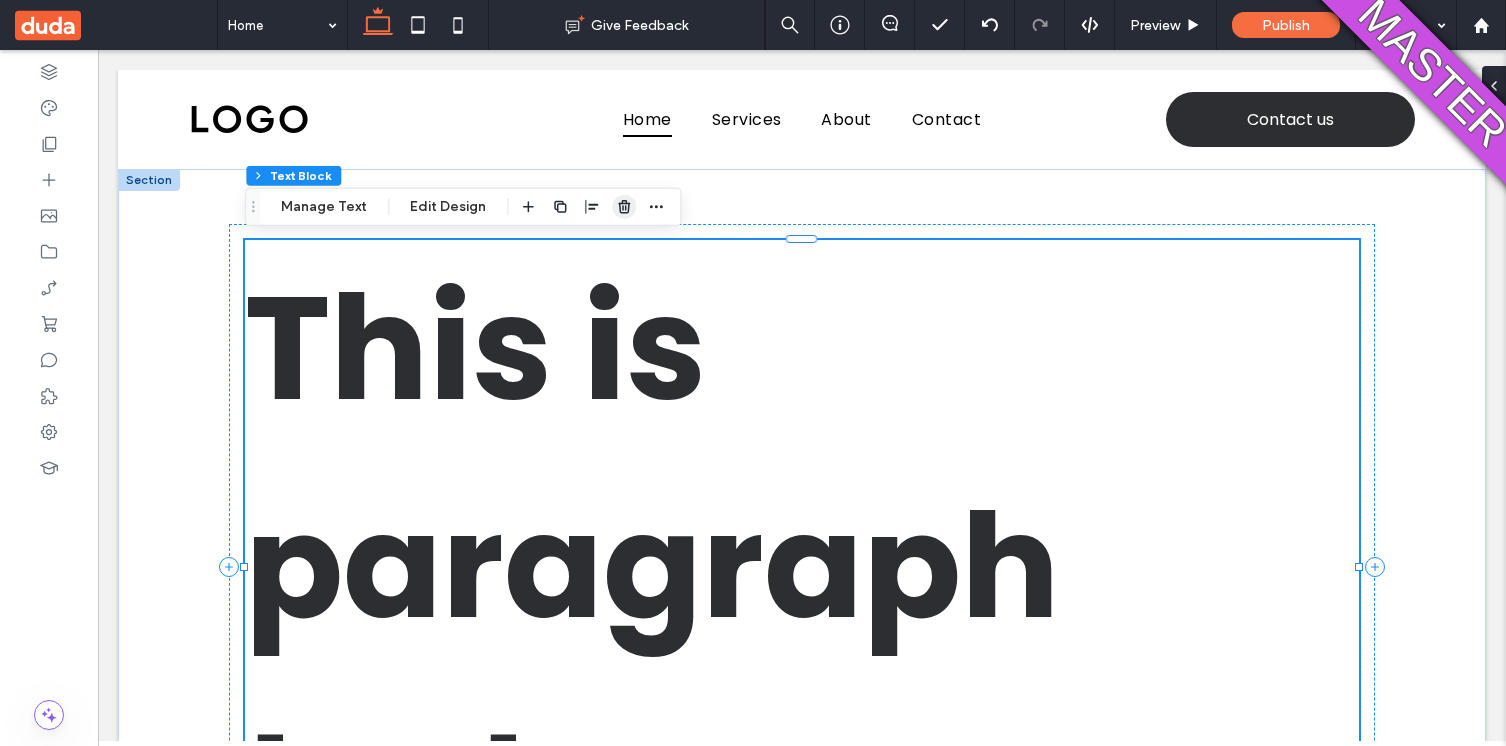 click 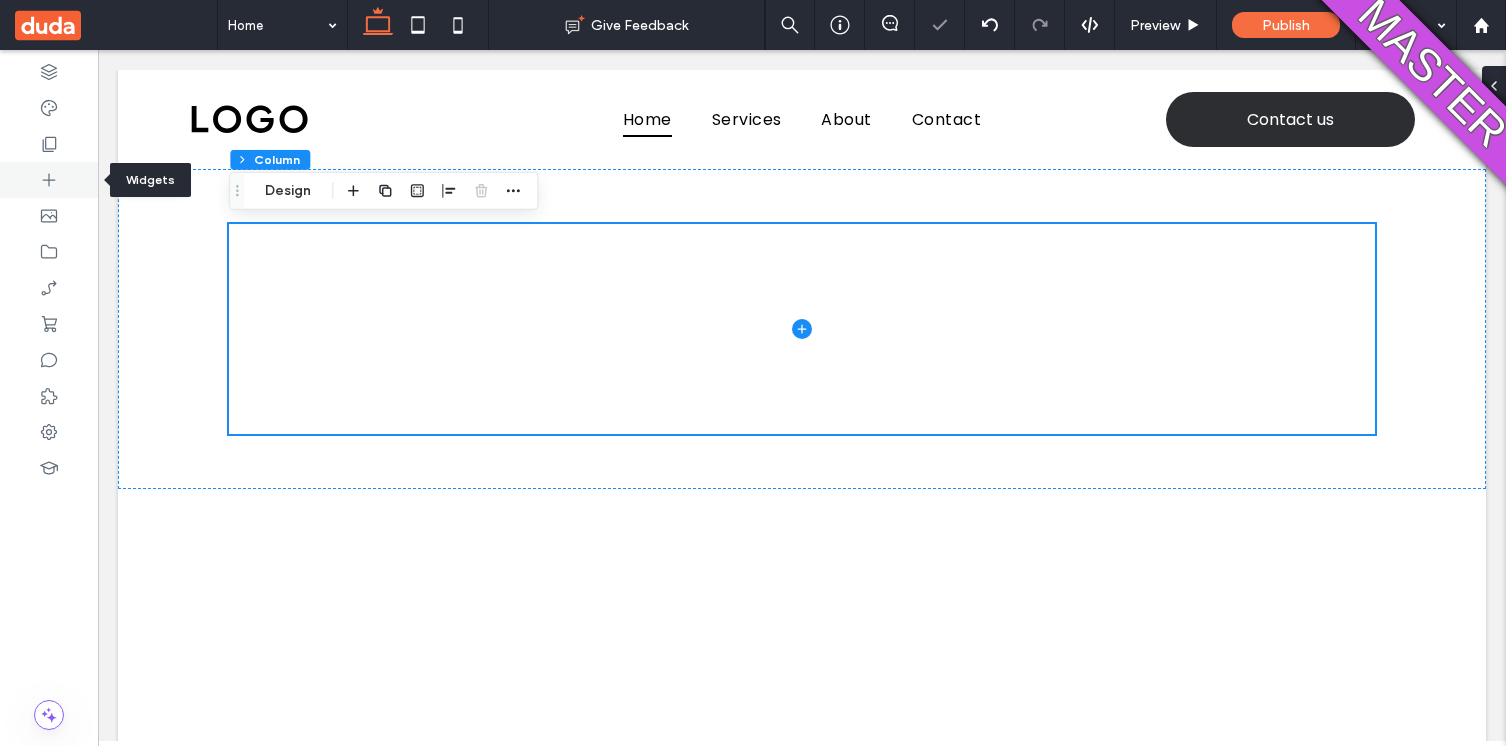 click at bounding box center [49, 180] 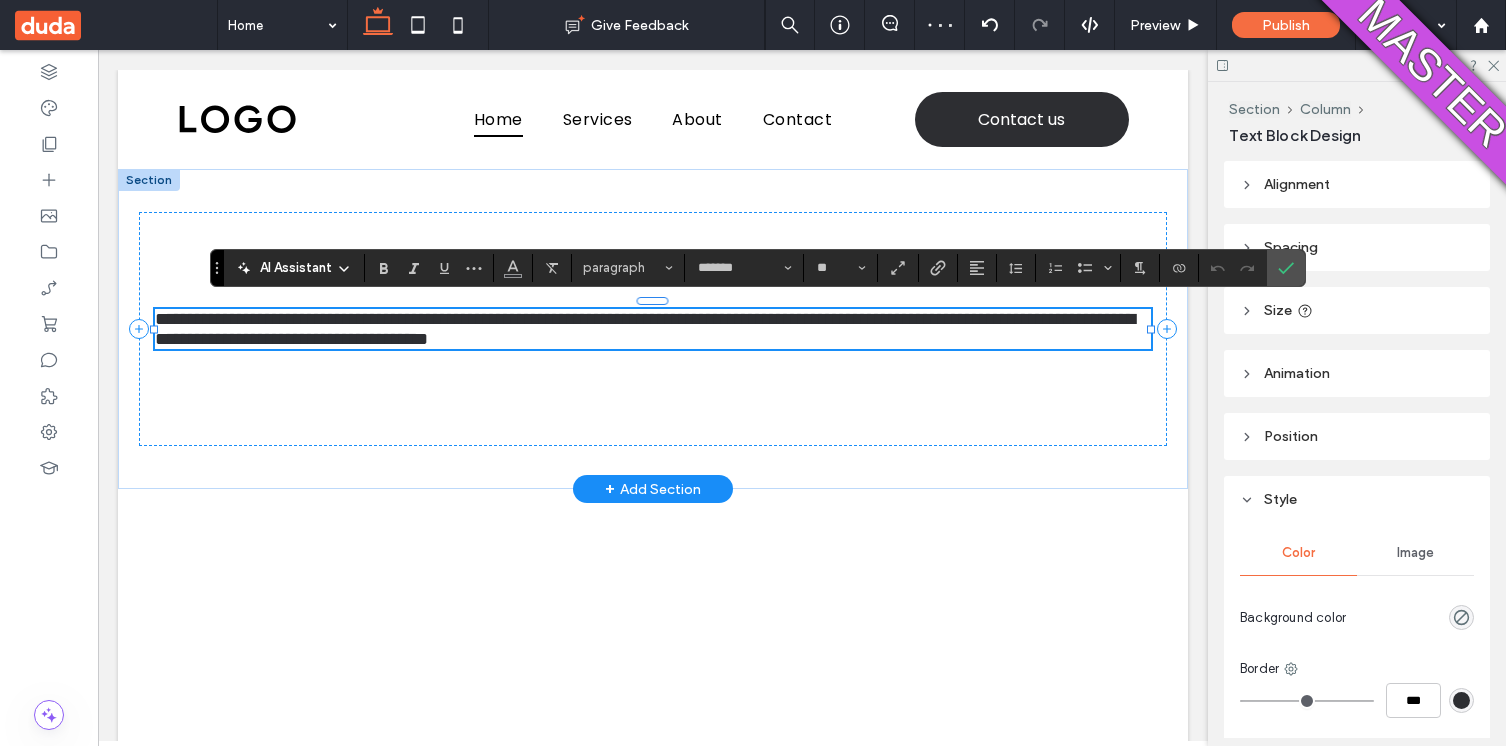 click on "**********" at bounding box center (645, 329) 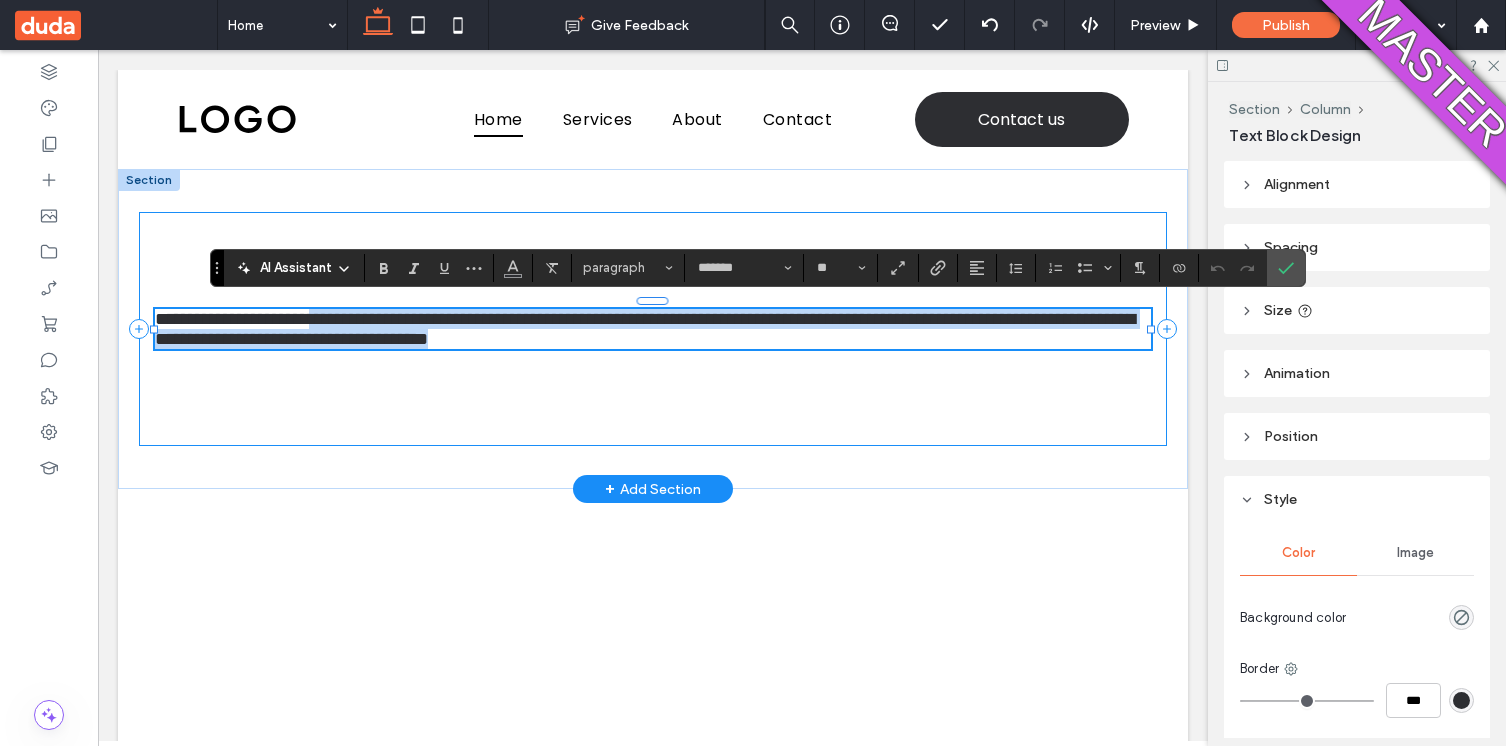 drag, startPoint x: 347, startPoint y: 314, endPoint x: 574, endPoint y: 360, distance: 231.6139 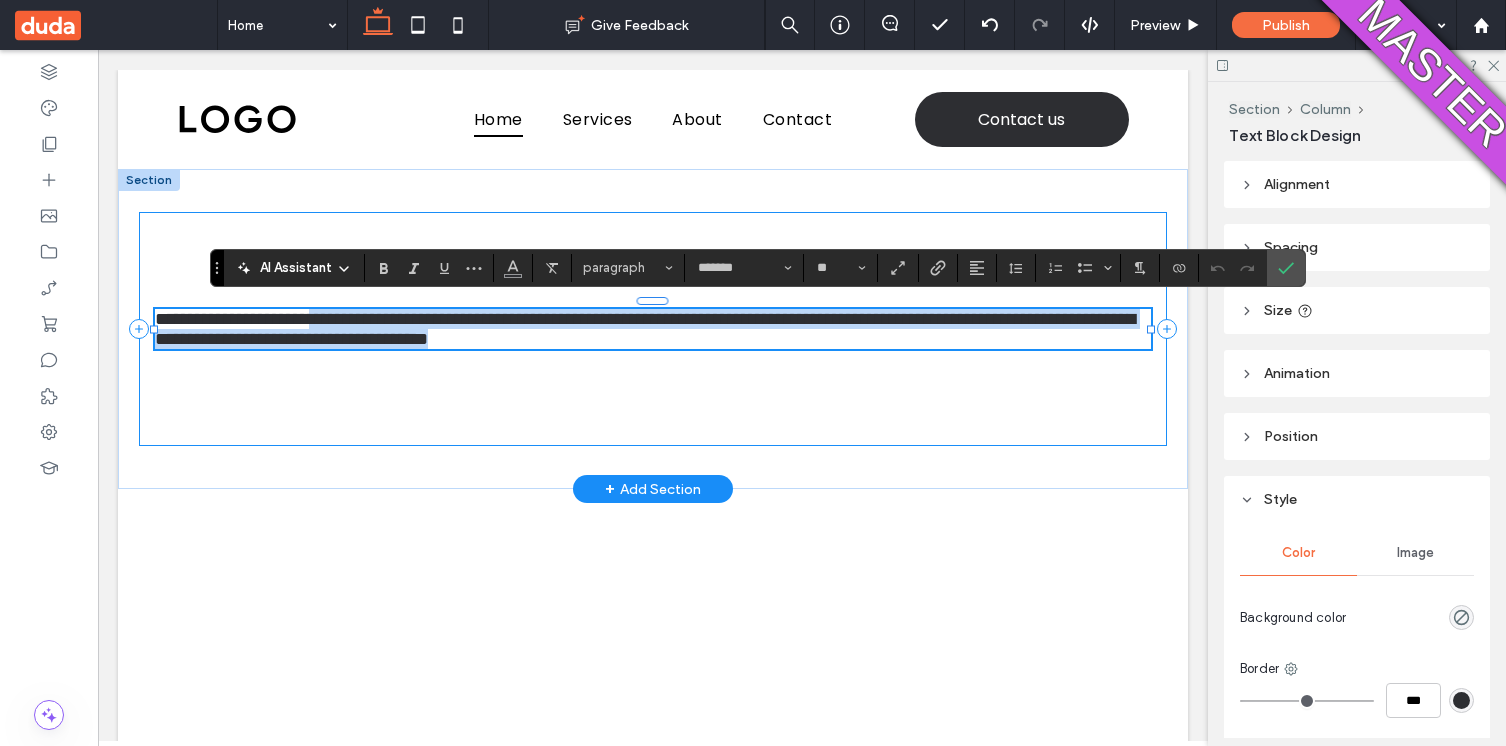 click on "**********" at bounding box center [652, 329] 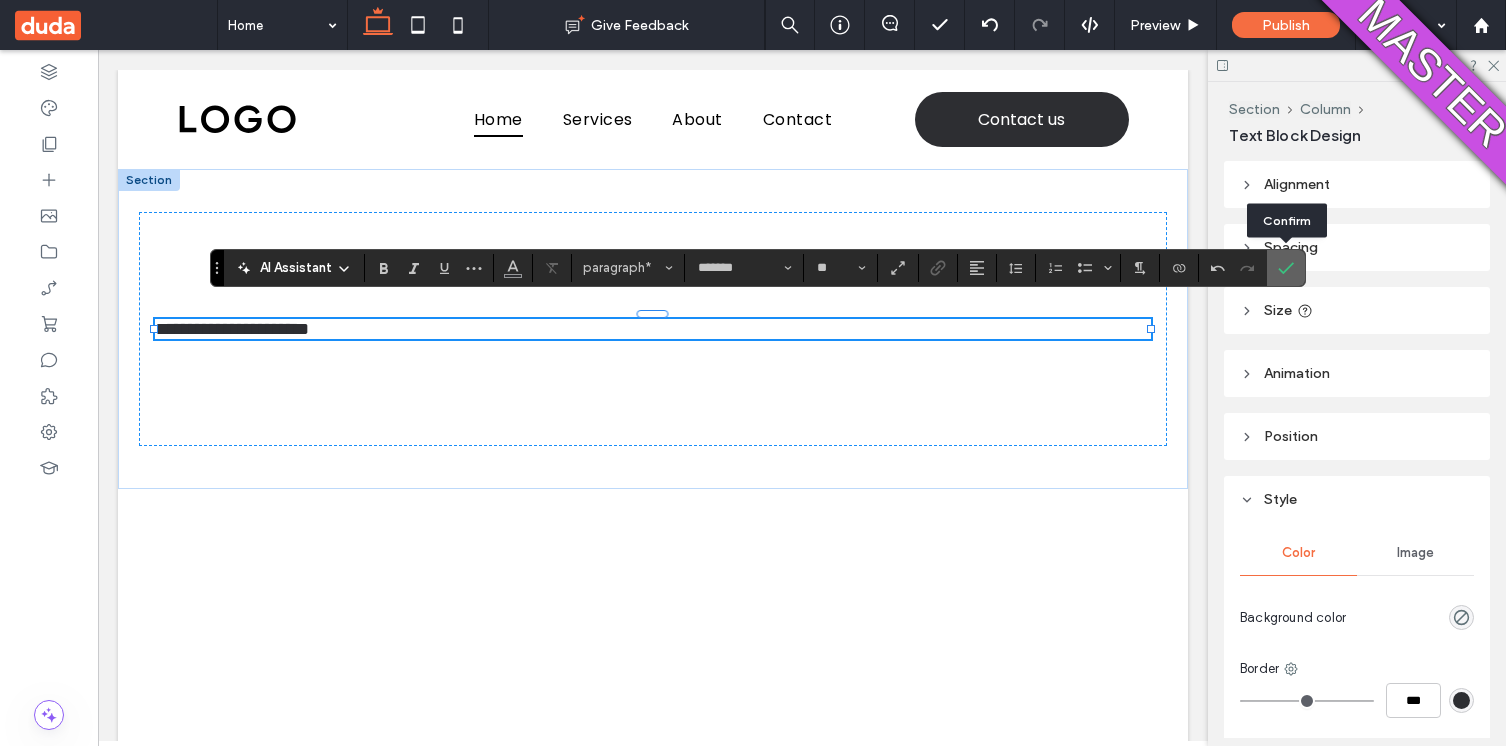 click 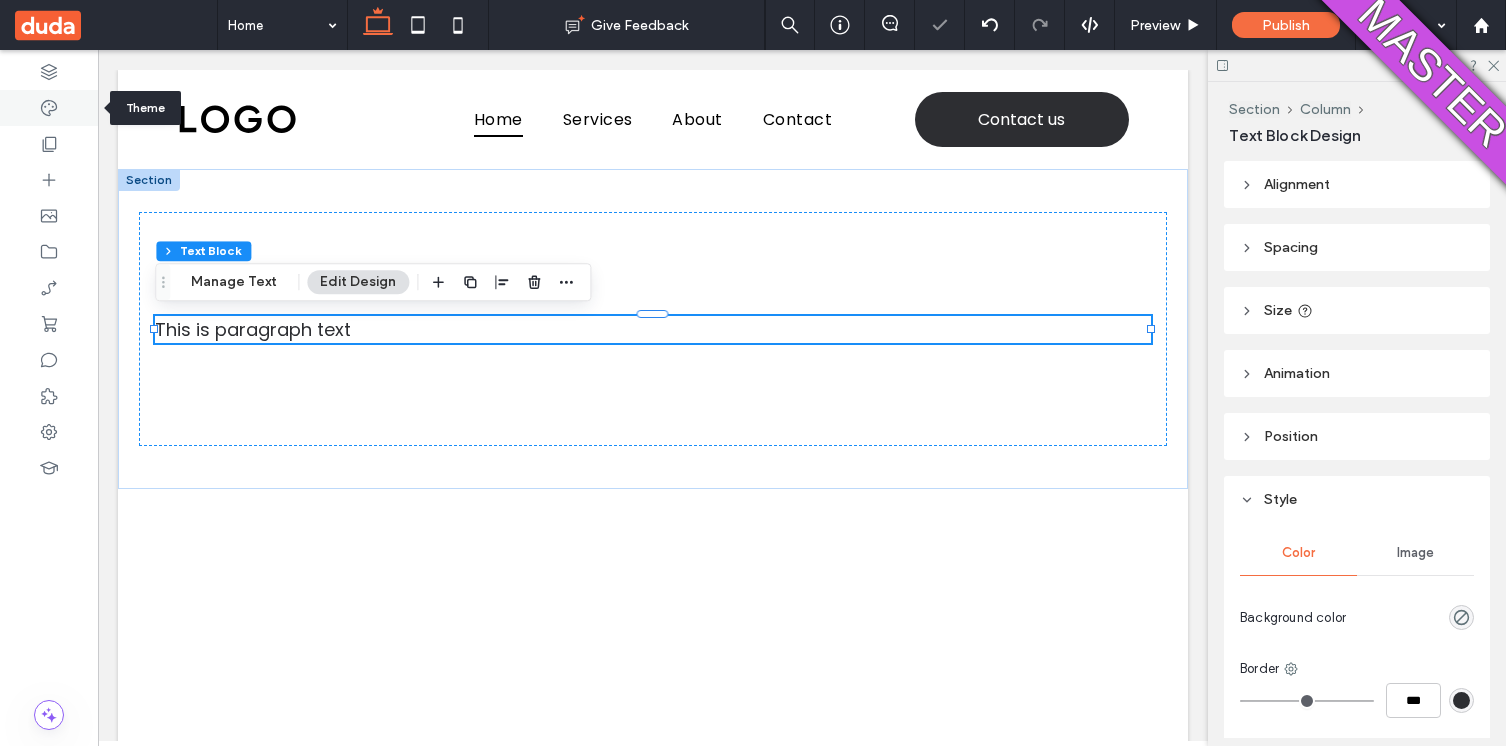 click 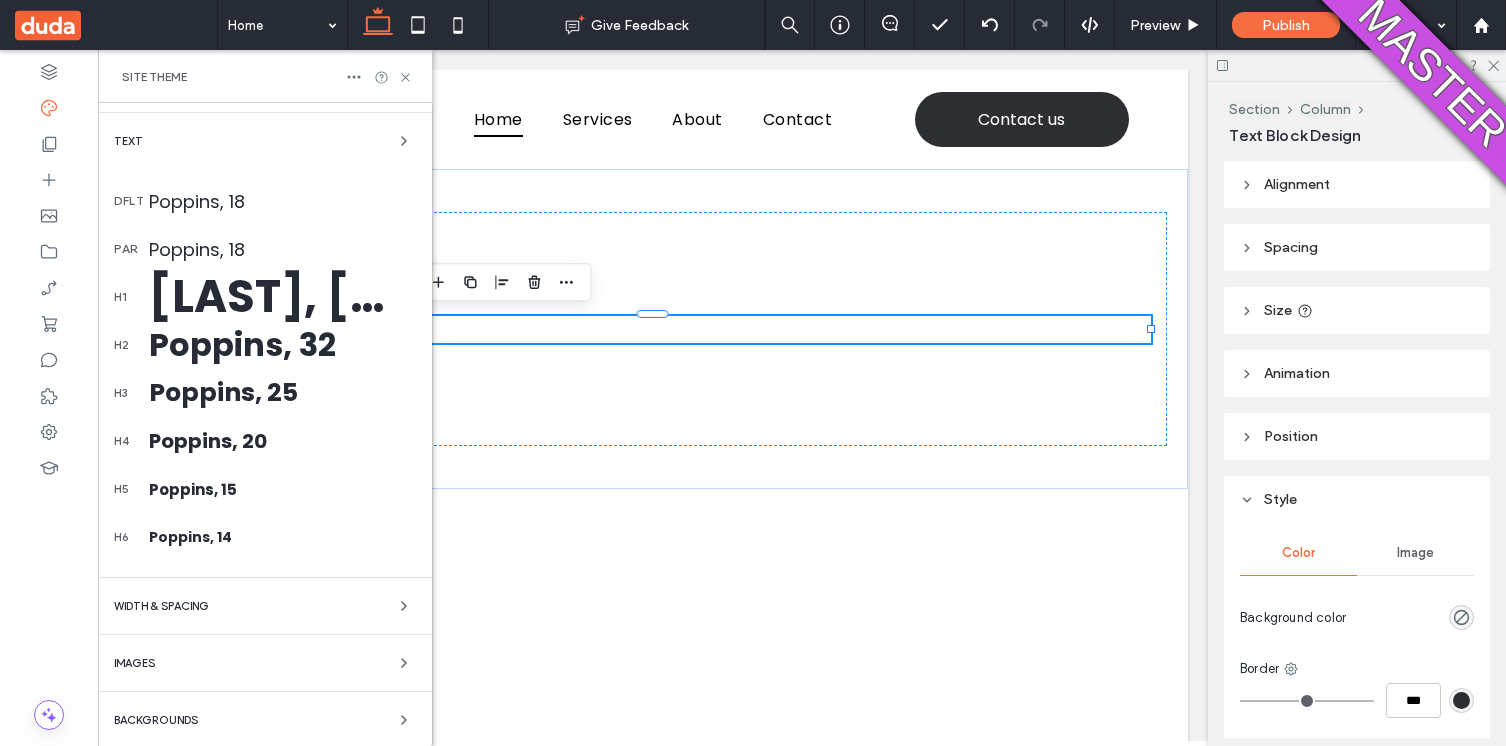 click on "[LAST], [NUMBER]" at bounding box center [282, 297] 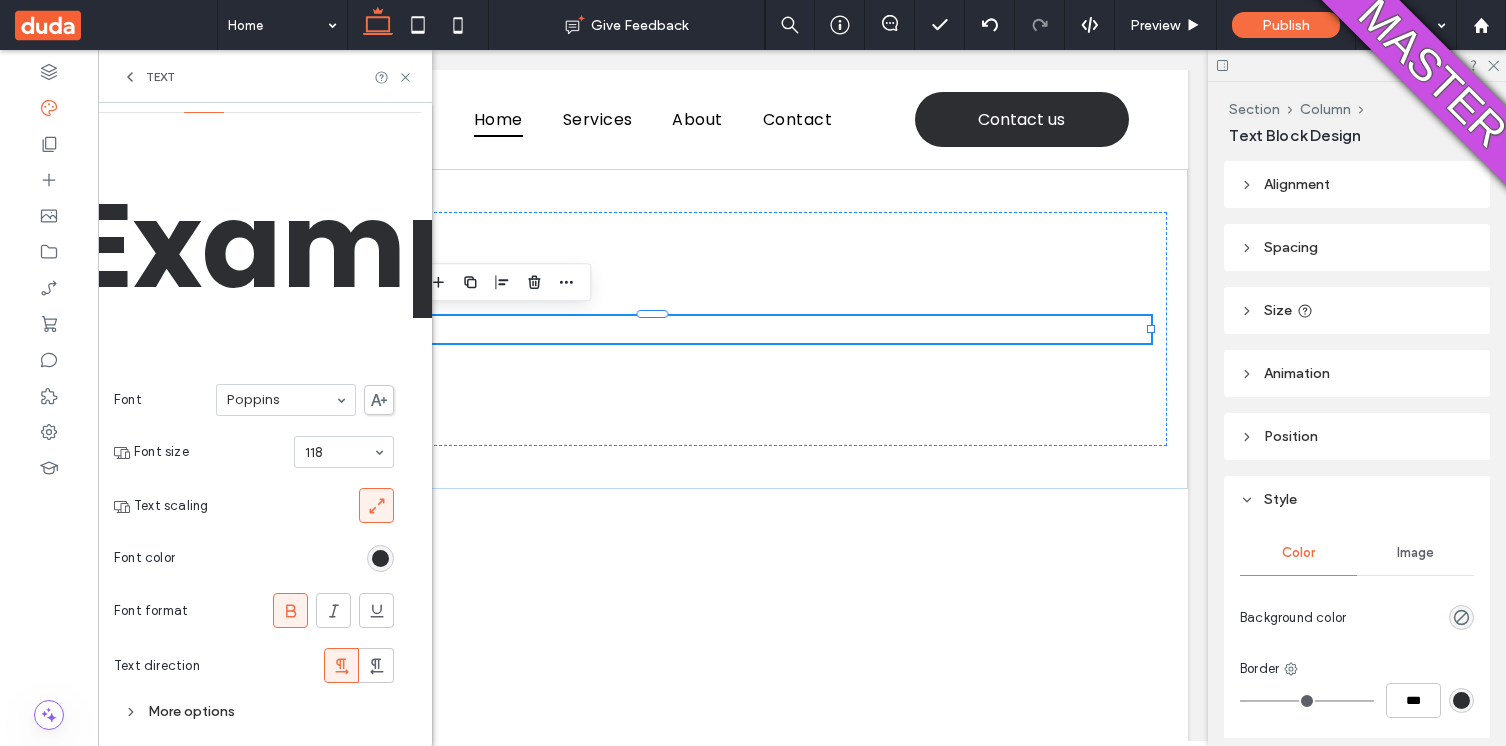 scroll, scrollTop: 50, scrollLeft: 0, axis: vertical 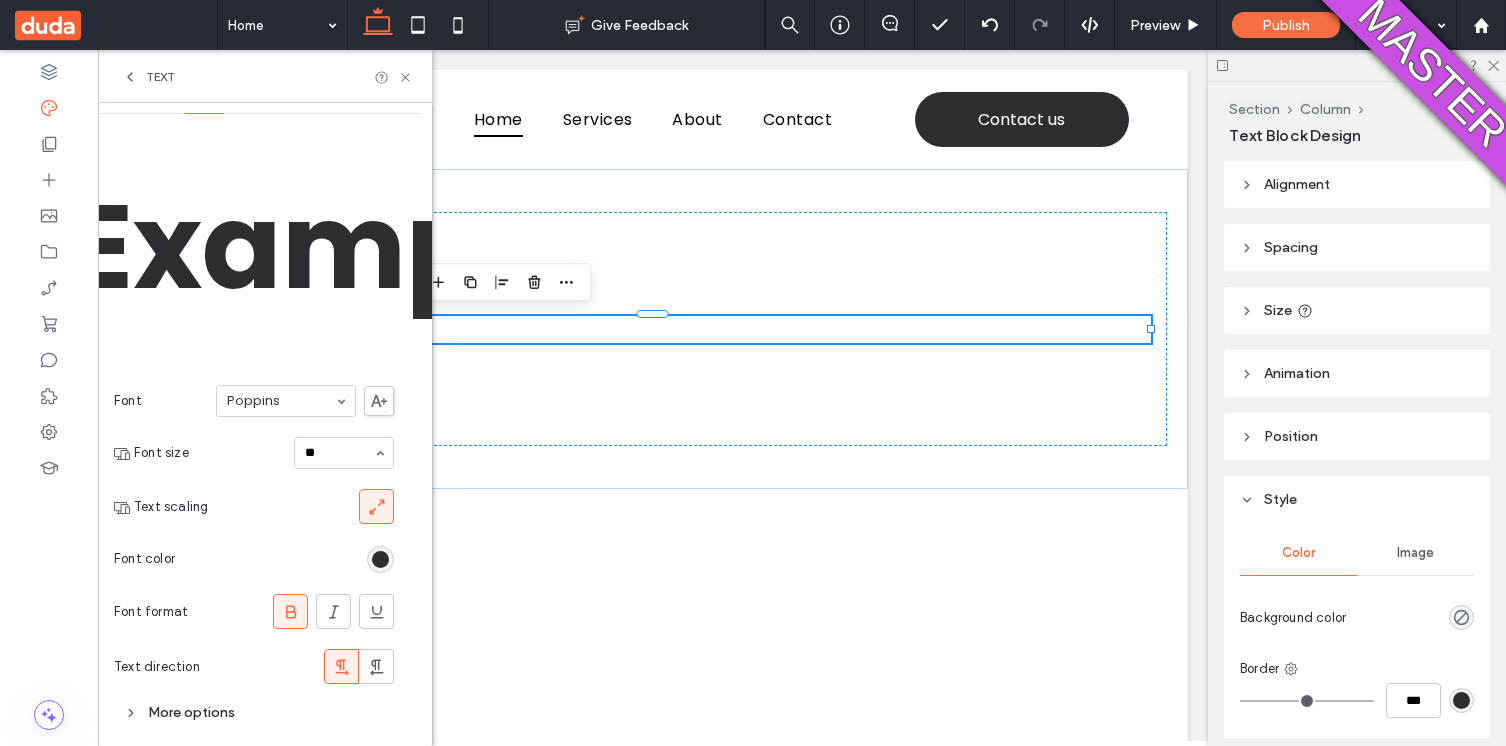 type on "***" 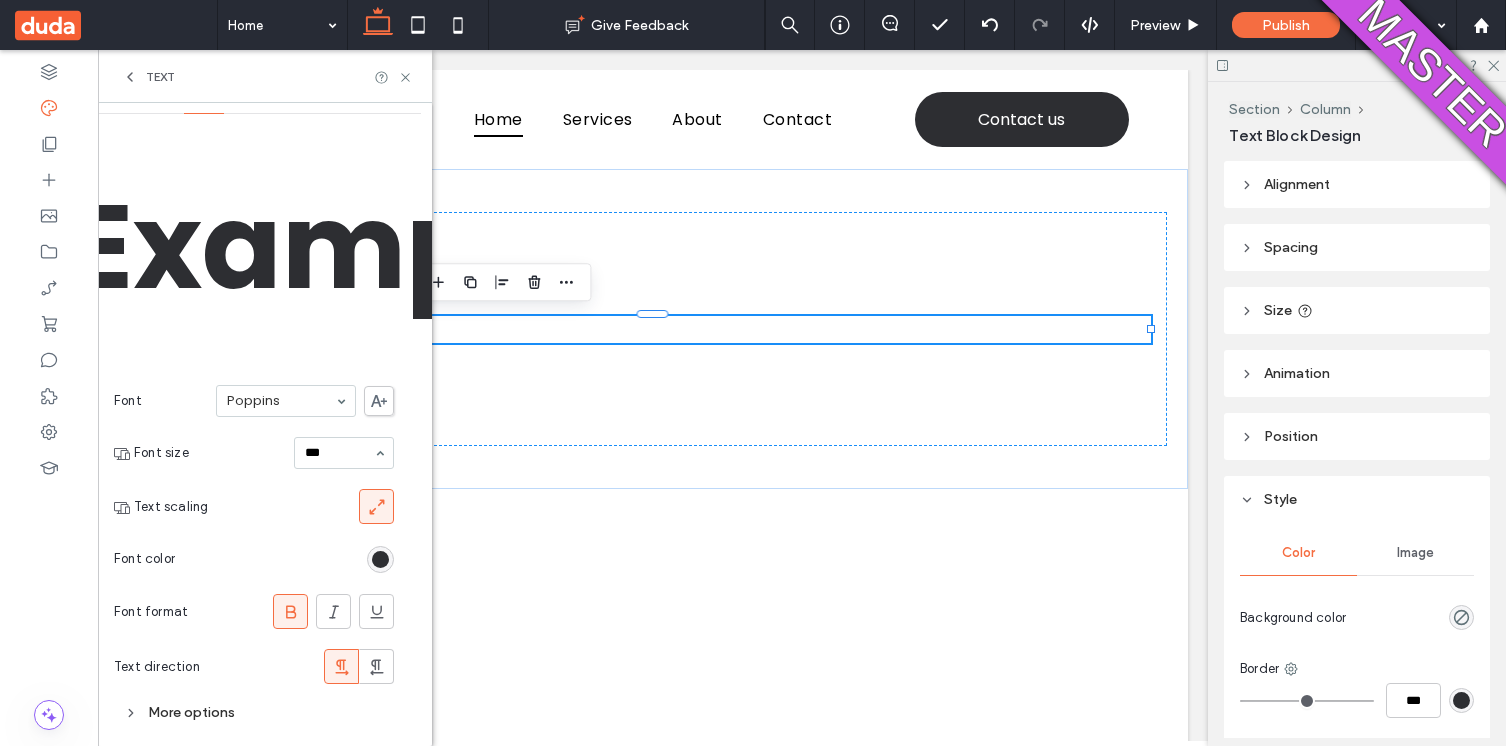 type 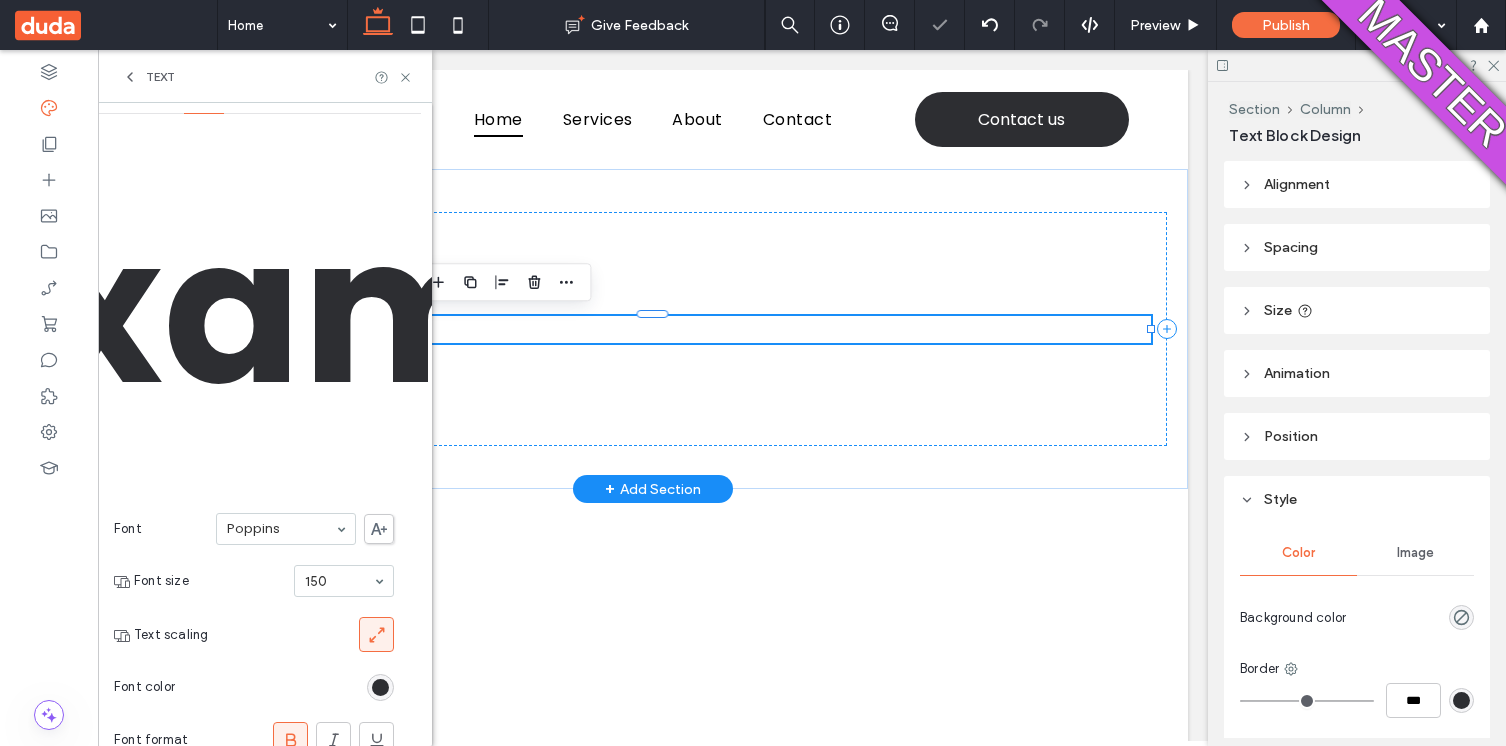 click on "This is paragraph text" at bounding box center (652, 329) 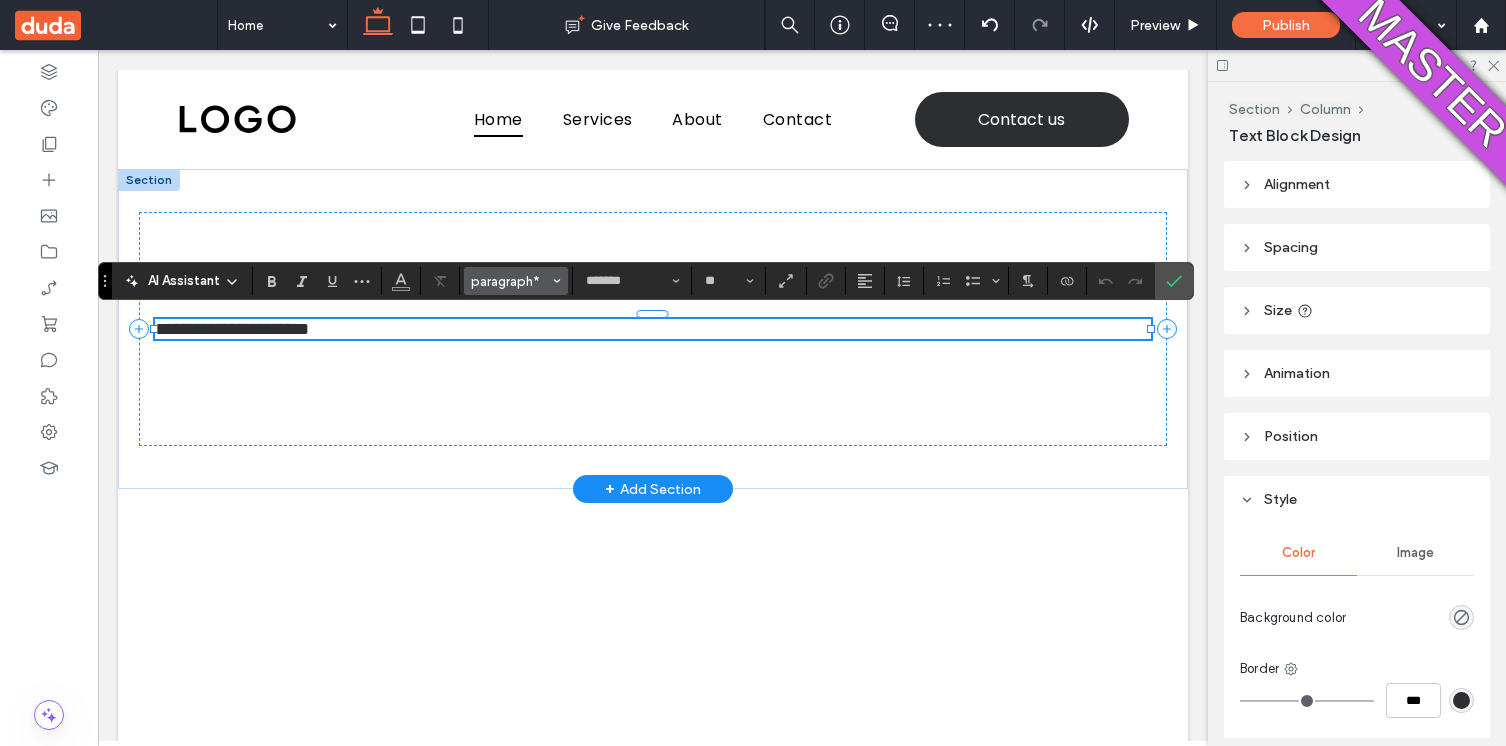 click on "paragraph*" at bounding box center [510, 281] 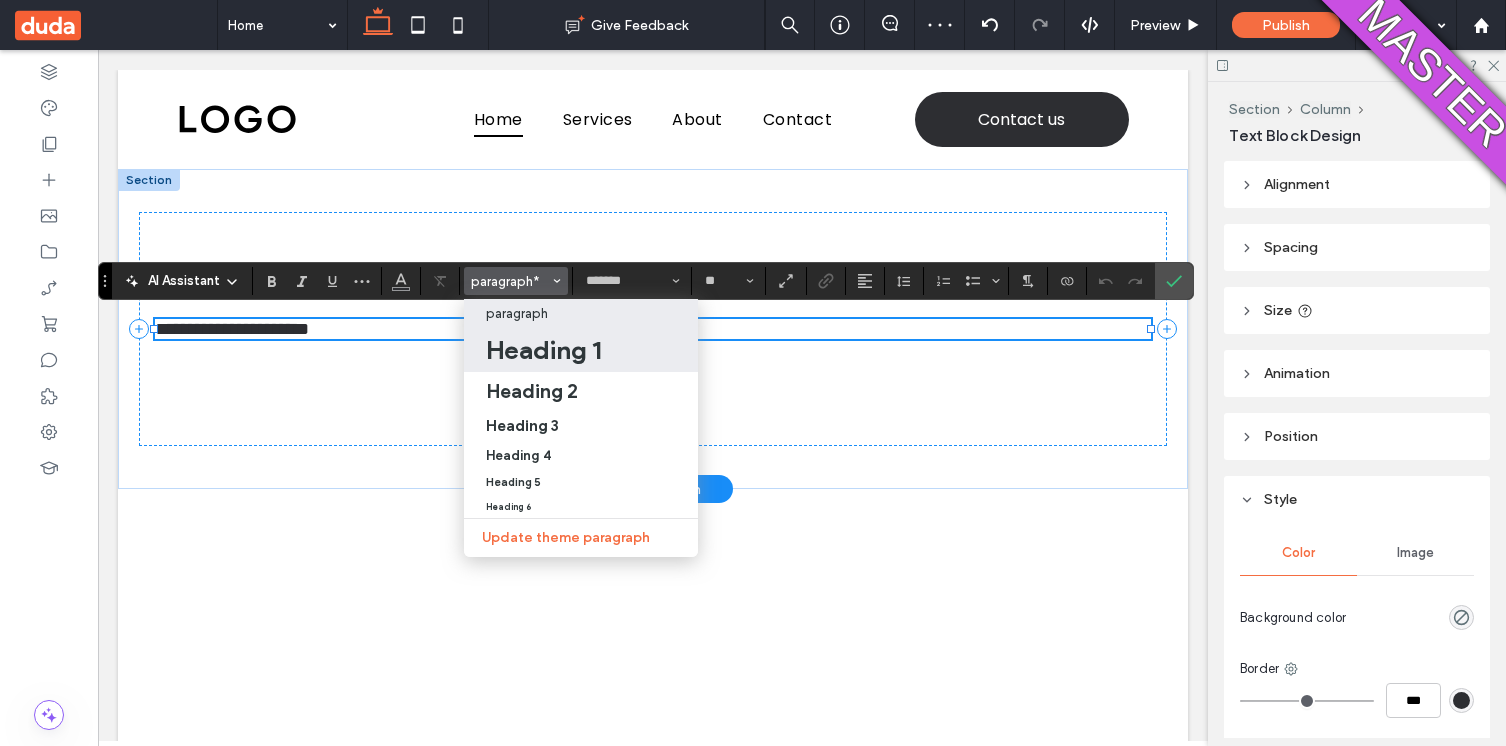 click on "Heading 1" at bounding box center (543, 350) 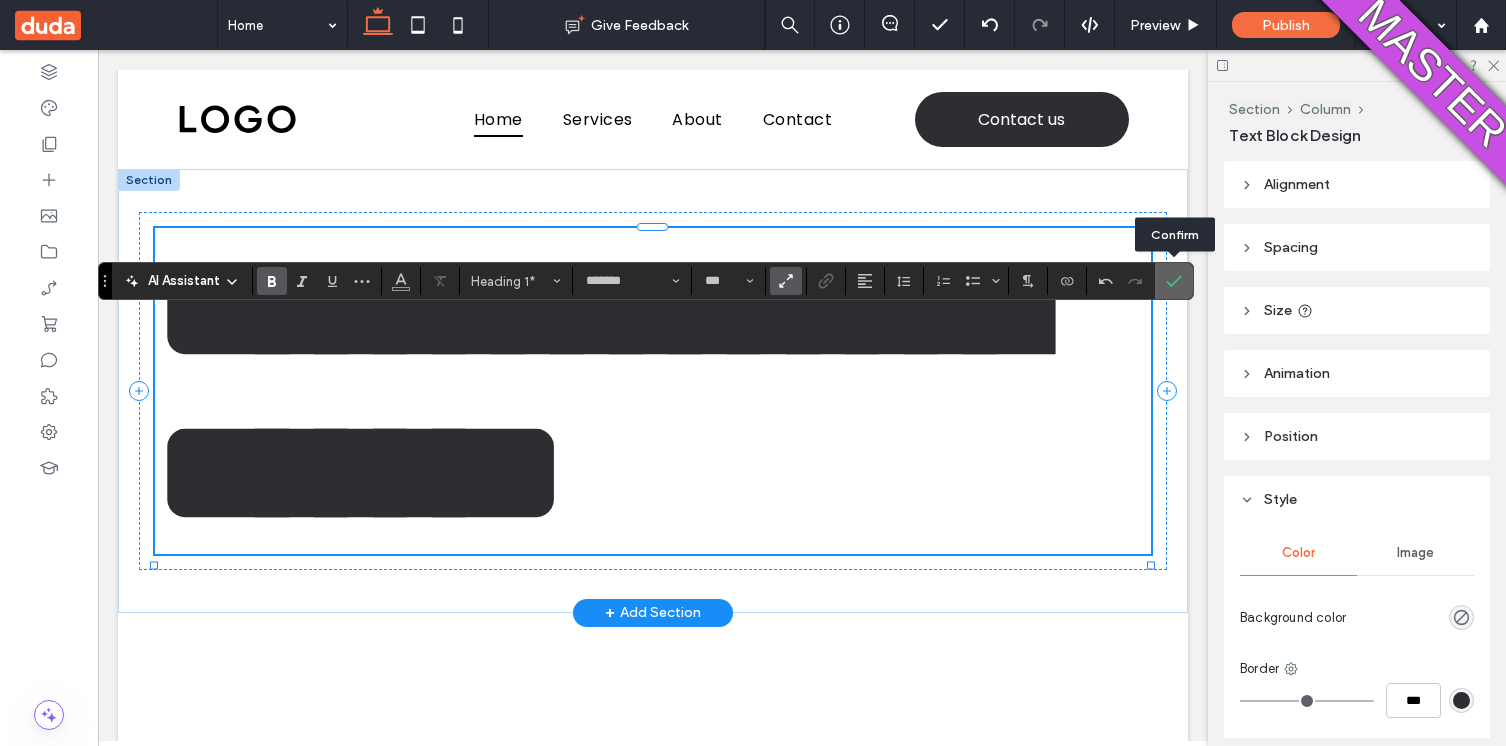 click 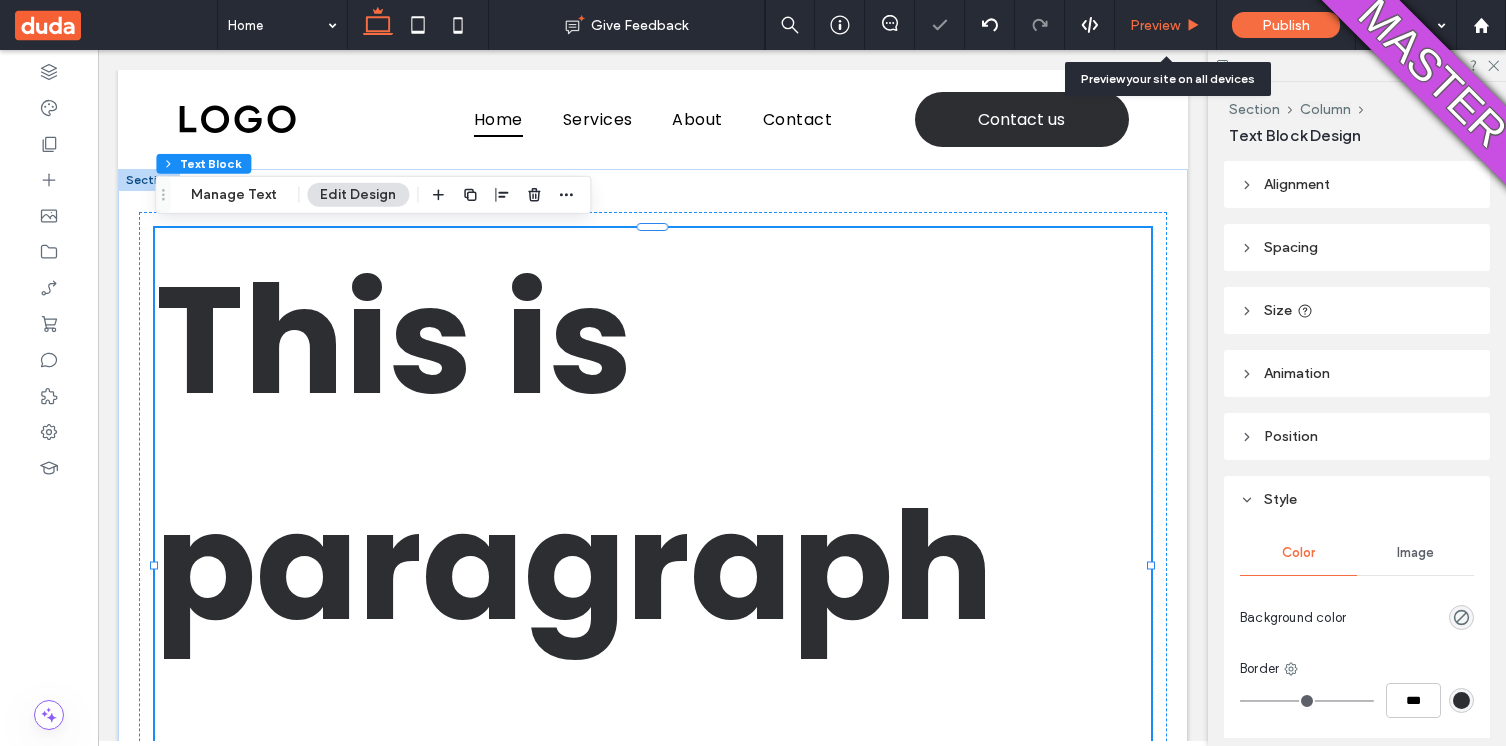 click on "Preview" at bounding box center [1165, 25] 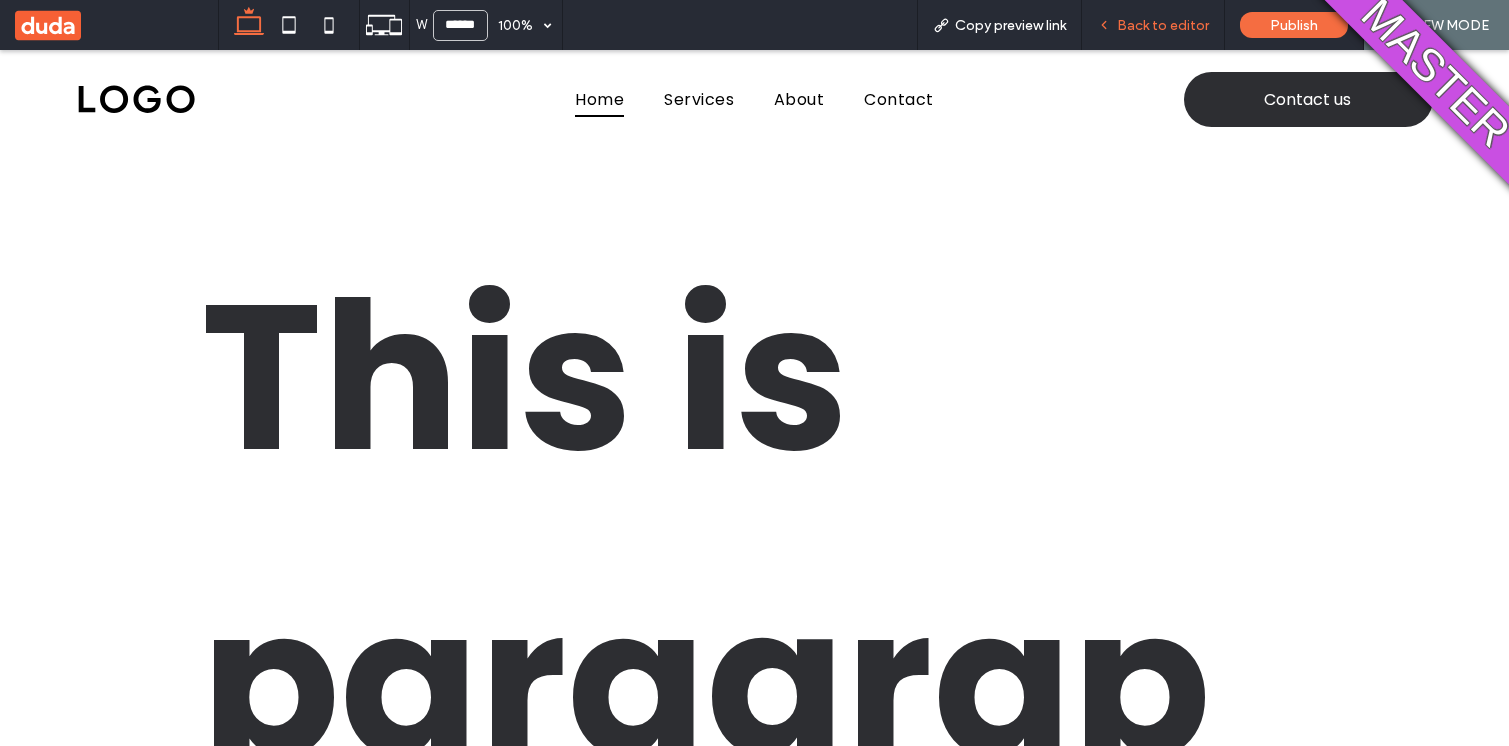 click on "Back to editor" at bounding box center (1163, 25) 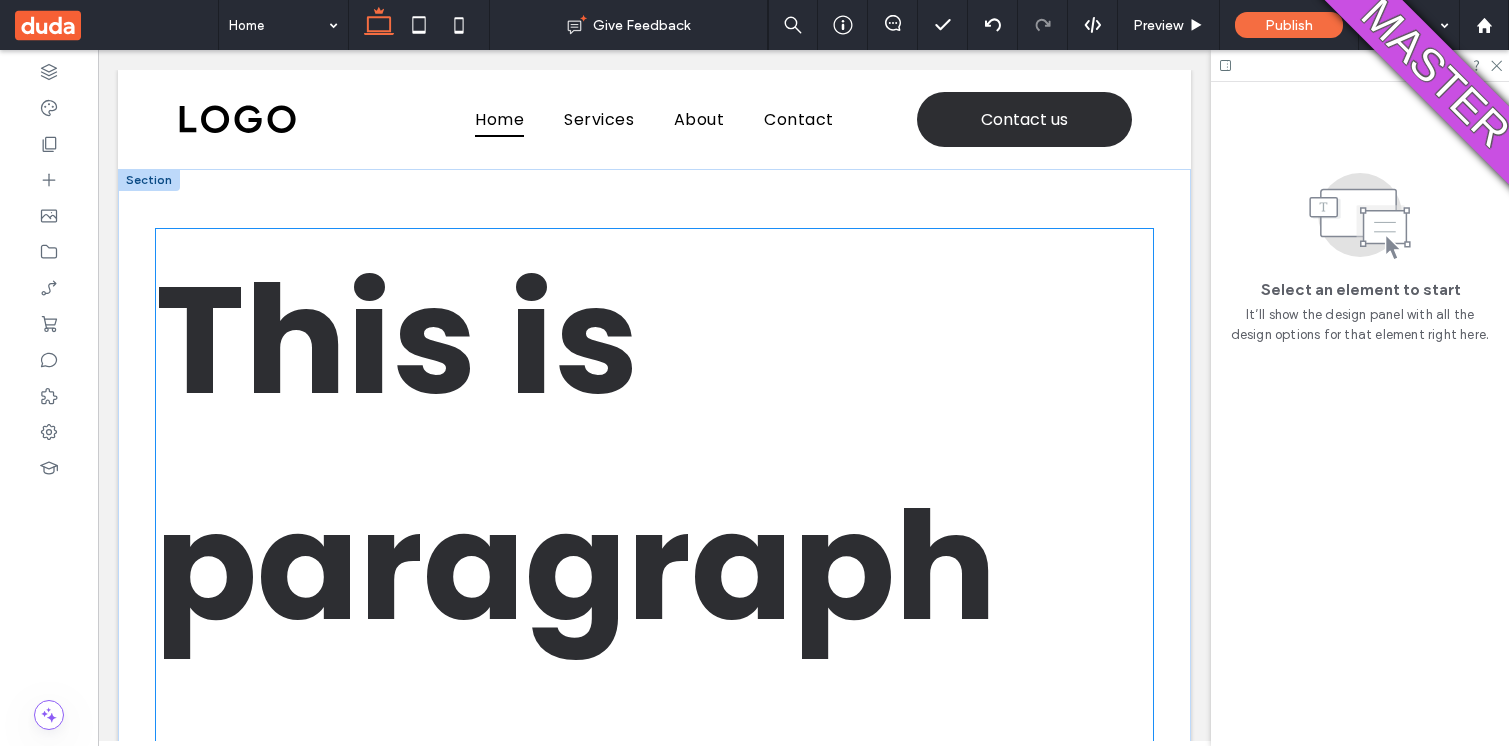 click on "This is paragraph text" at bounding box center (576, 566) 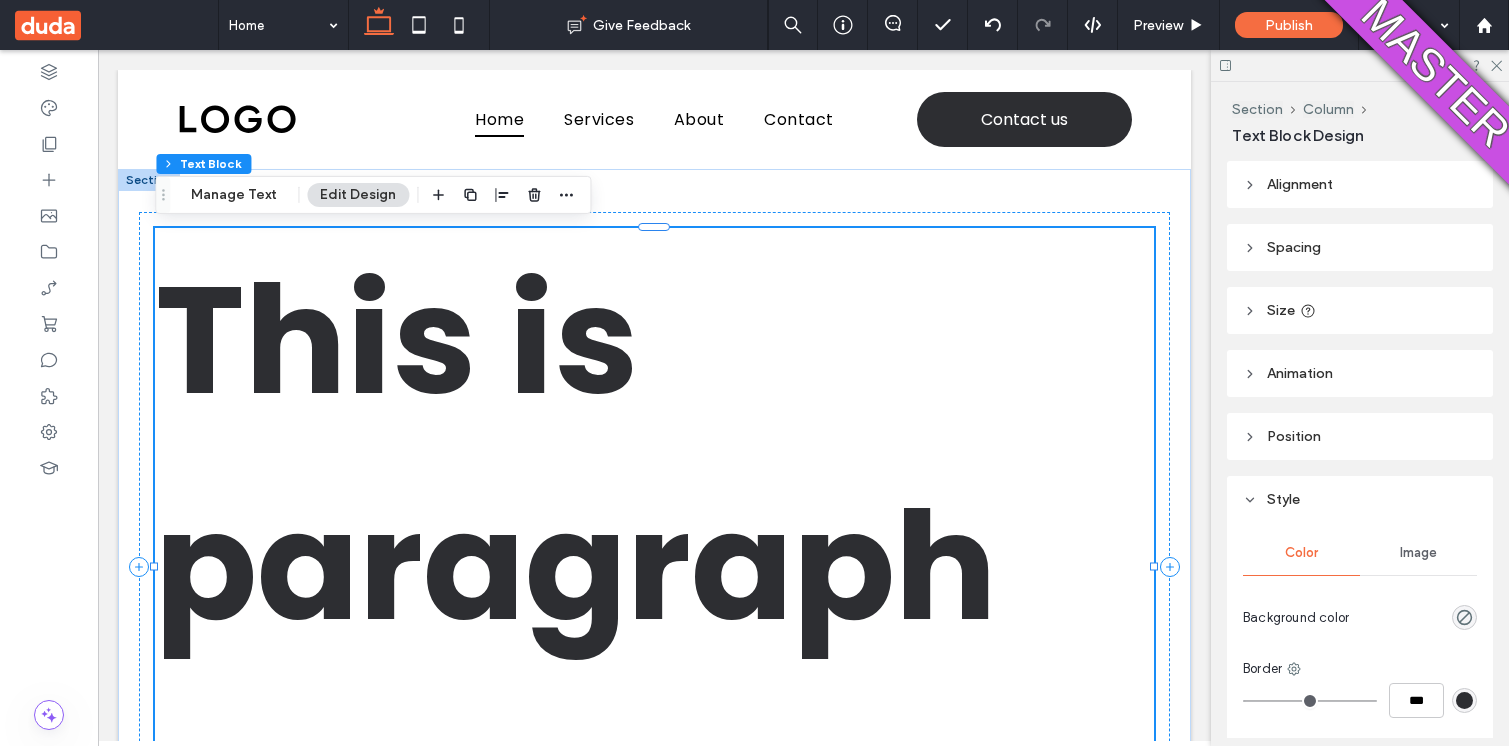 click on "This is paragraph text" at bounding box center [576, 566] 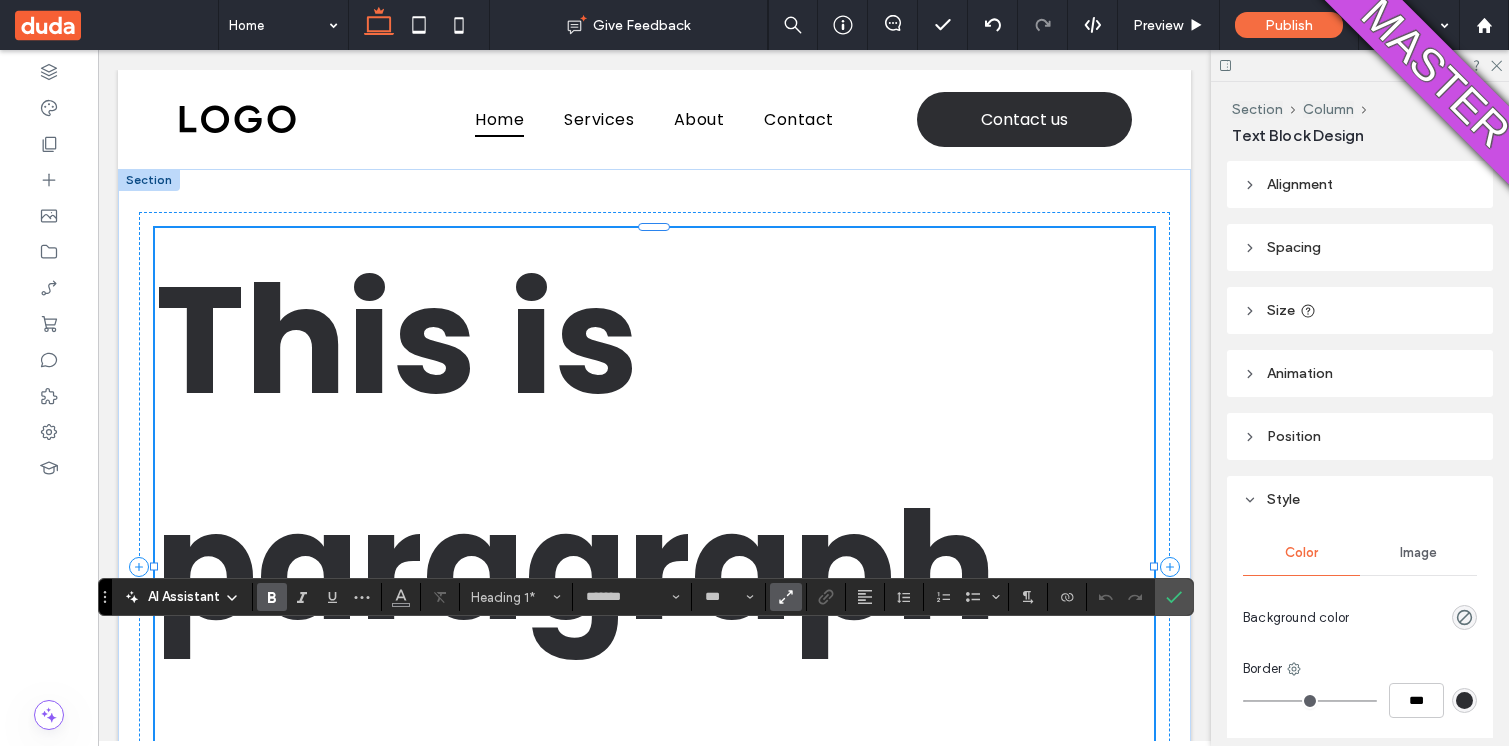scroll, scrollTop: 170, scrollLeft: 0, axis: vertical 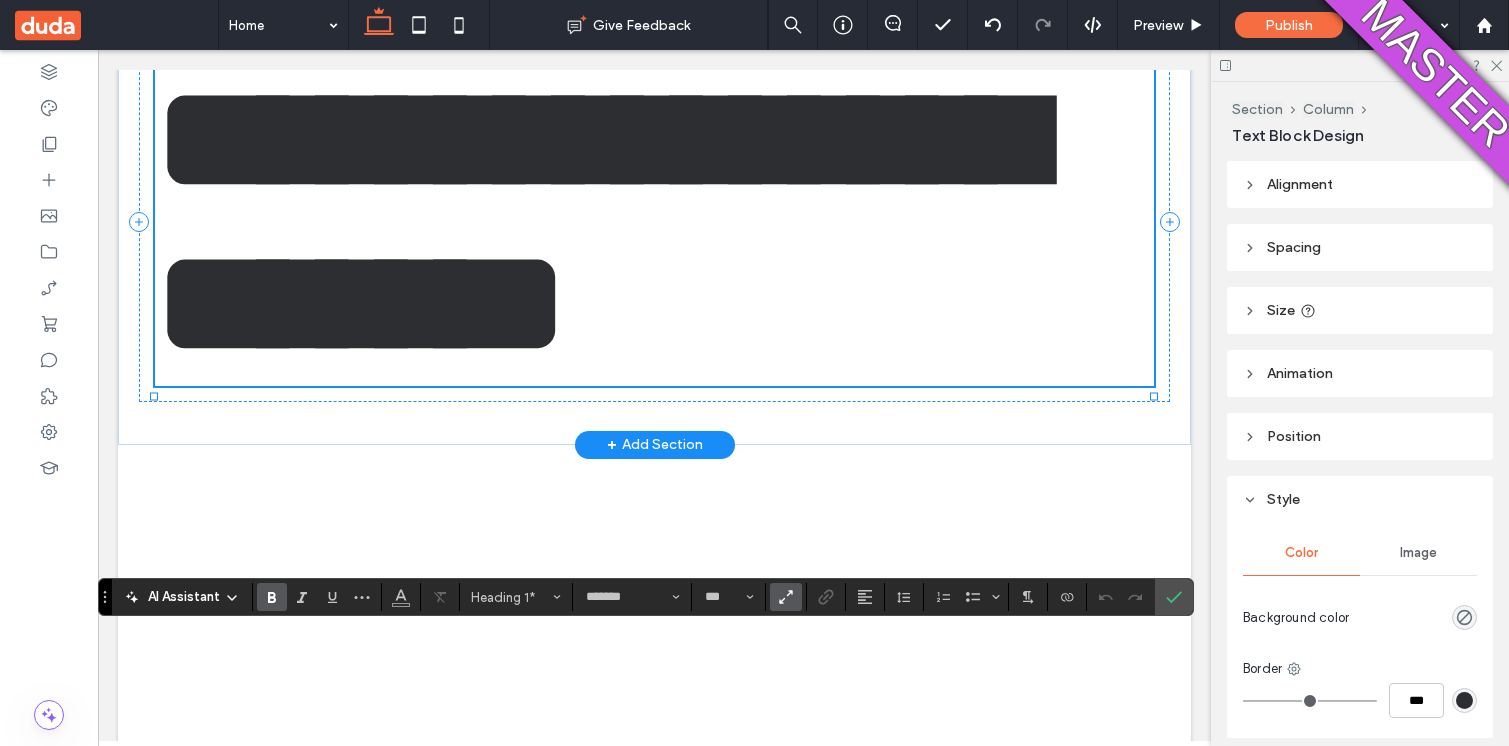 click on "**********" at bounding box center [597, 221] 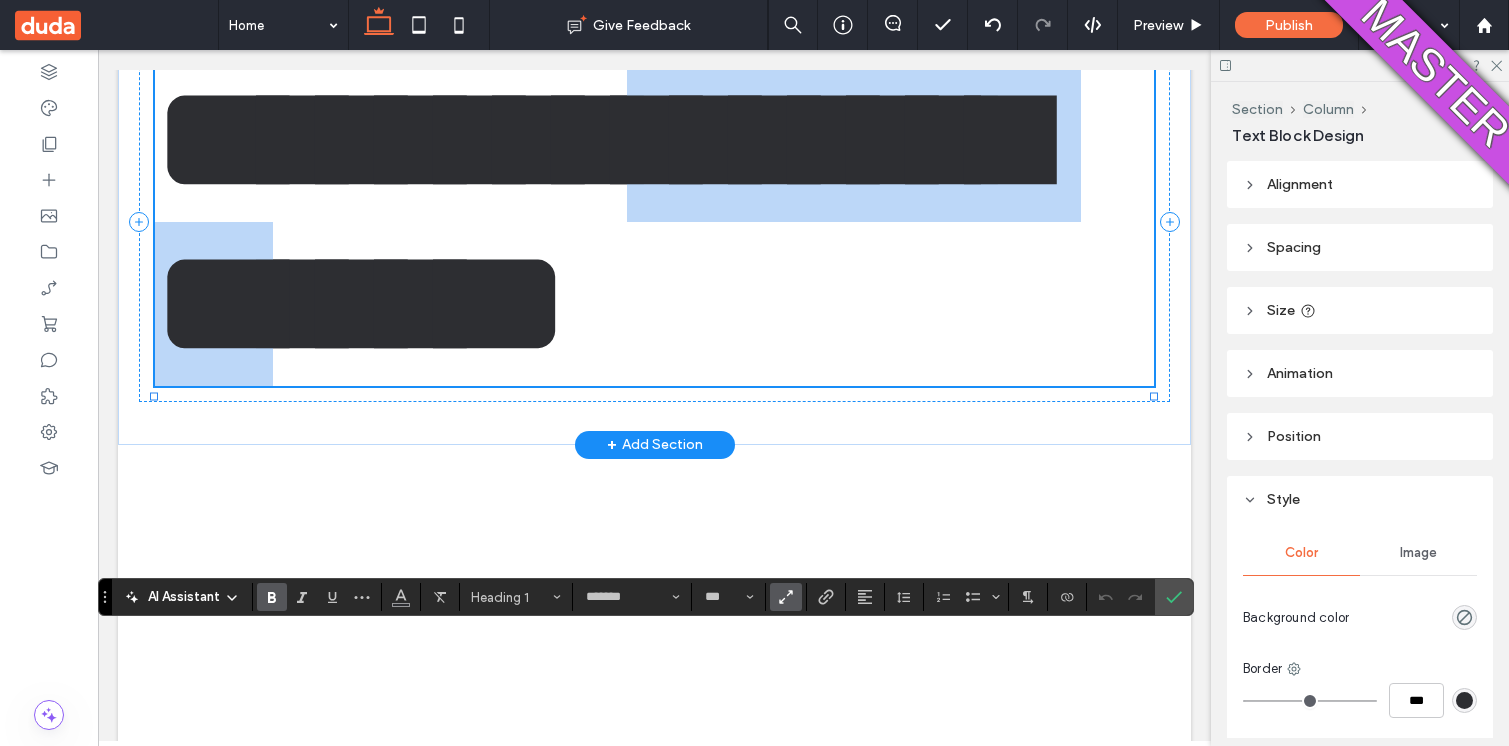 click on "**********" at bounding box center [597, 221] 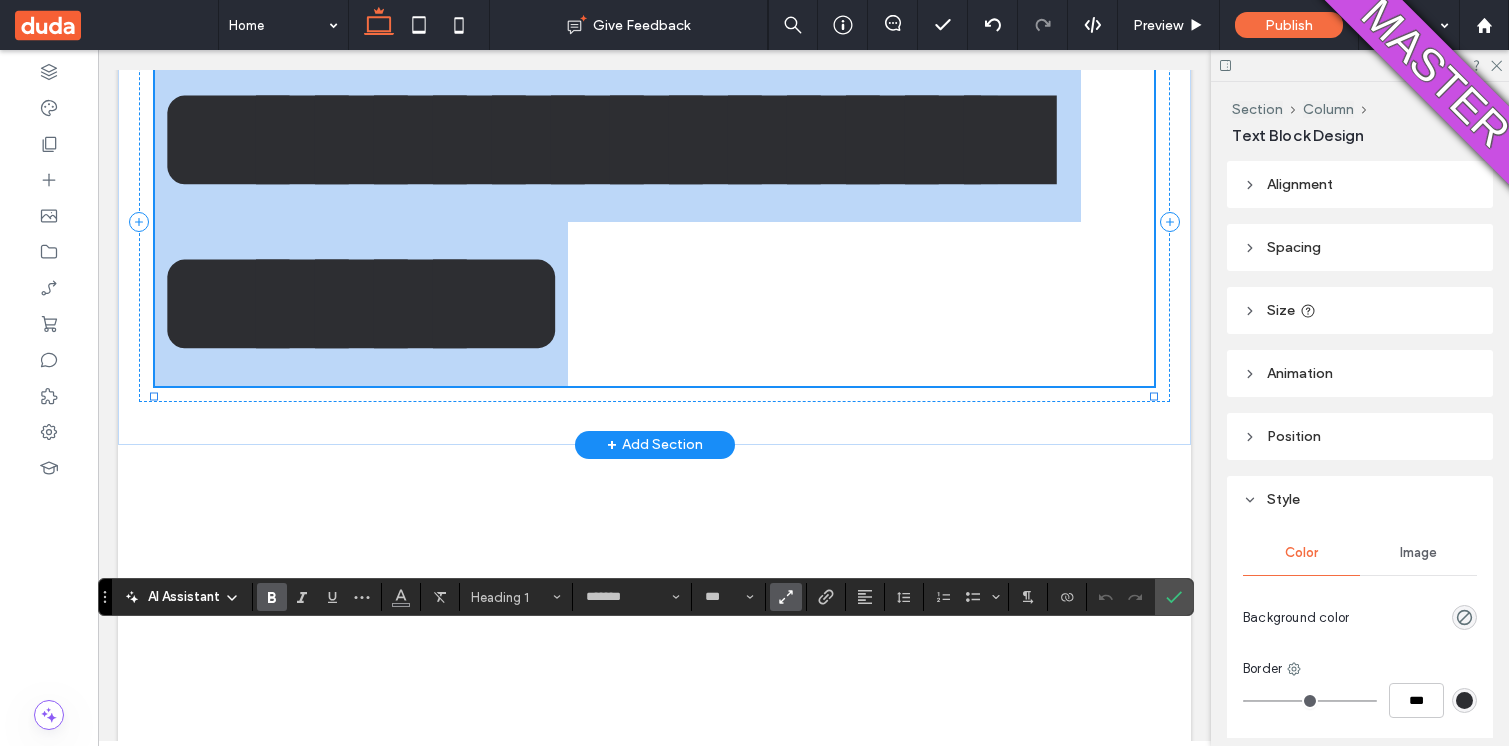 click on "**********" at bounding box center [597, 221] 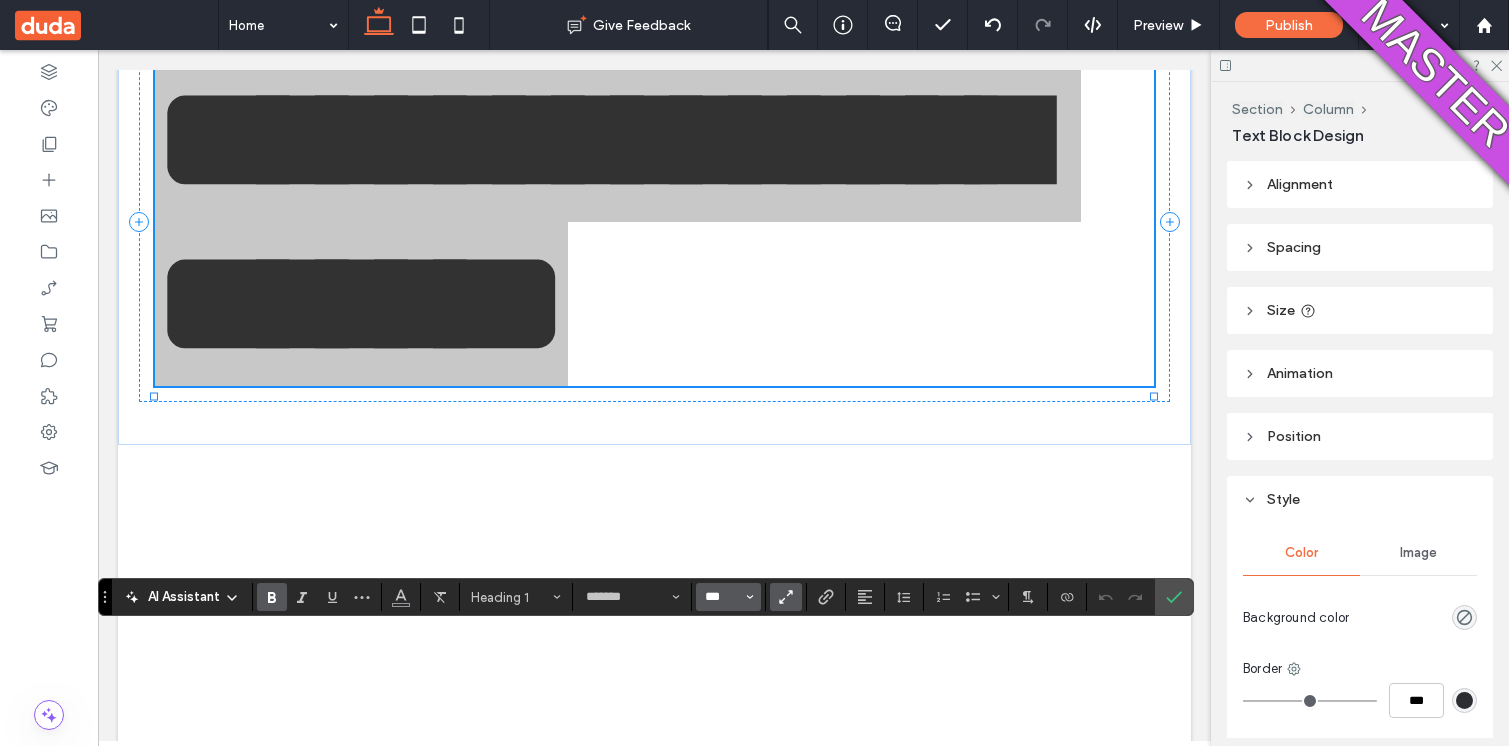 click on "***" at bounding box center (722, 597) 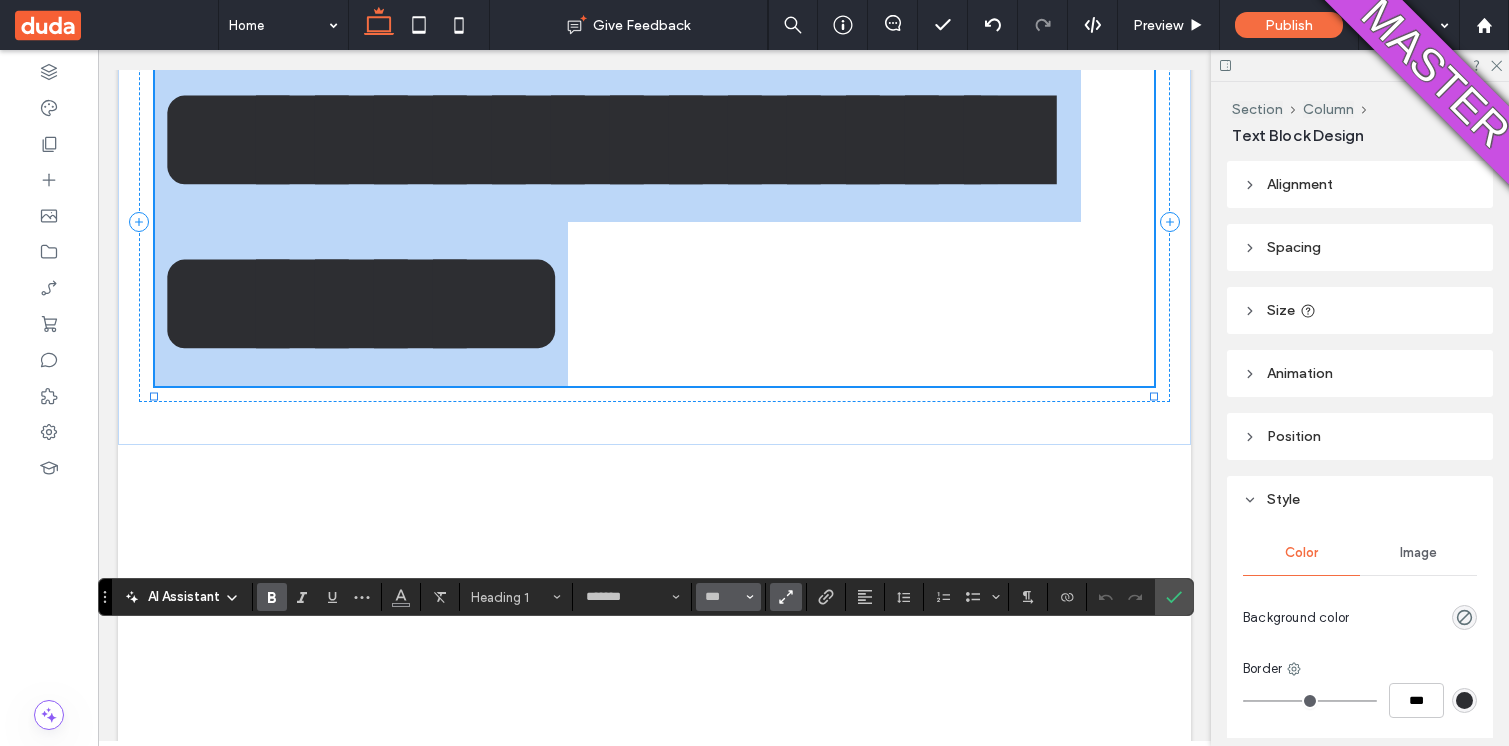 type on "***" 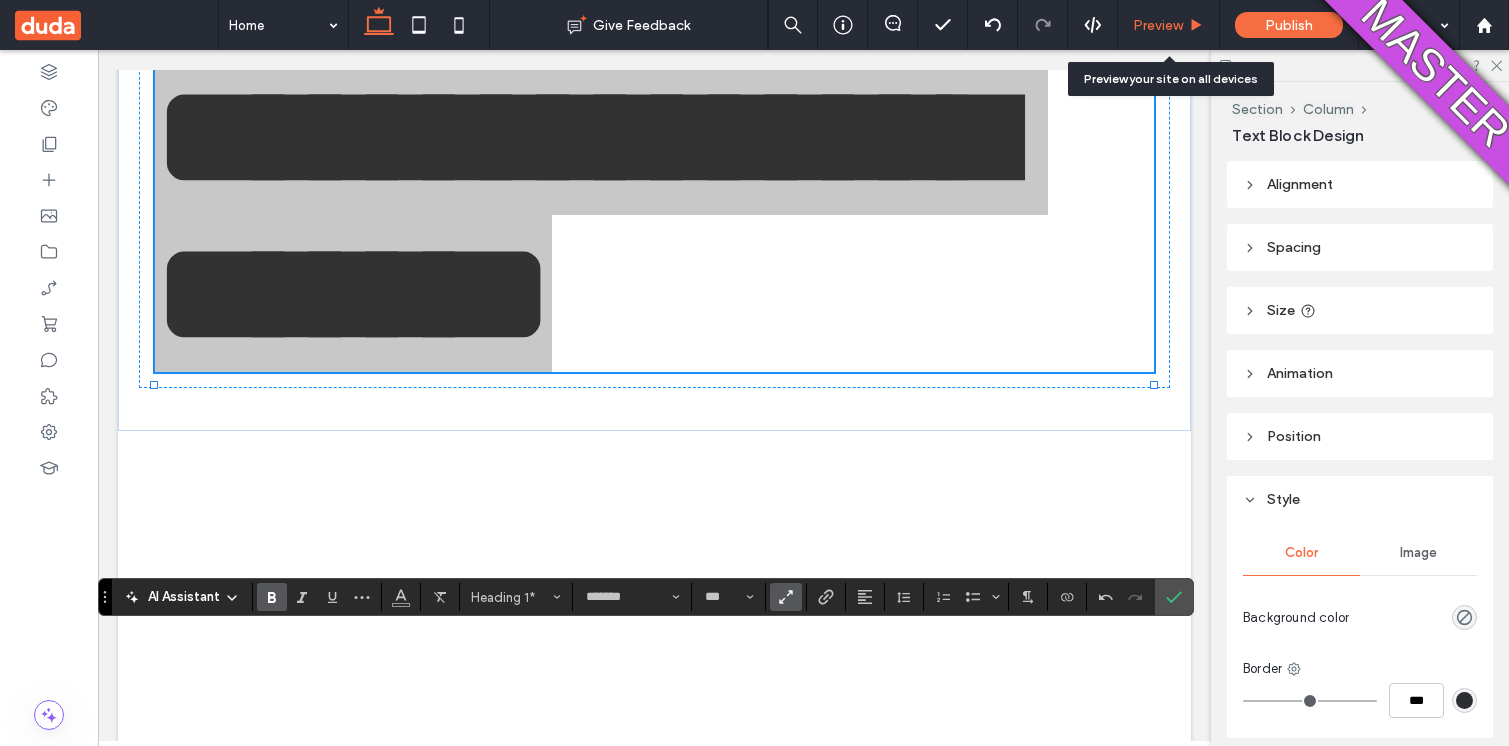 click on "Preview" at bounding box center (1158, 25) 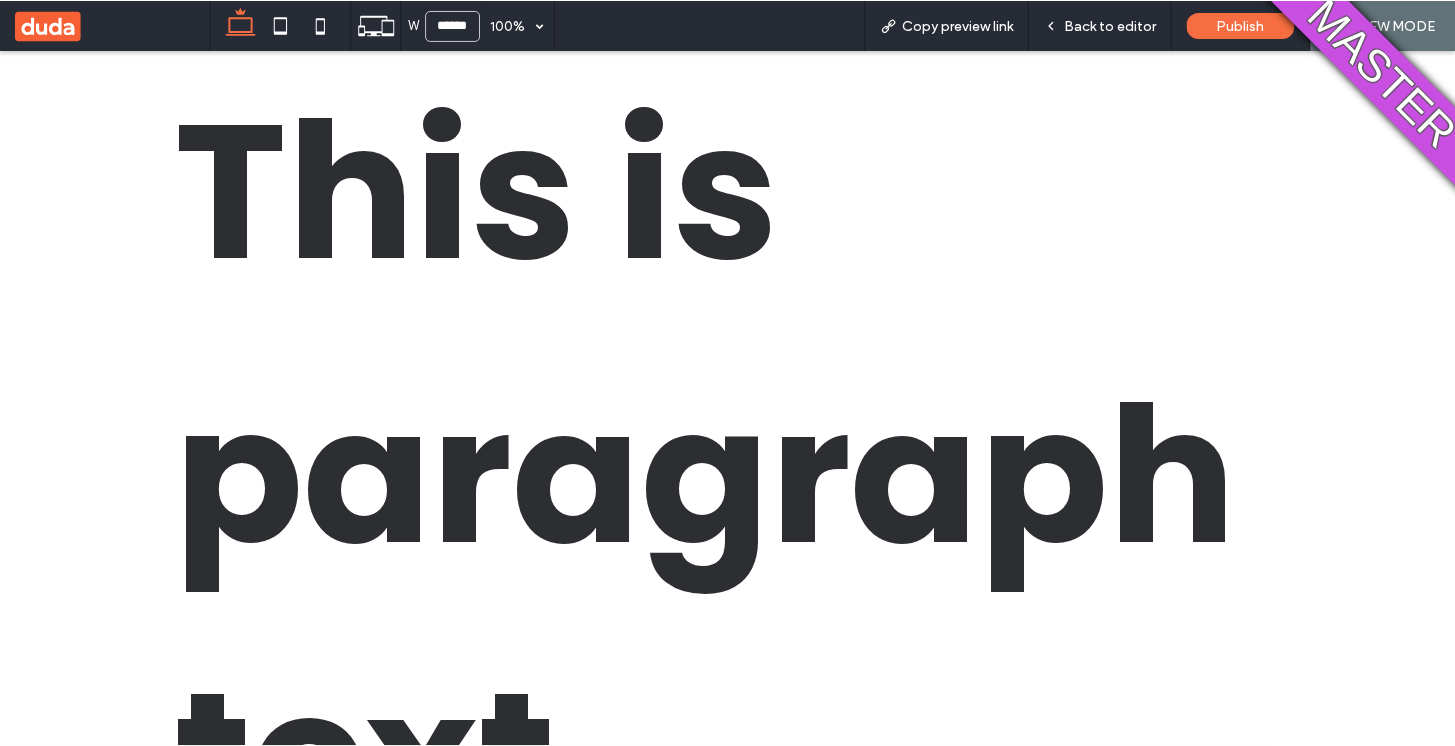 scroll, scrollTop: 172, scrollLeft: 0, axis: vertical 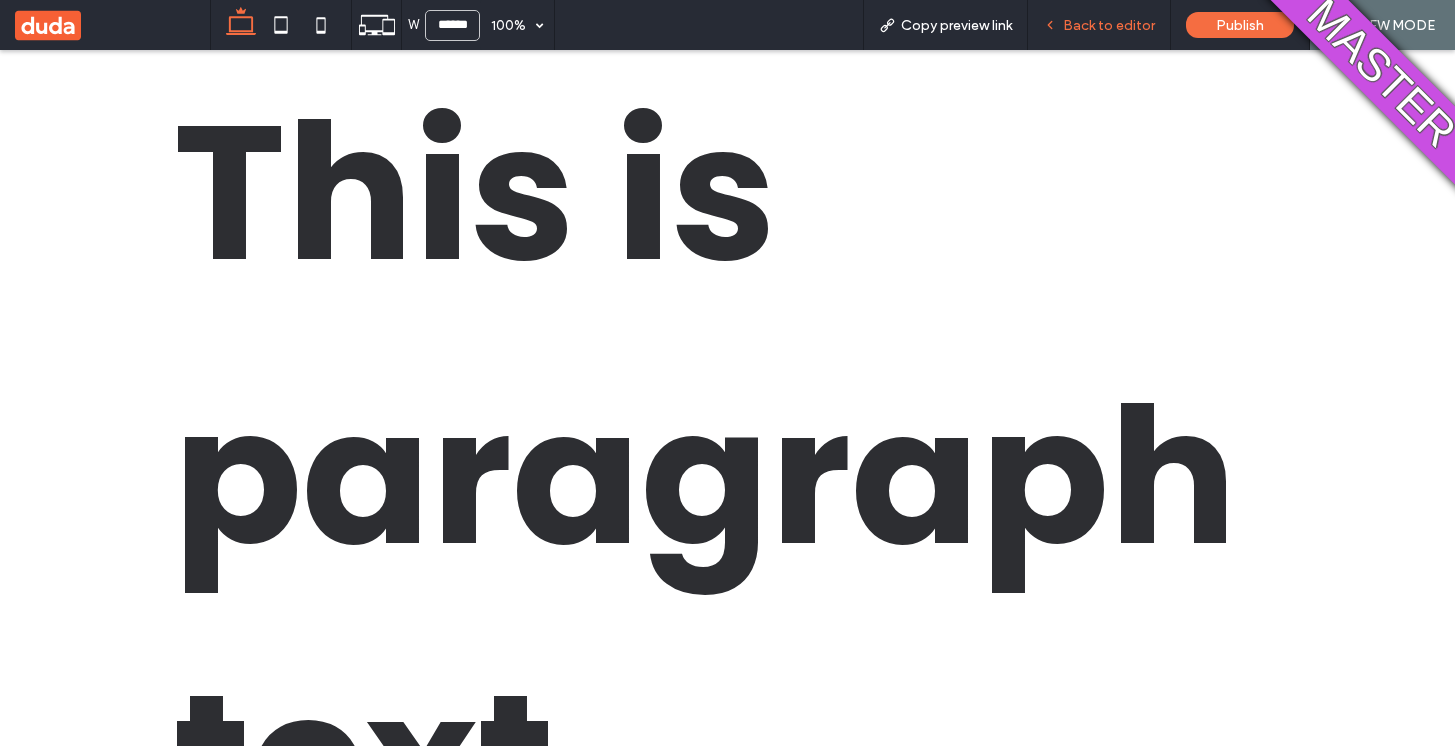 click on "Back to editor" at bounding box center [1099, 25] 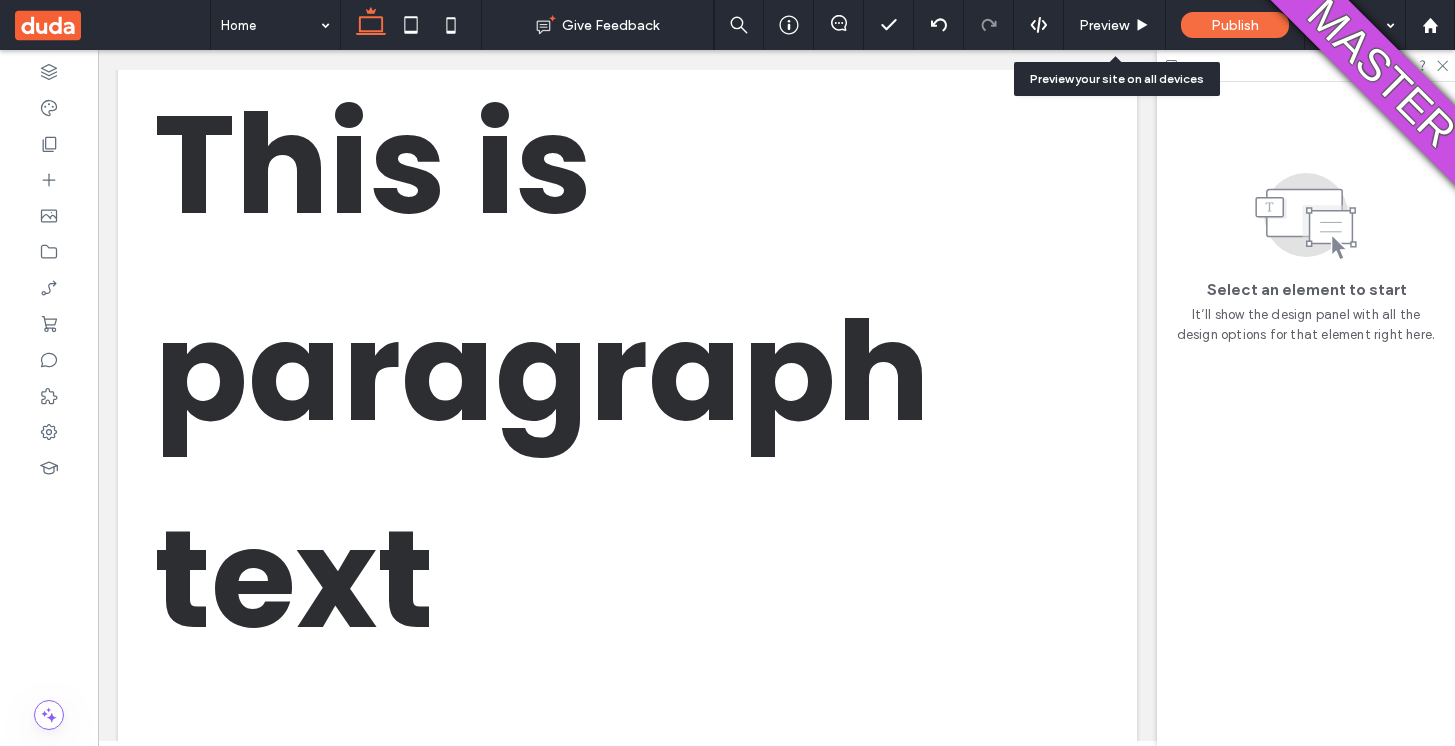 scroll, scrollTop: 169, scrollLeft: 0, axis: vertical 